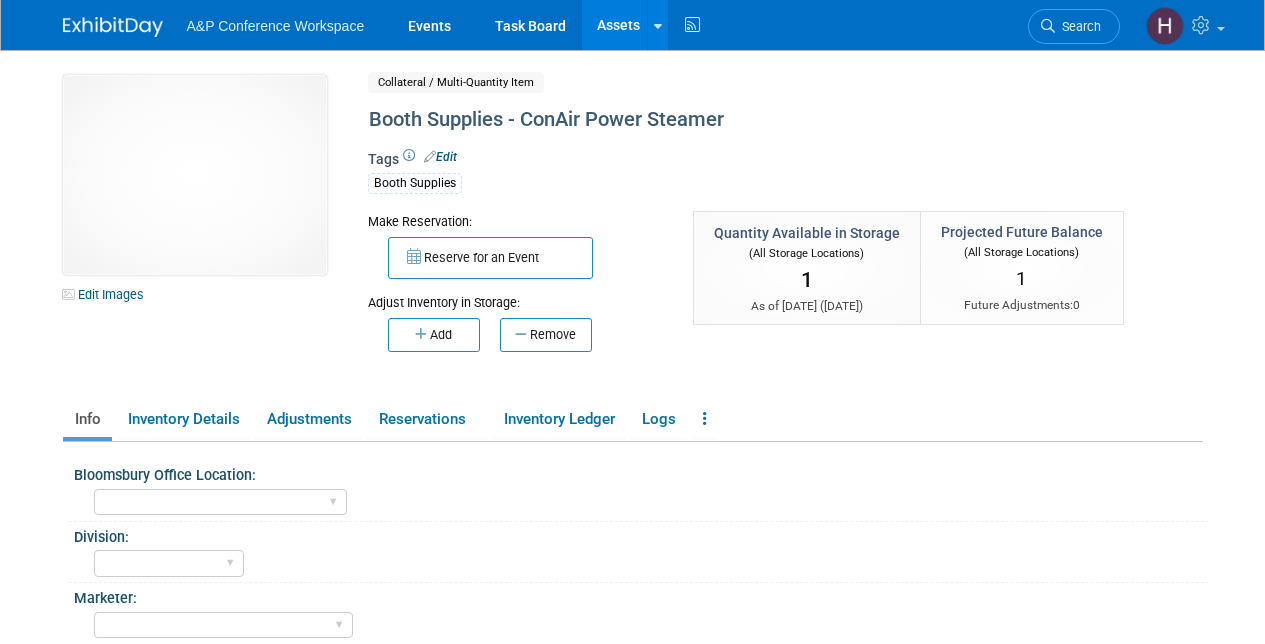 select on "[US_STATE]" 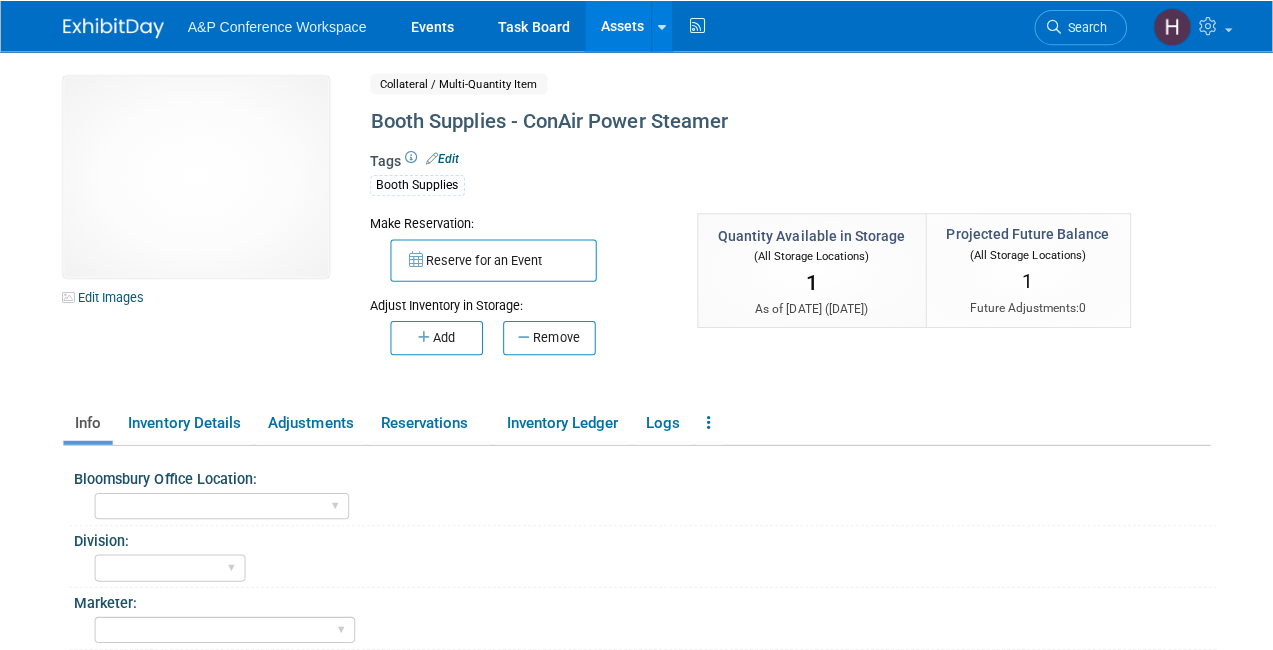 scroll, scrollTop: 0, scrollLeft: 0, axis: both 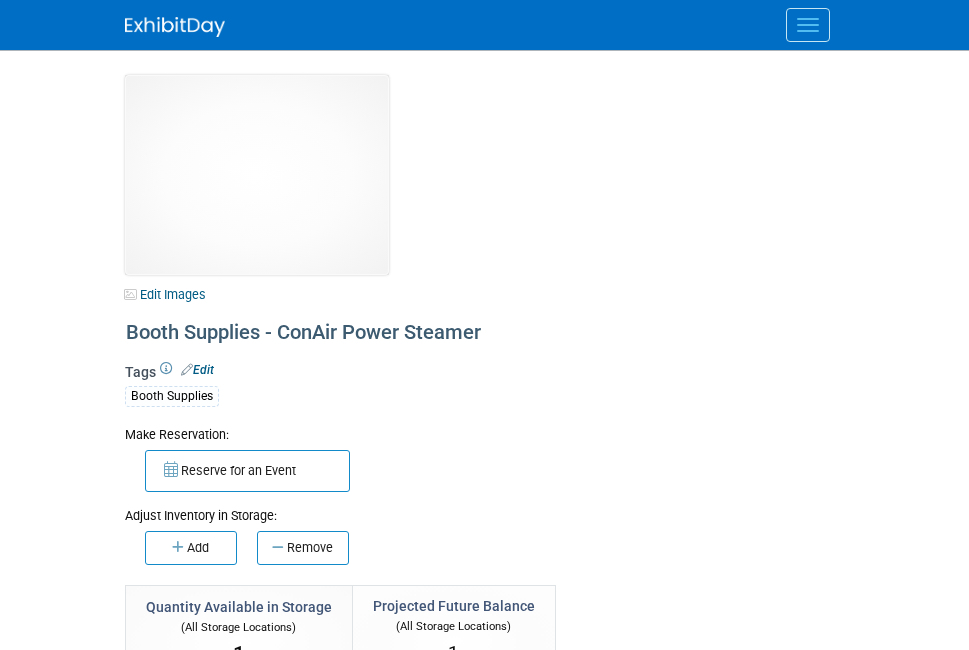 click at bounding box center (175, 27) 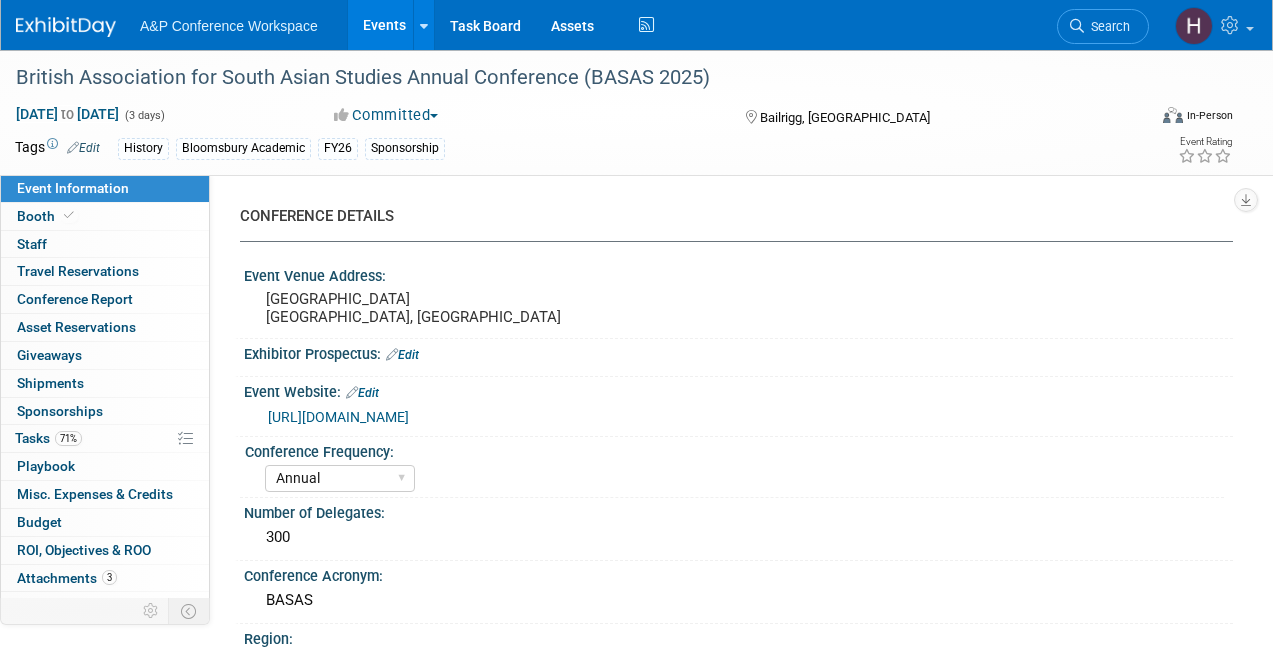 select on "Annual" 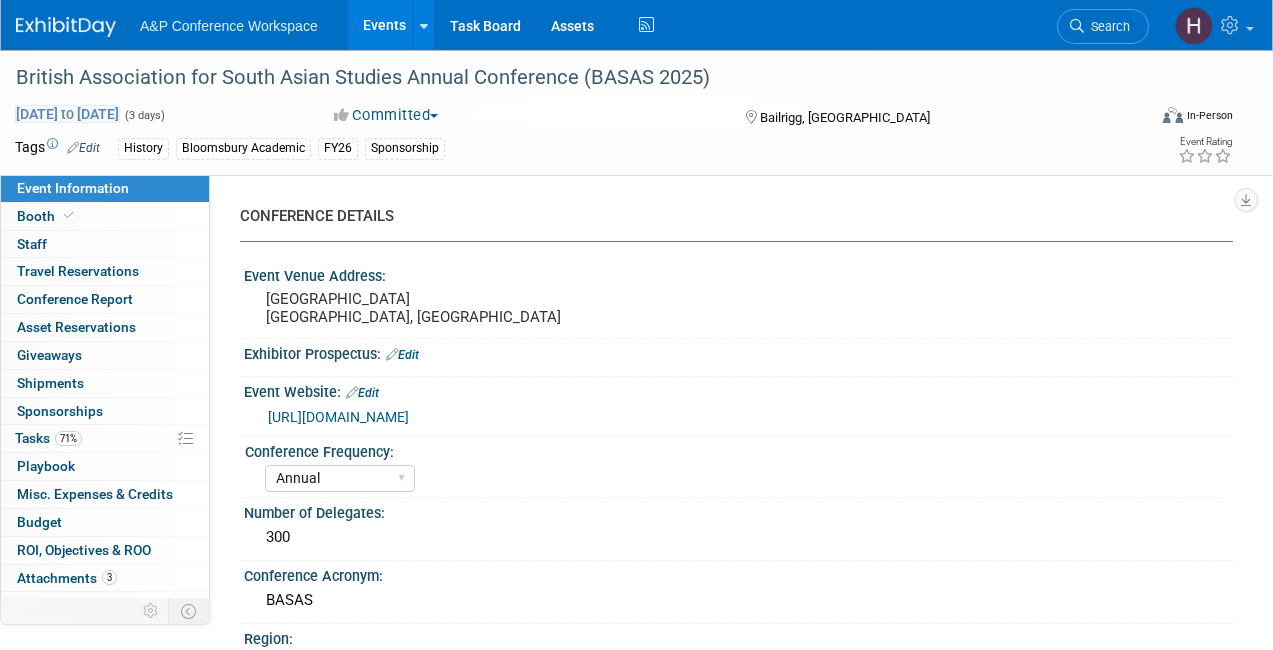 scroll, scrollTop: 872, scrollLeft: 0, axis: vertical 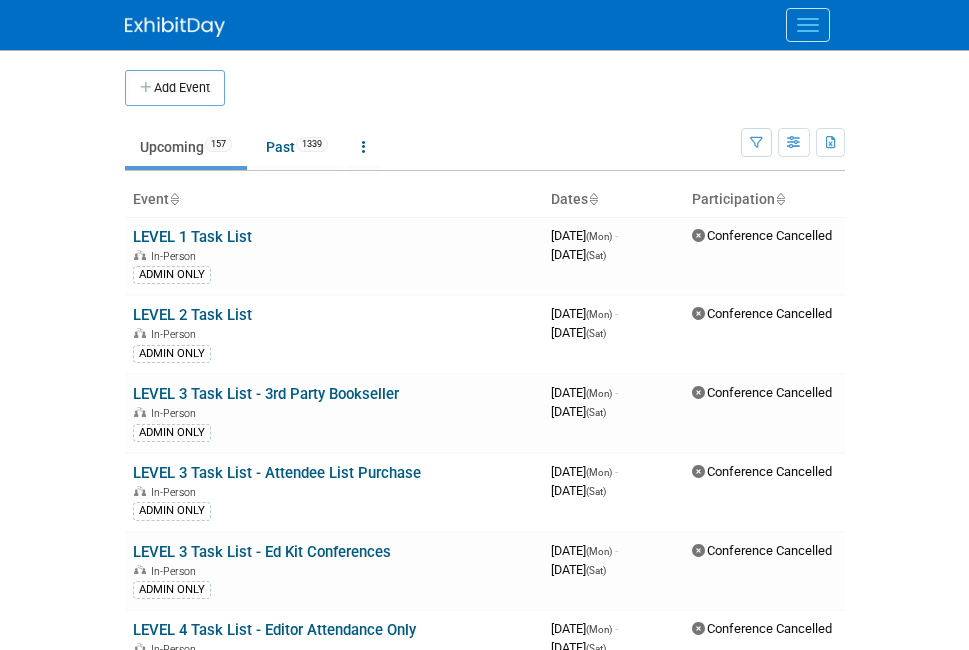 click on "Add Event" at bounding box center [485, 78] 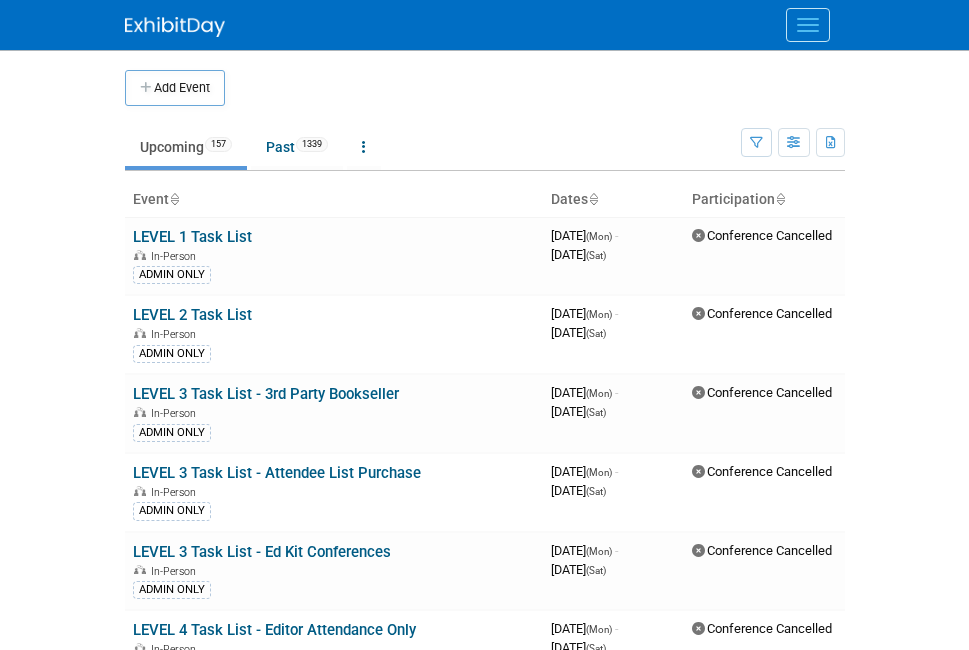 click at bounding box center (808, 25) 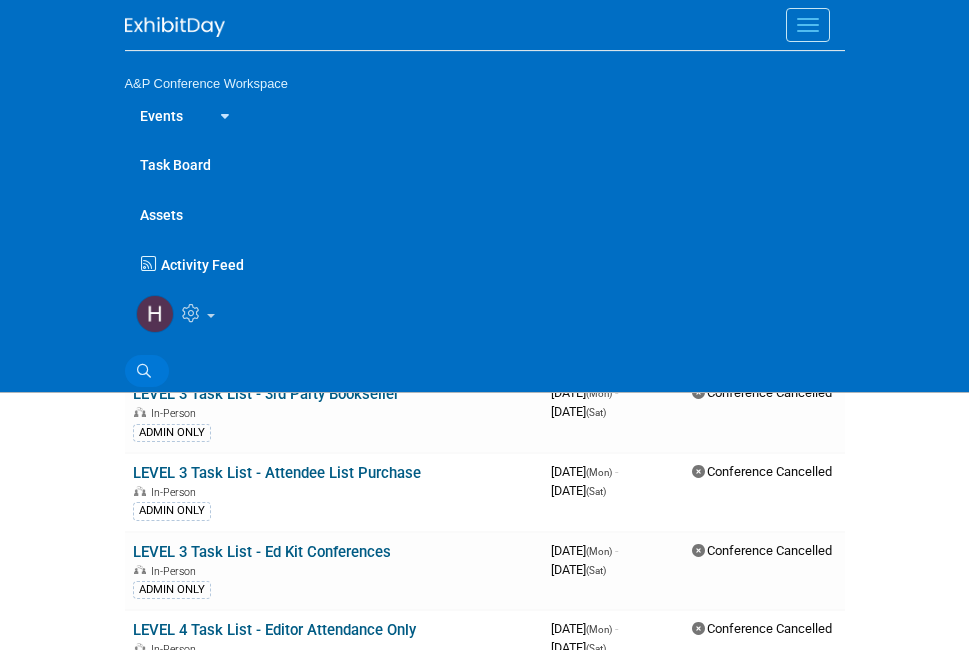 click at bounding box center [144, 371] 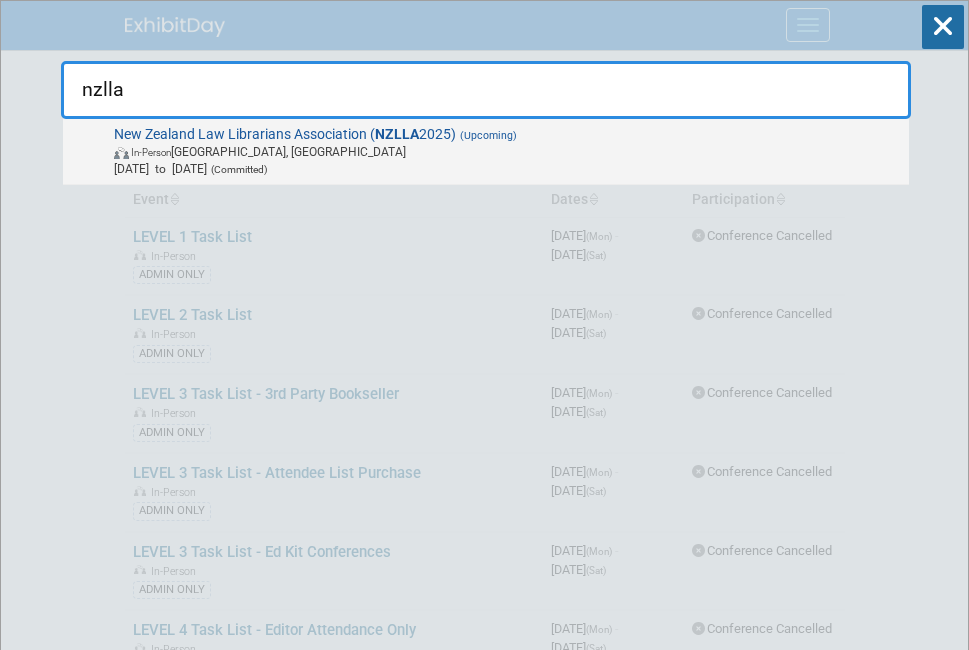 type on "nzlla" 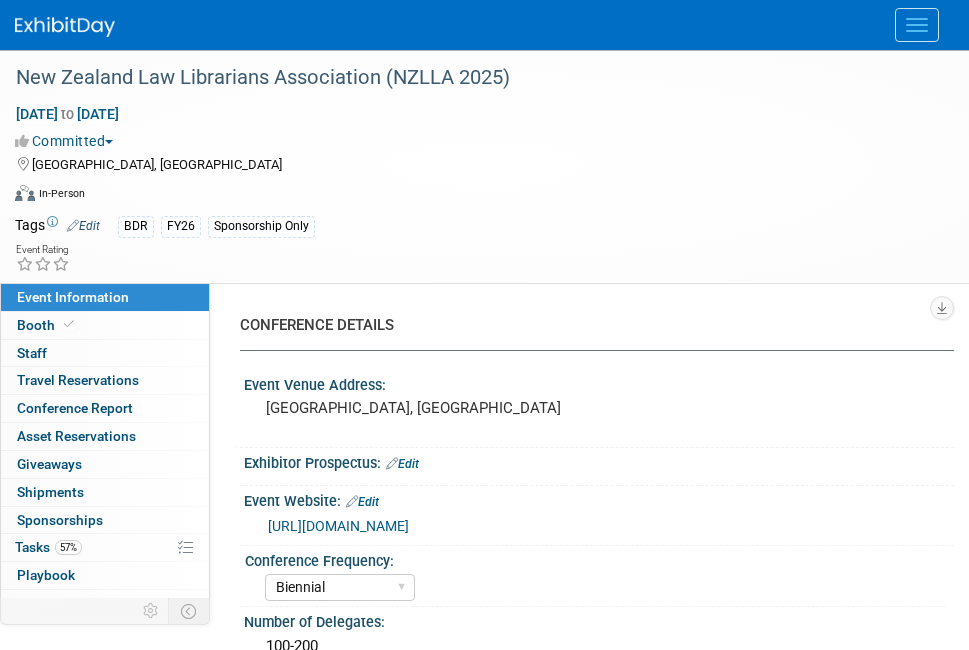 select on "Biennial" 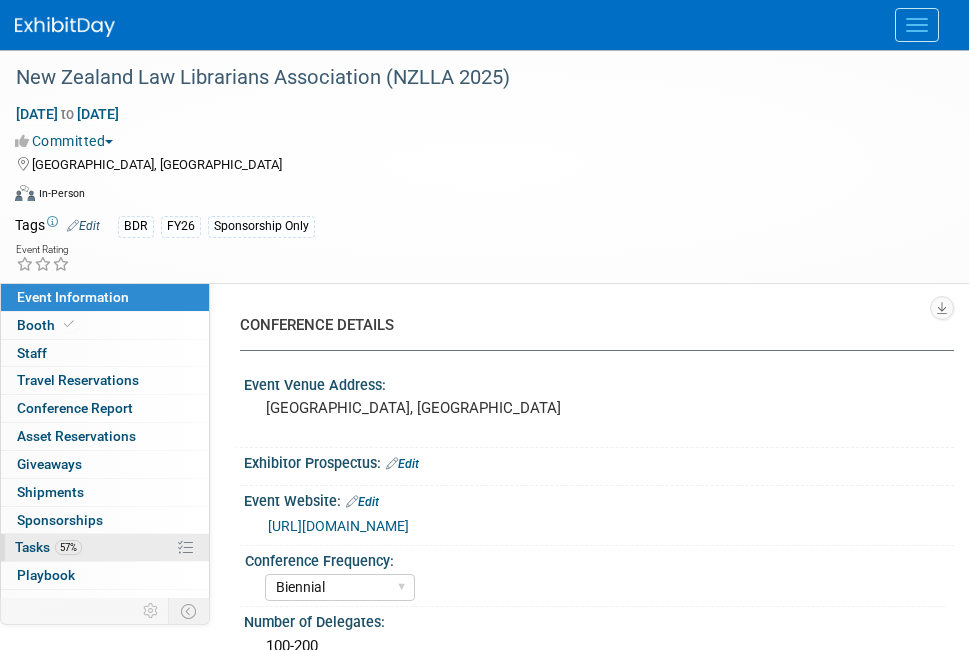 click on "57%" at bounding box center (68, 547) 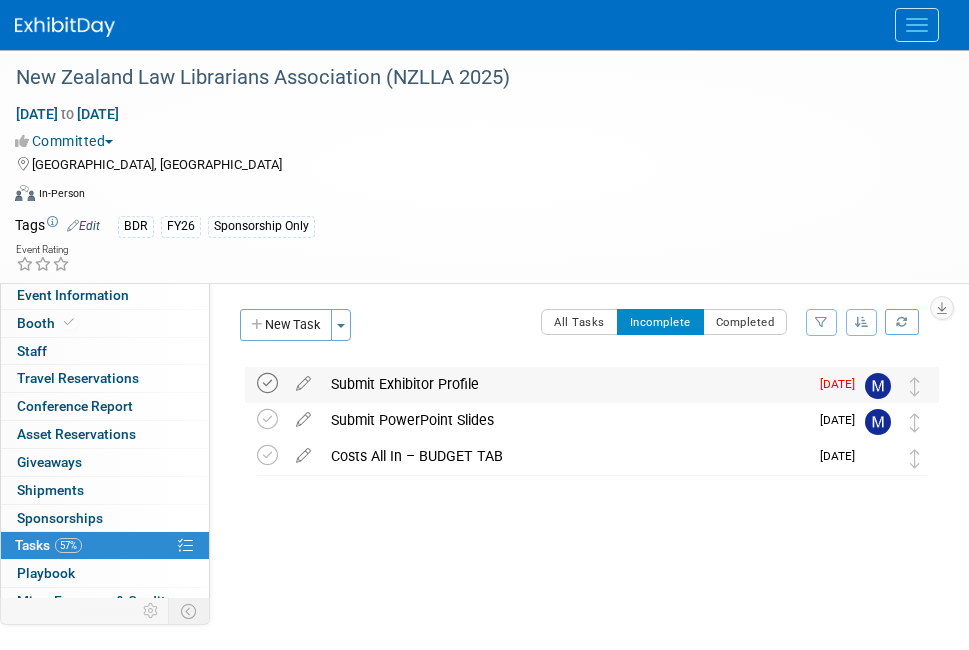 click at bounding box center (267, 383) 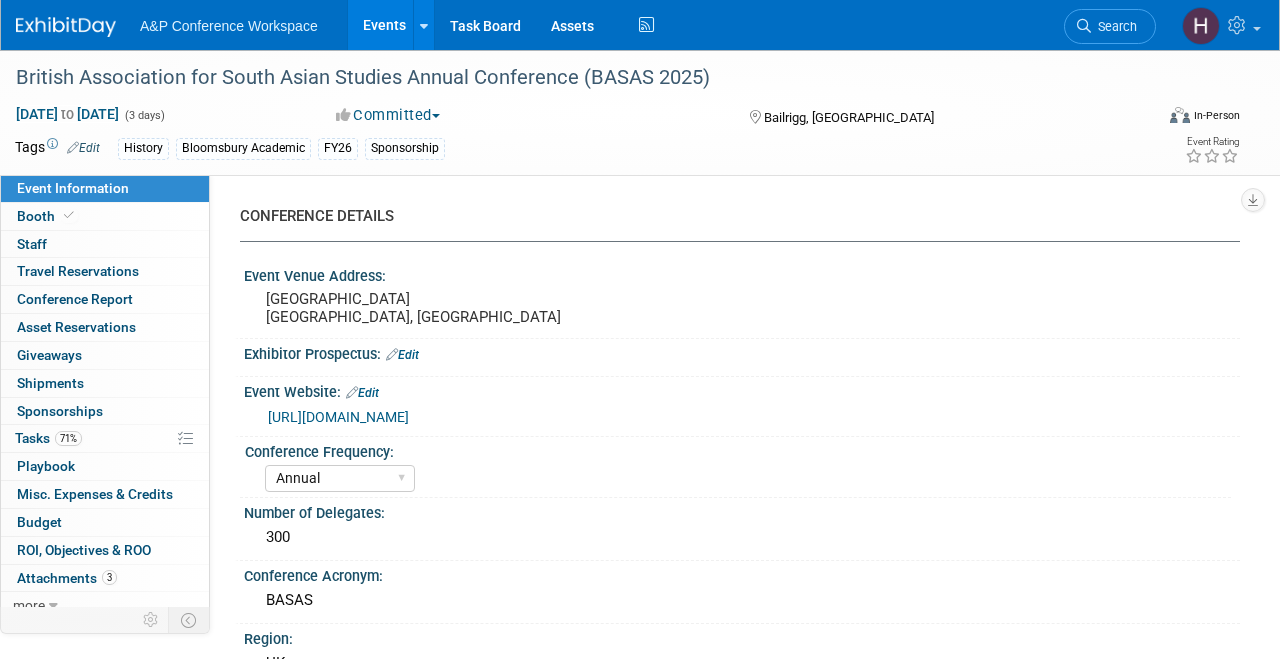 select on "Annual" 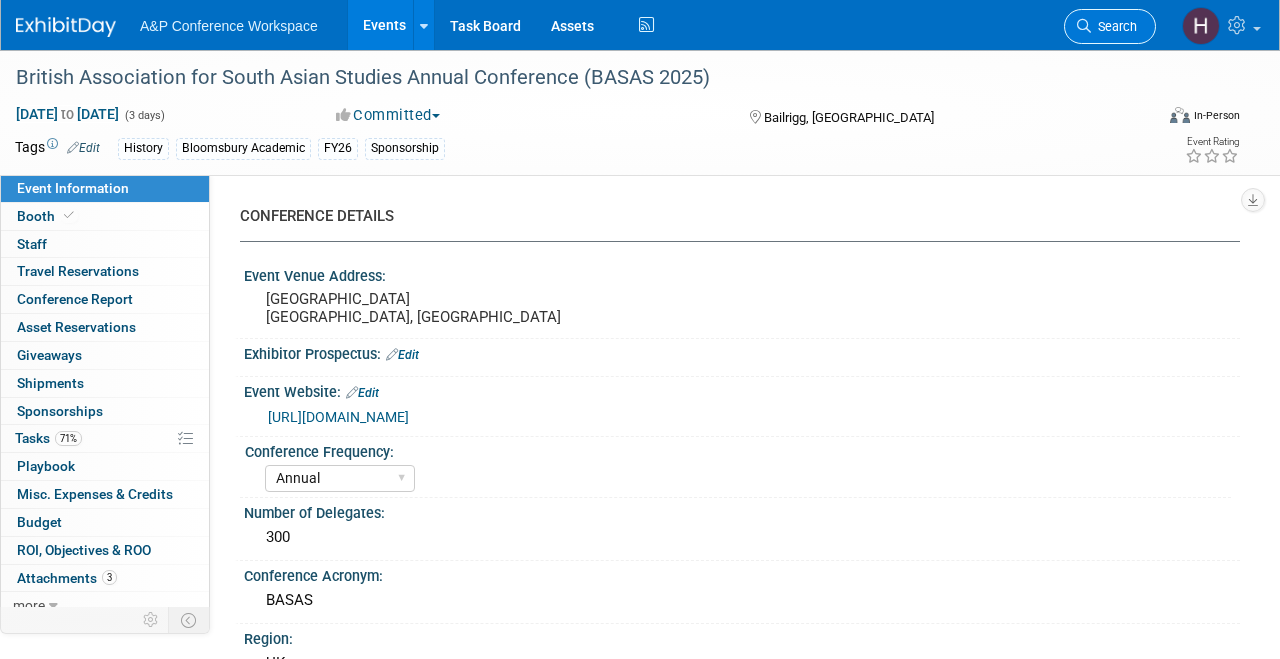 click on "Search" at bounding box center [1114, 26] 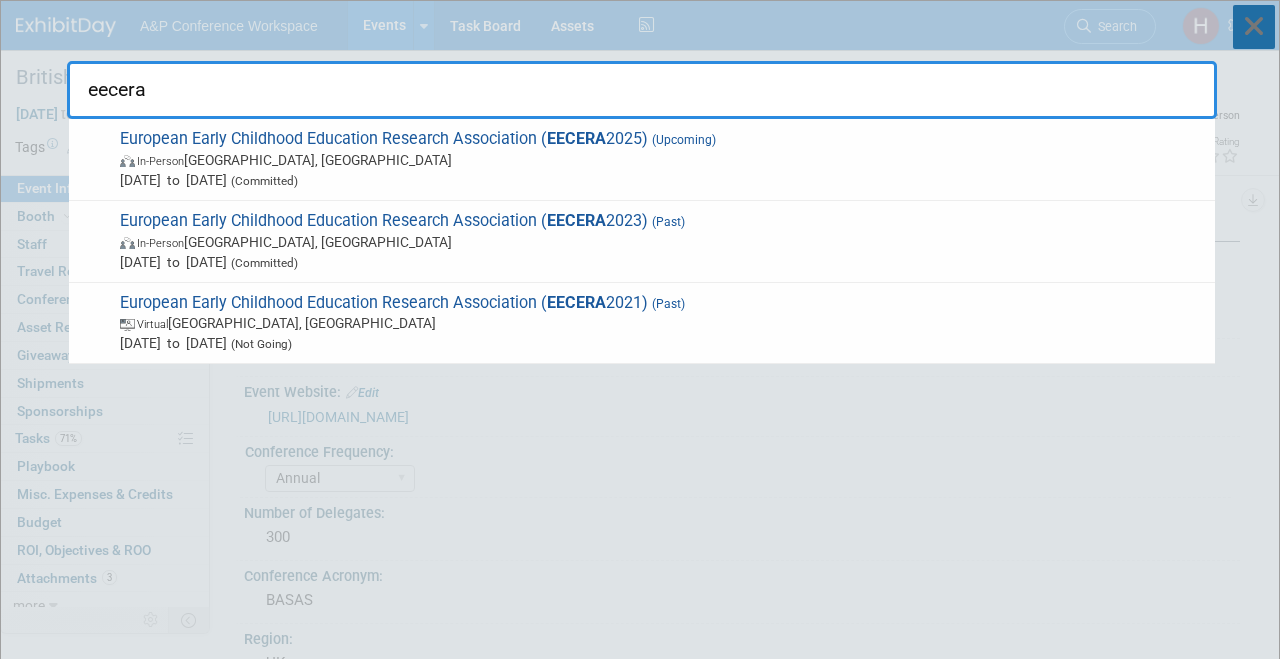 type on "eecera" 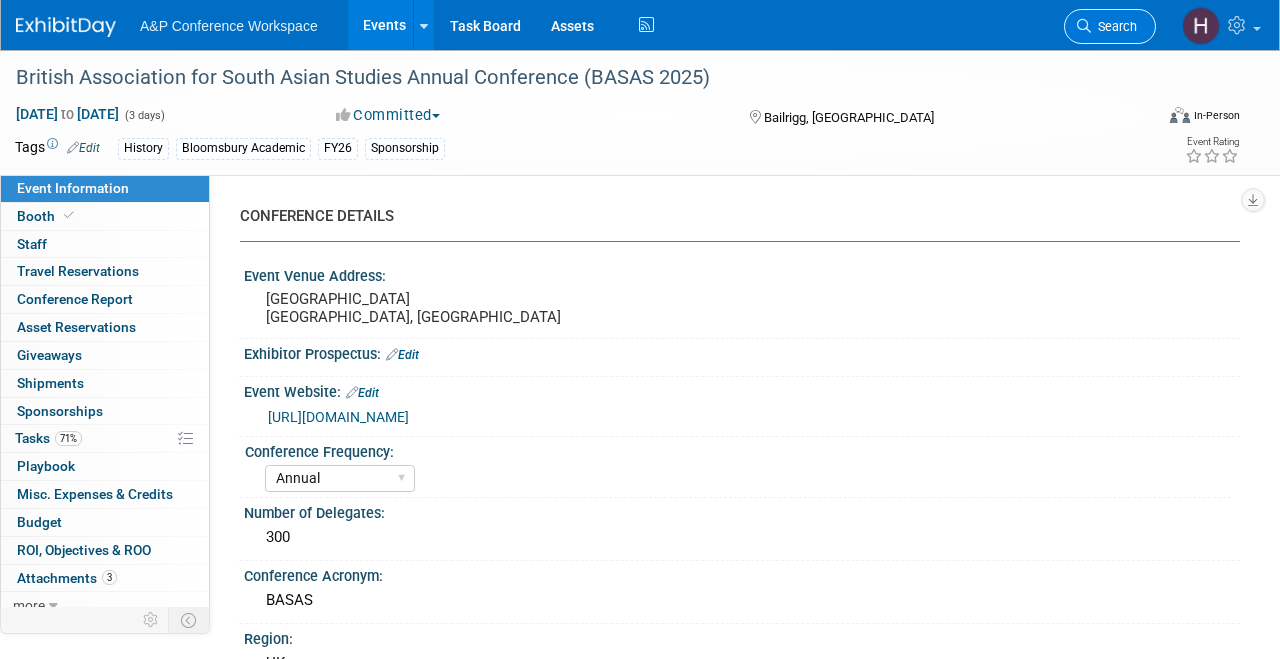 click on "Search" at bounding box center (1110, 26) 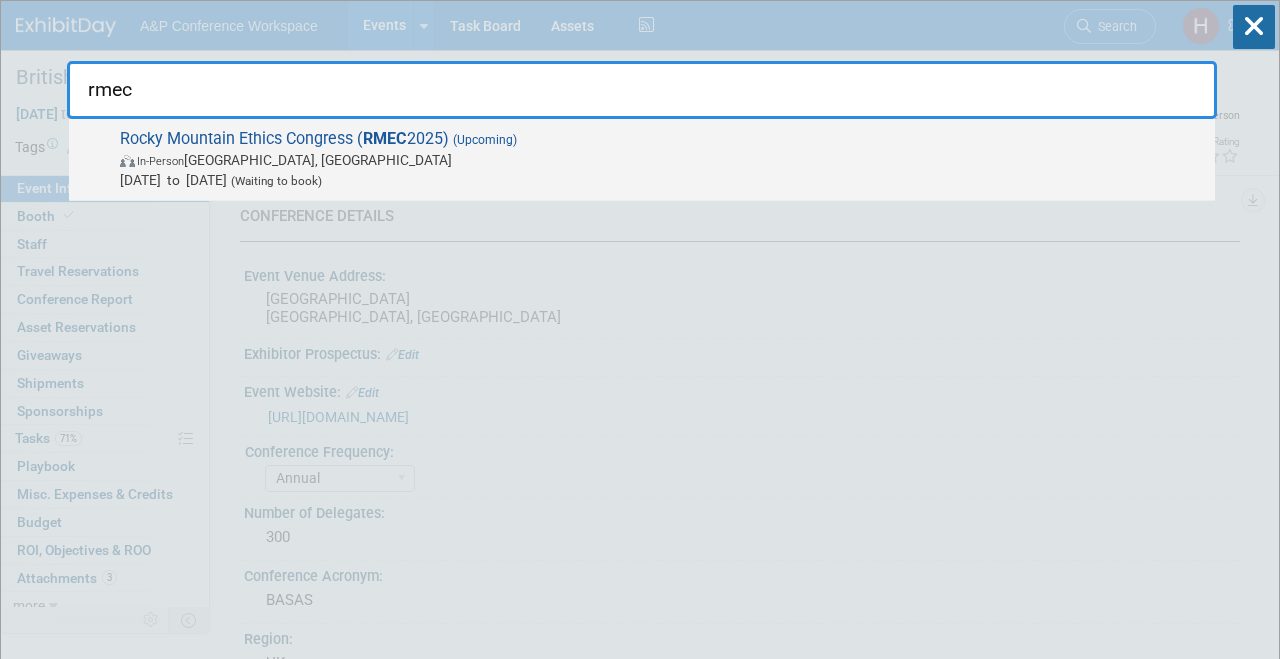 type on "rmec" 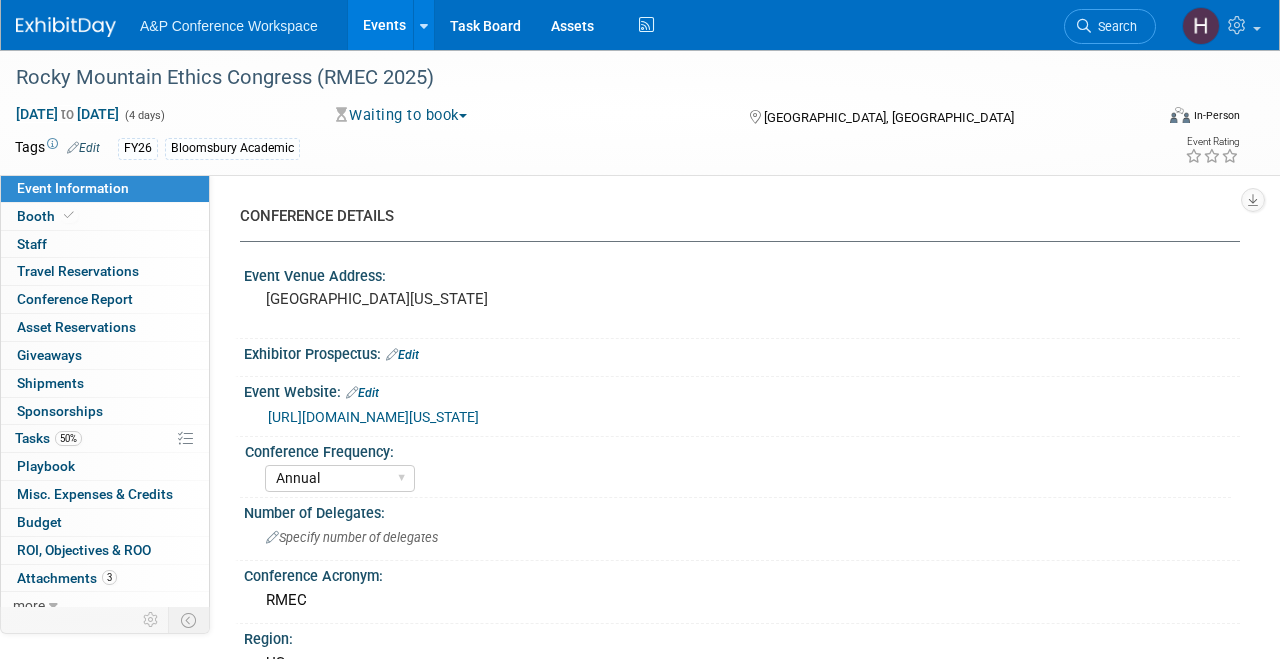 select on "Annual" 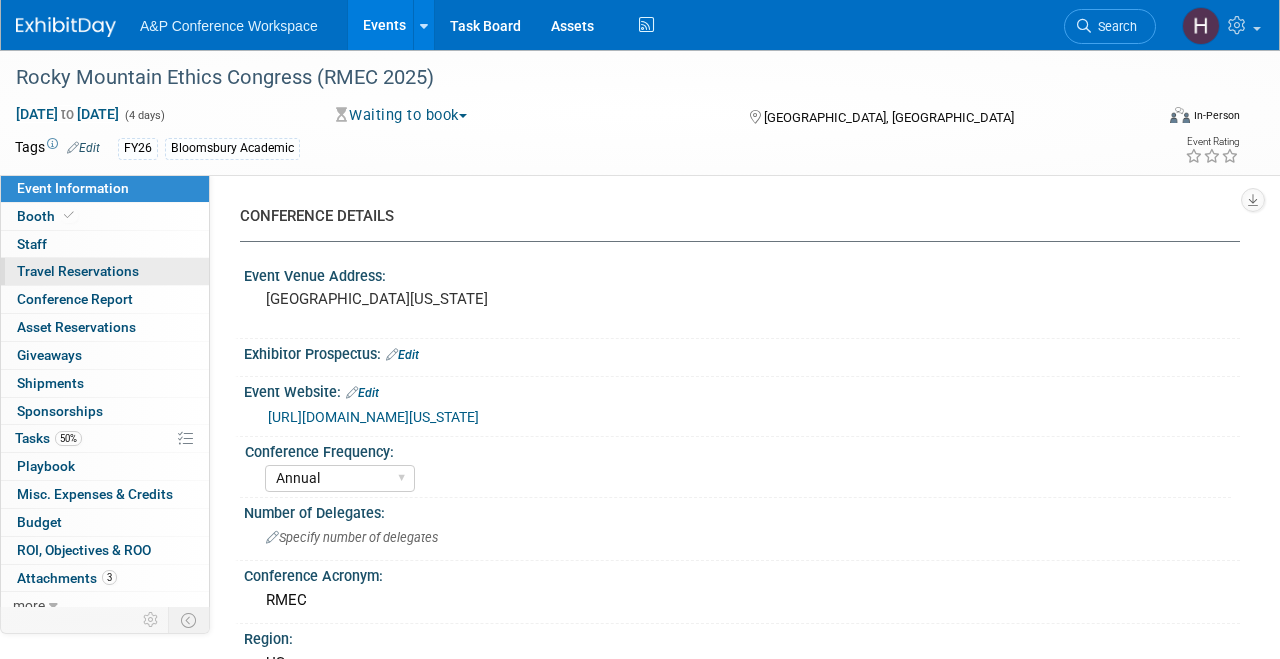 scroll, scrollTop: 0, scrollLeft: 0, axis: both 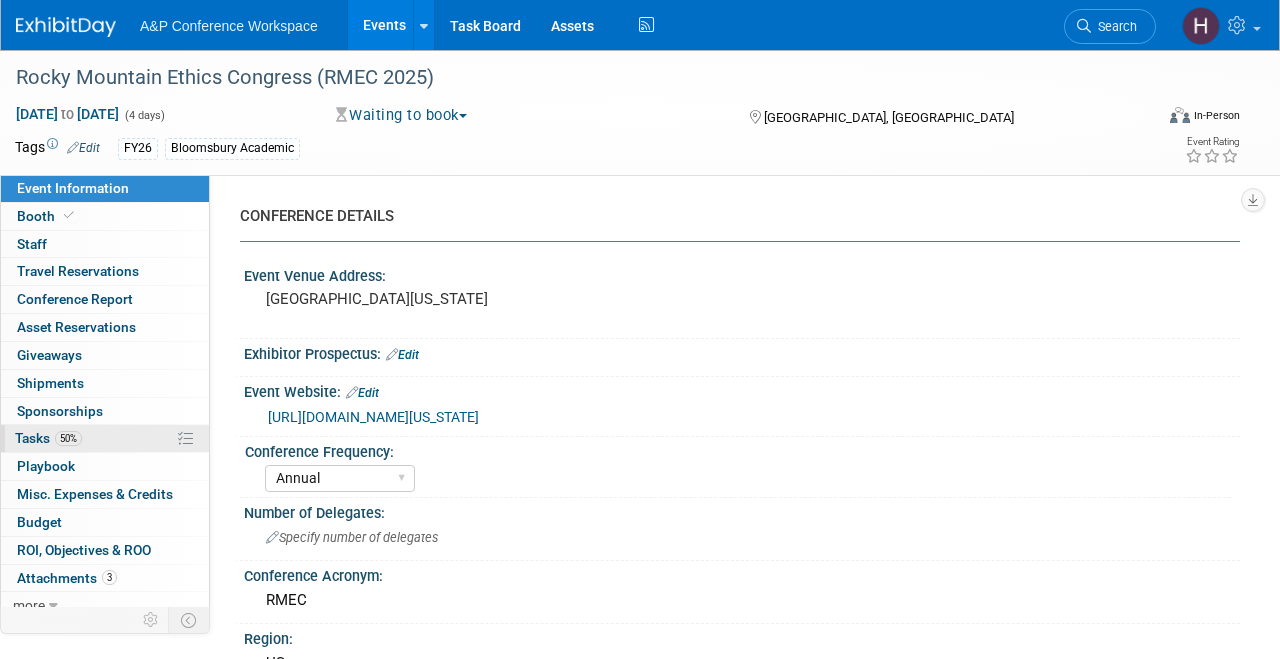 click on "50%
Tasks 50%" at bounding box center (105, 438) 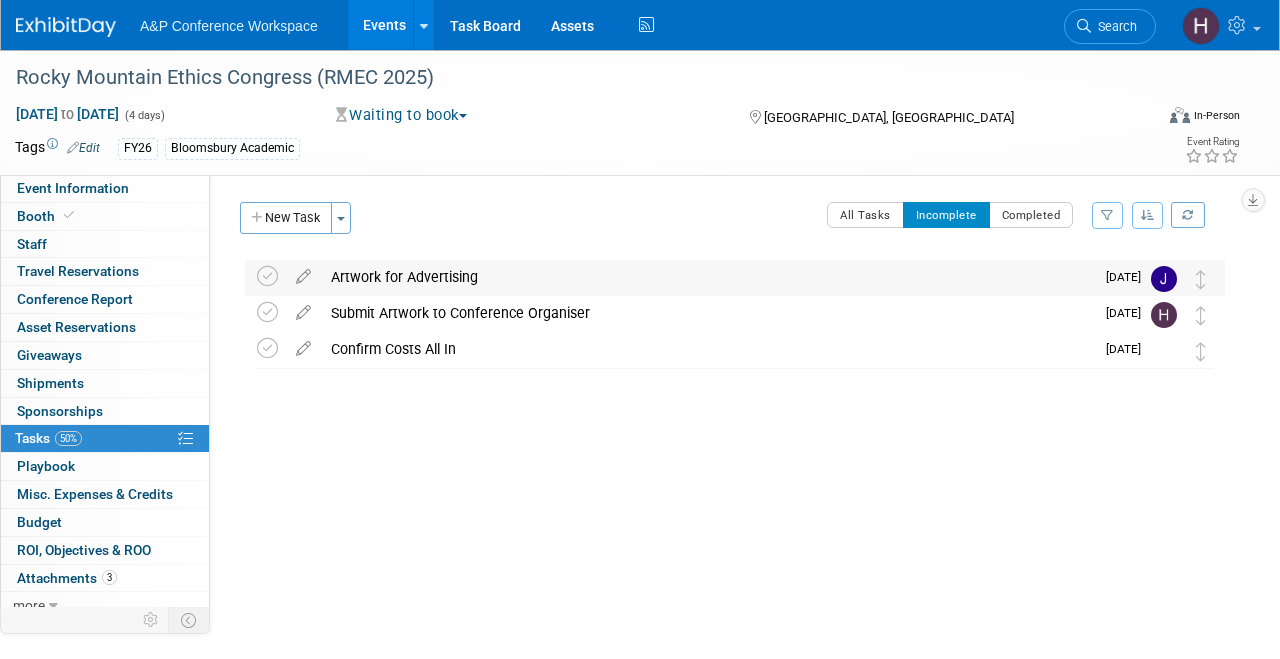 click on "Artwork for Advertising" at bounding box center [707, 277] 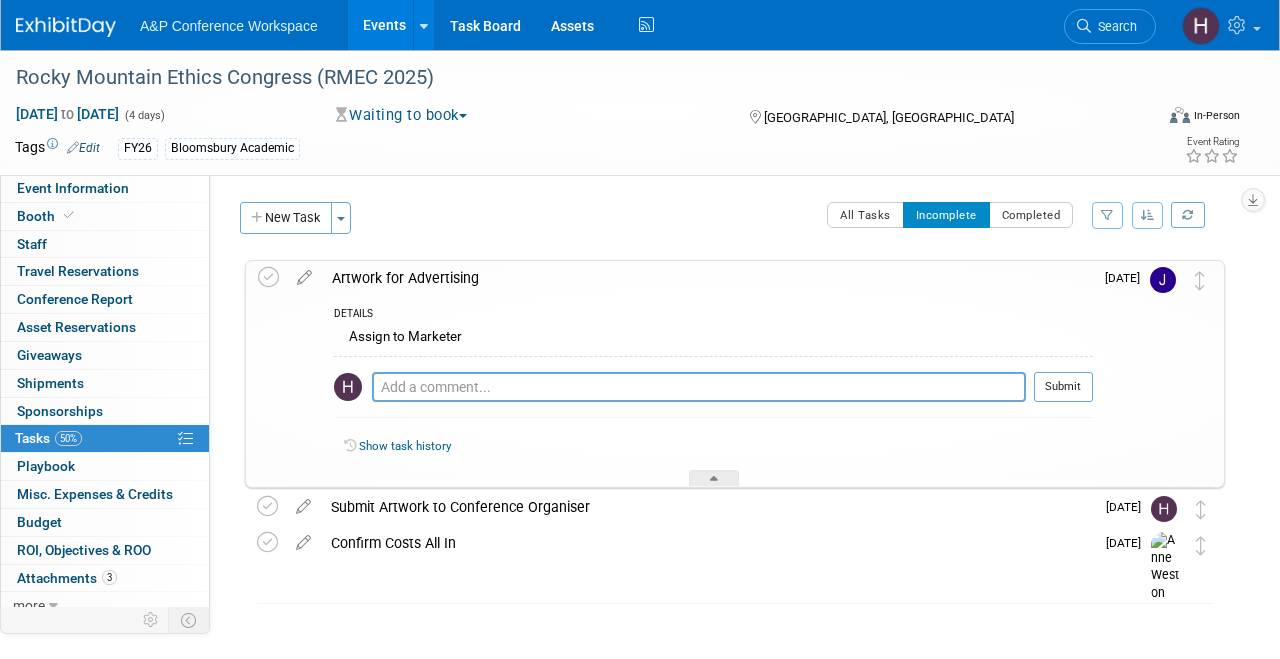 click on "Artwork for Advertising" at bounding box center [707, 278] 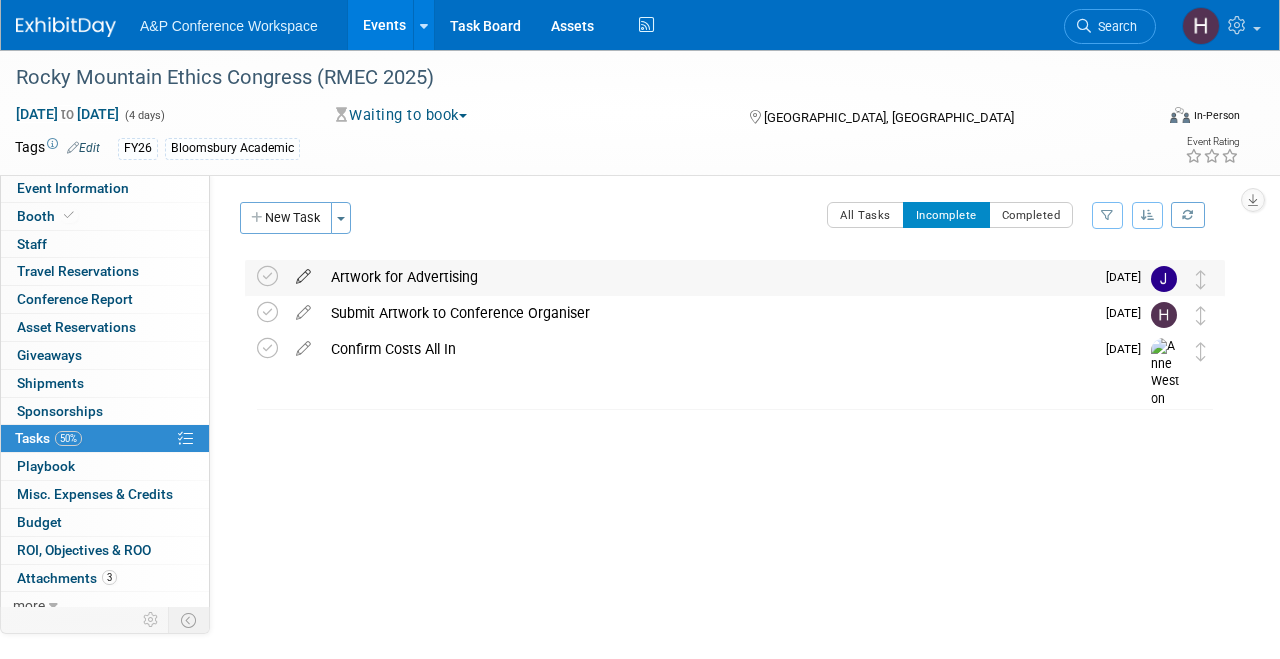 click at bounding box center (303, 272) 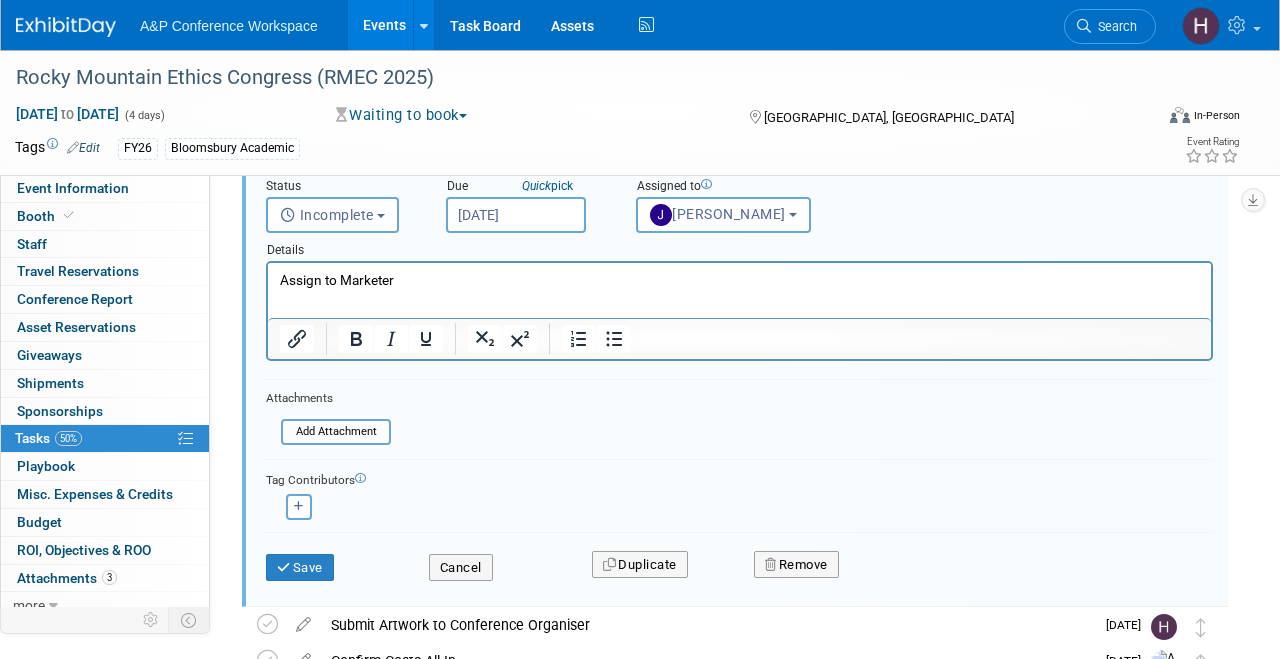 scroll, scrollTop: 172, scrollLeft: 0, axis: vertical 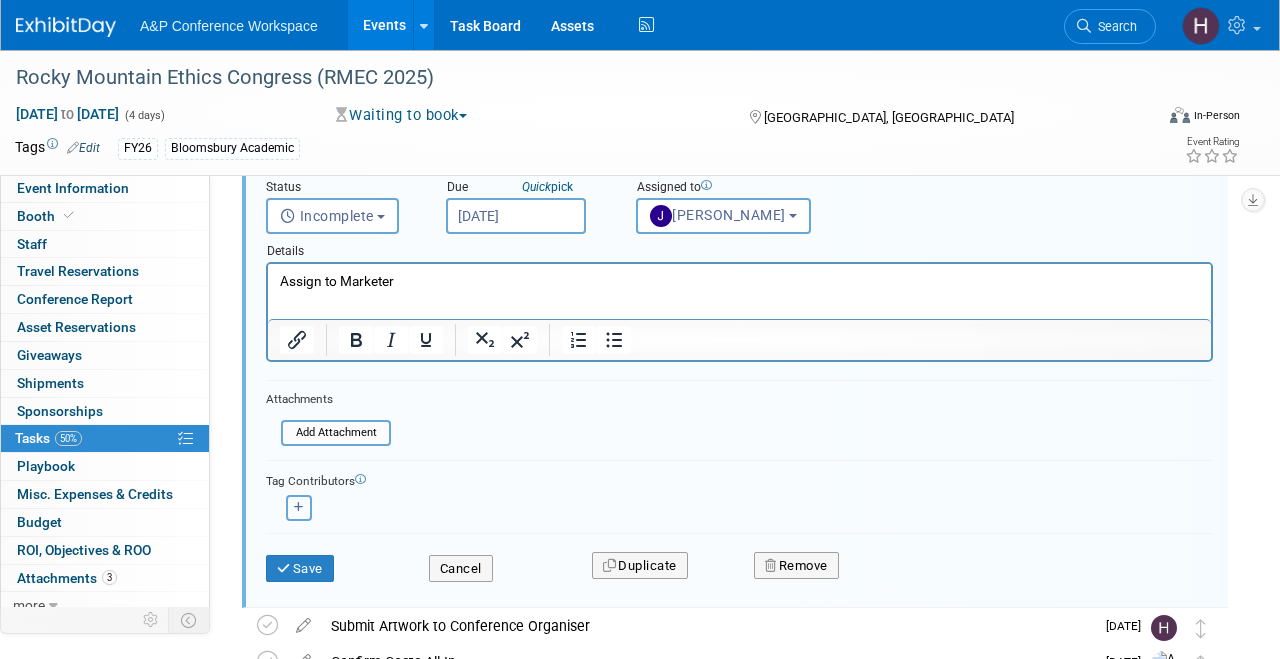 click at bounding box center [299, 508] 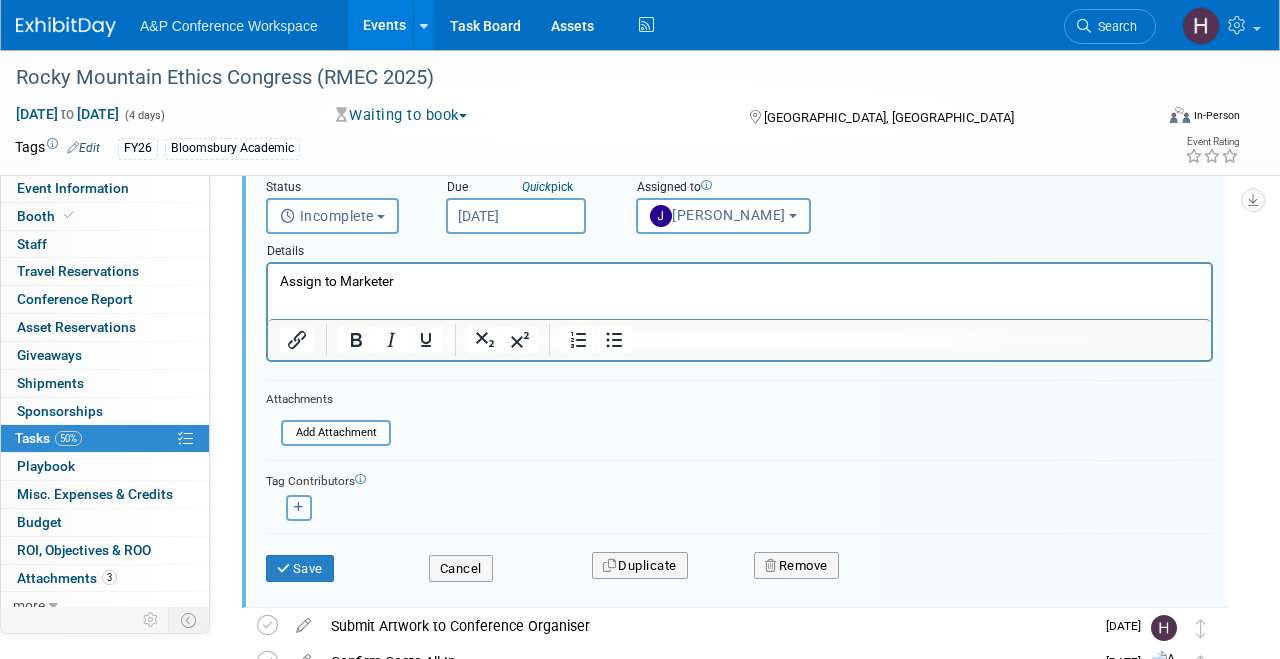 select 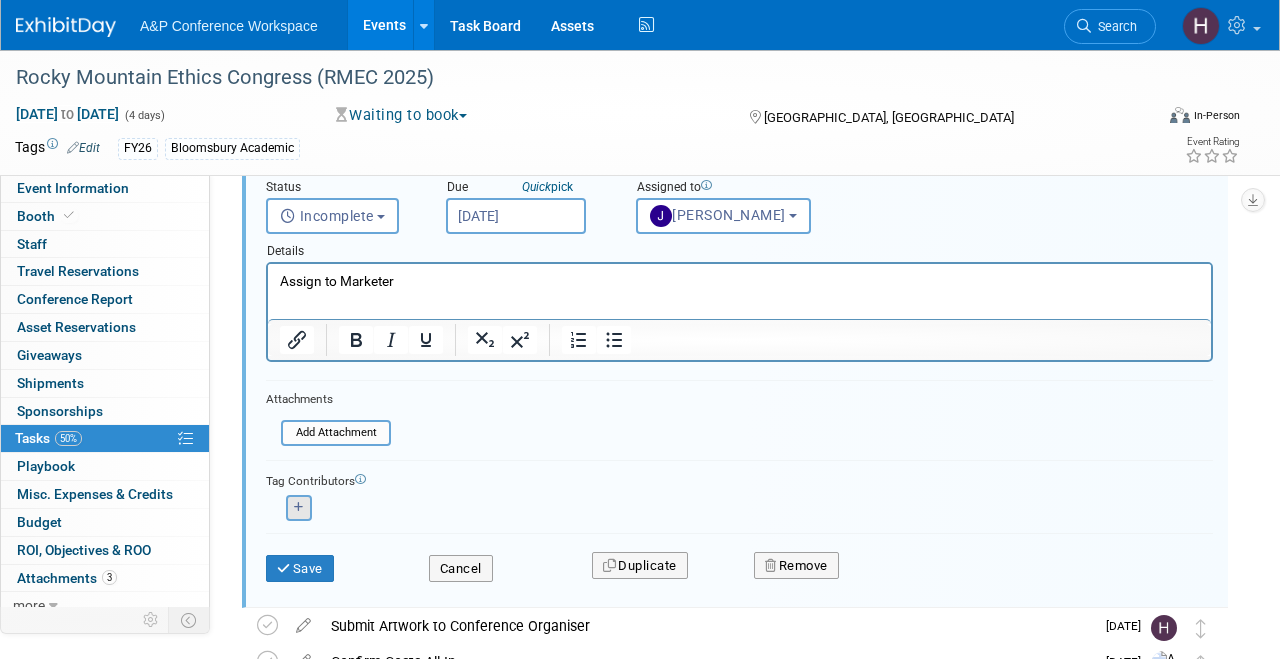 select 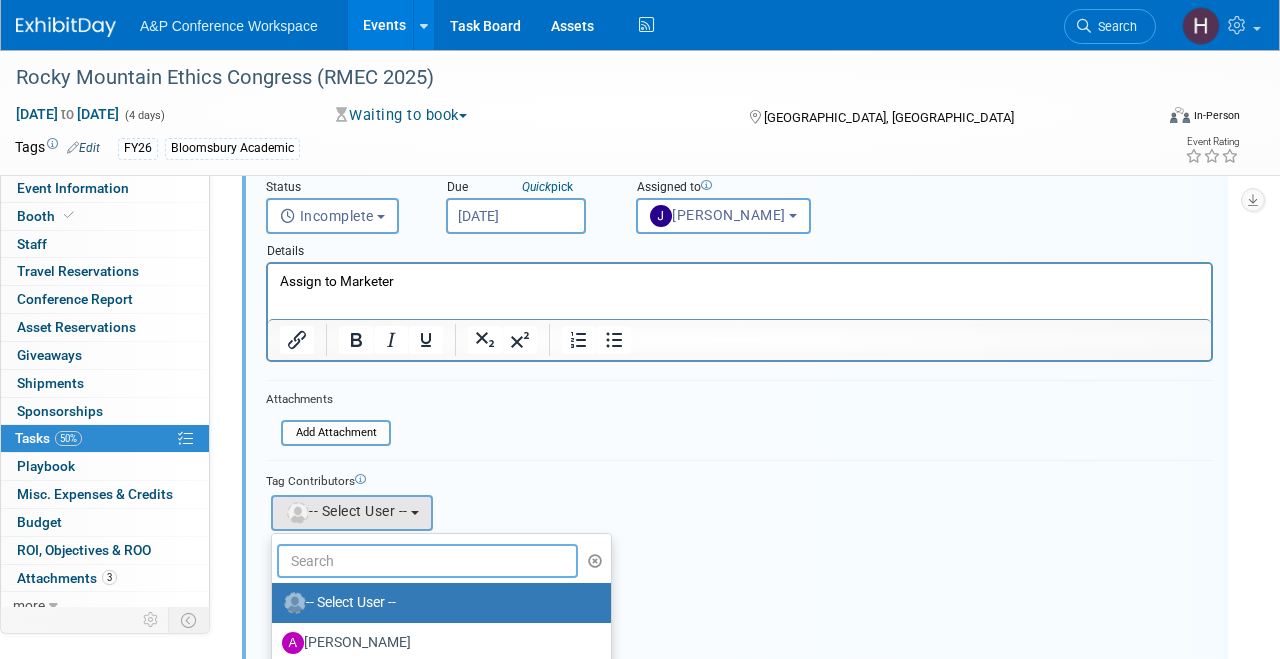 click at bounding box center (427, 561) 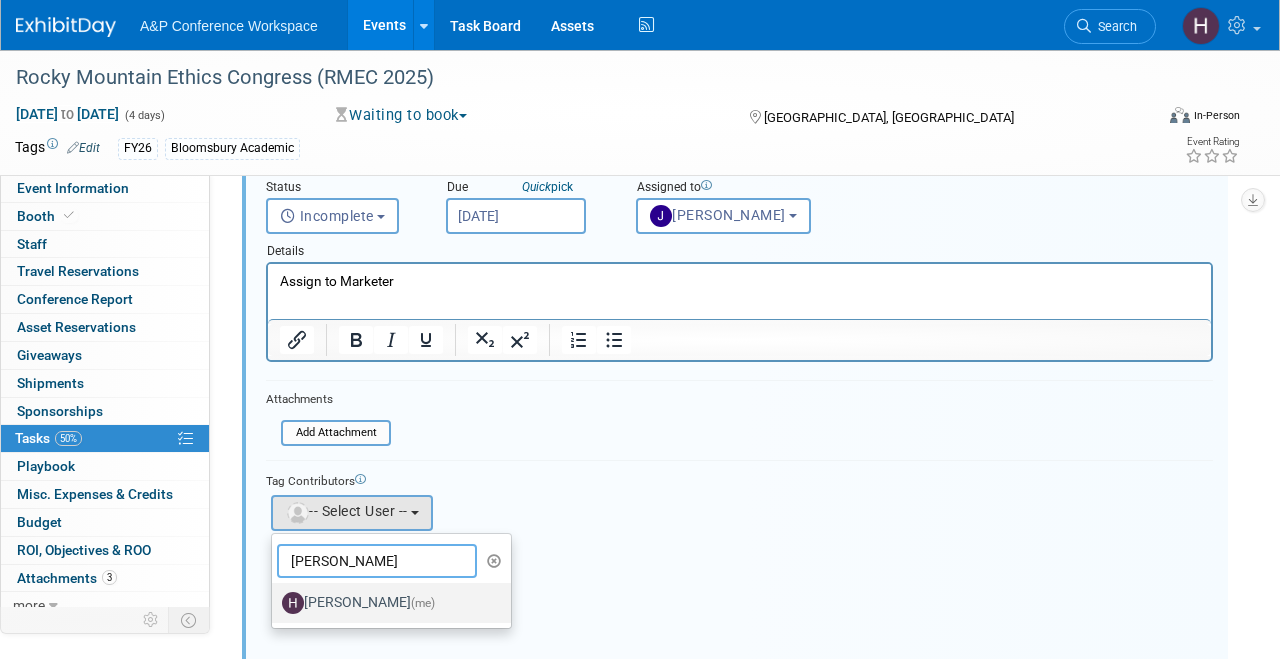 type on "hannah" 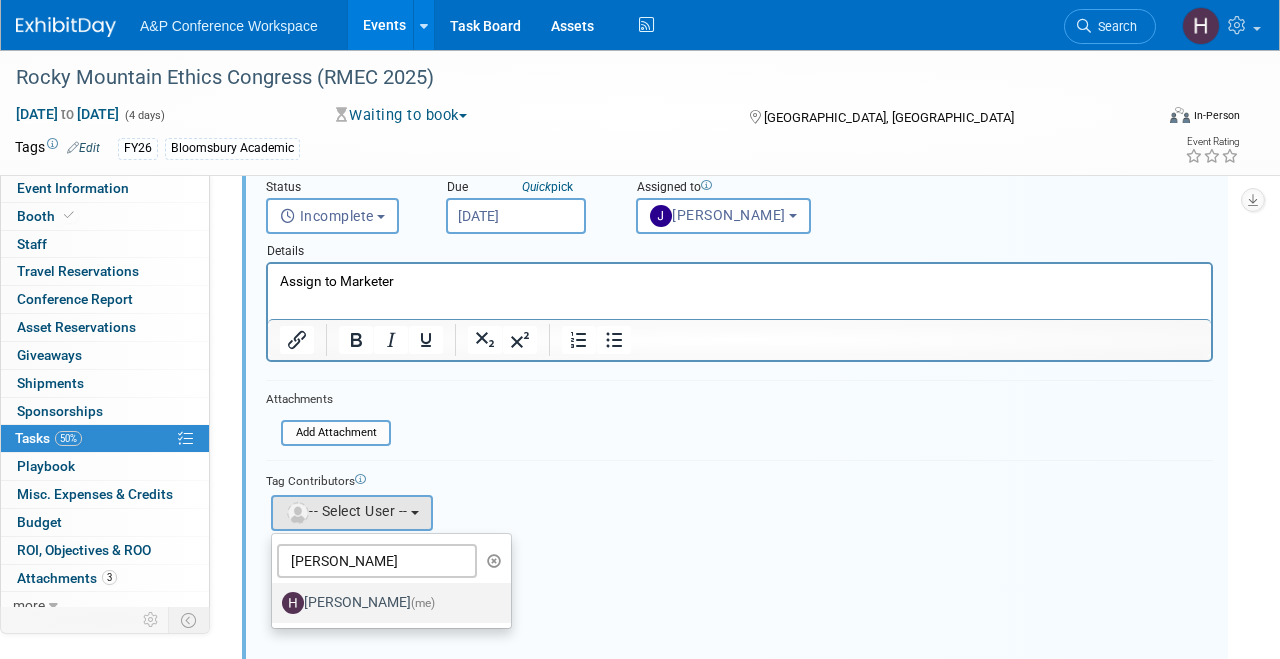 click on "[PERSON_NAME]
(me)" at bounding box center [386, 603] 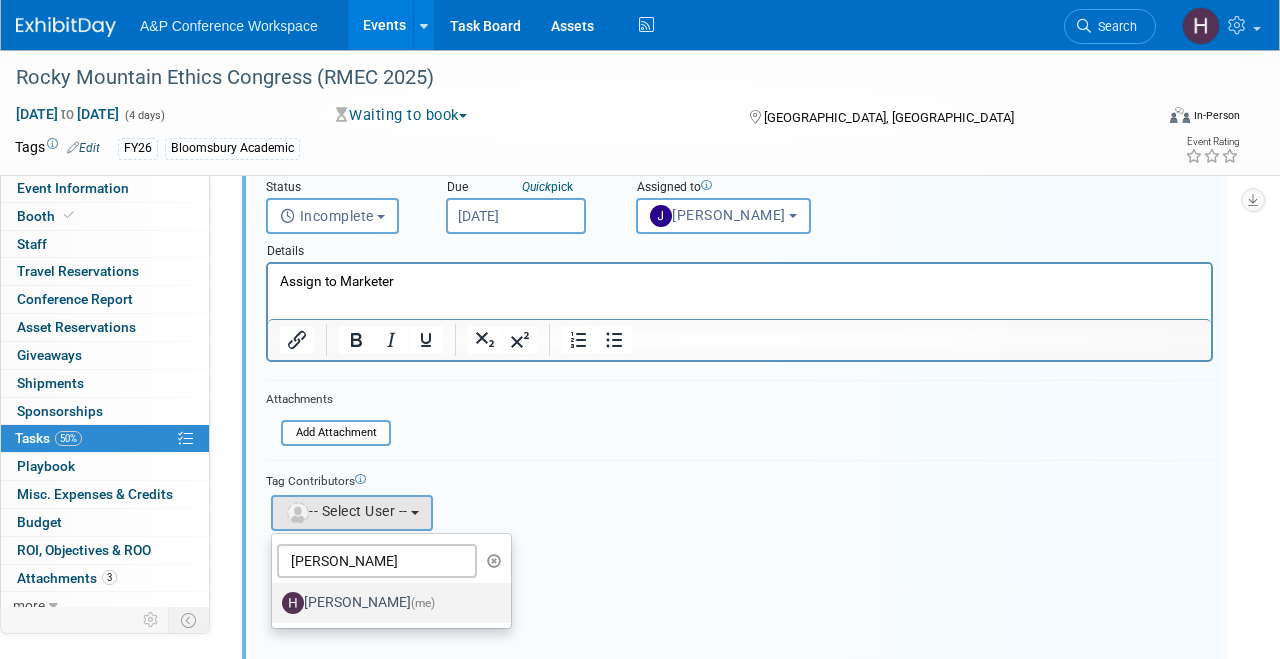 click on "[PERSON_NAME]
(me)" at bounding box center [268, 600] 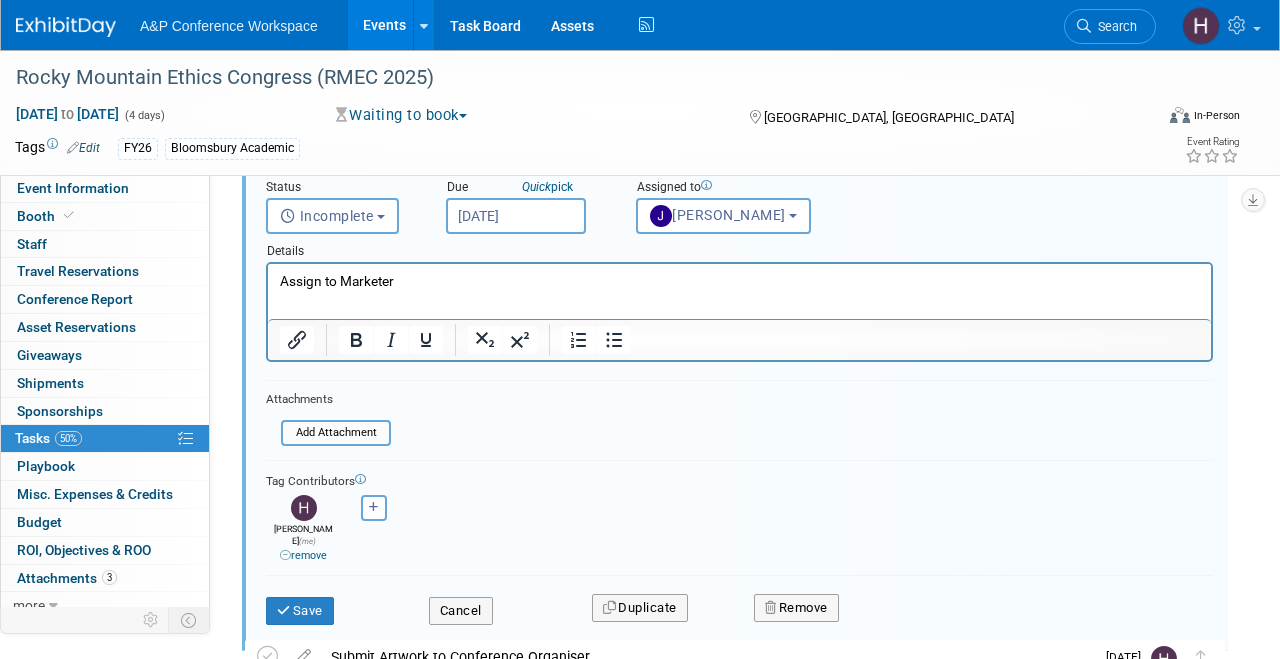 scroll, scrollTop: 239, scrollLeft: 0, axis: vertical 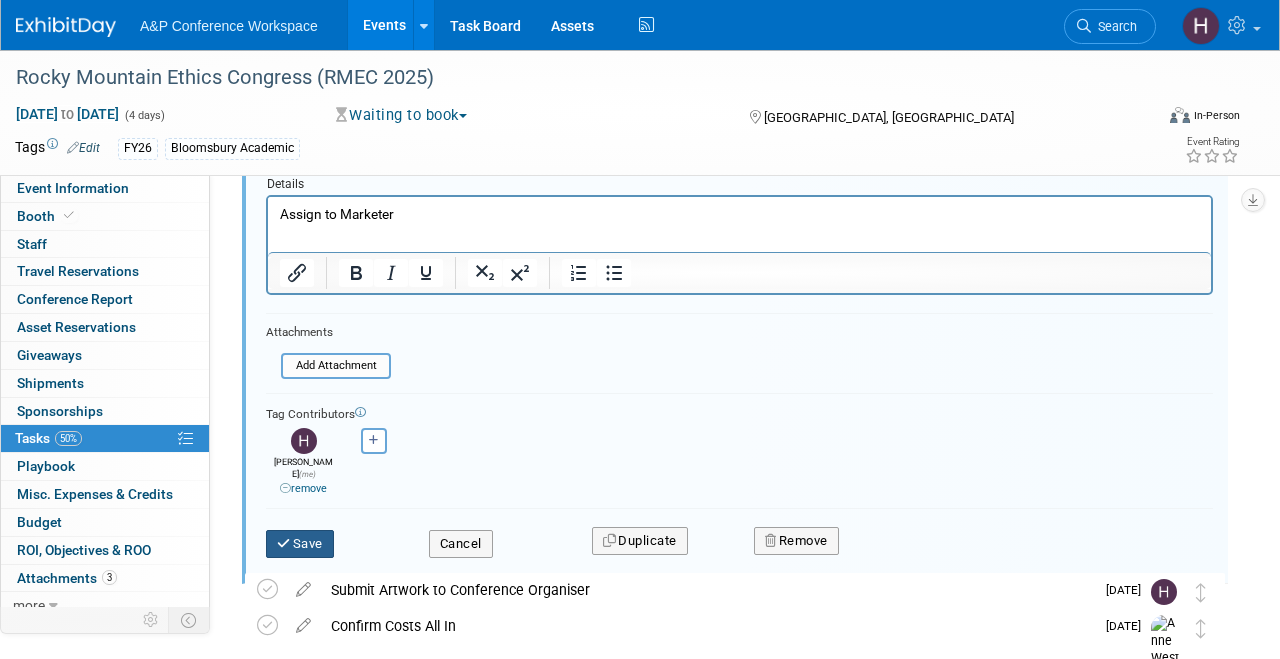 click on "Save" at bounding box center [300, 544] 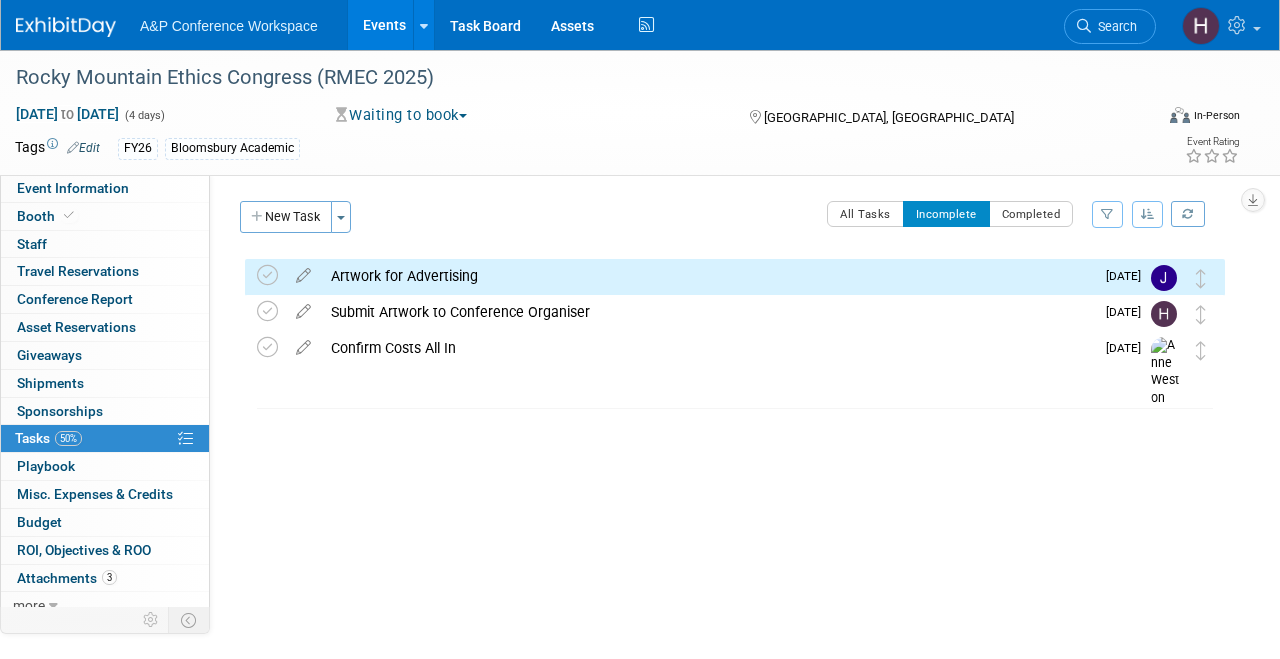 scroll, scrollTop: 0, scrollLeft: 0, axis: both 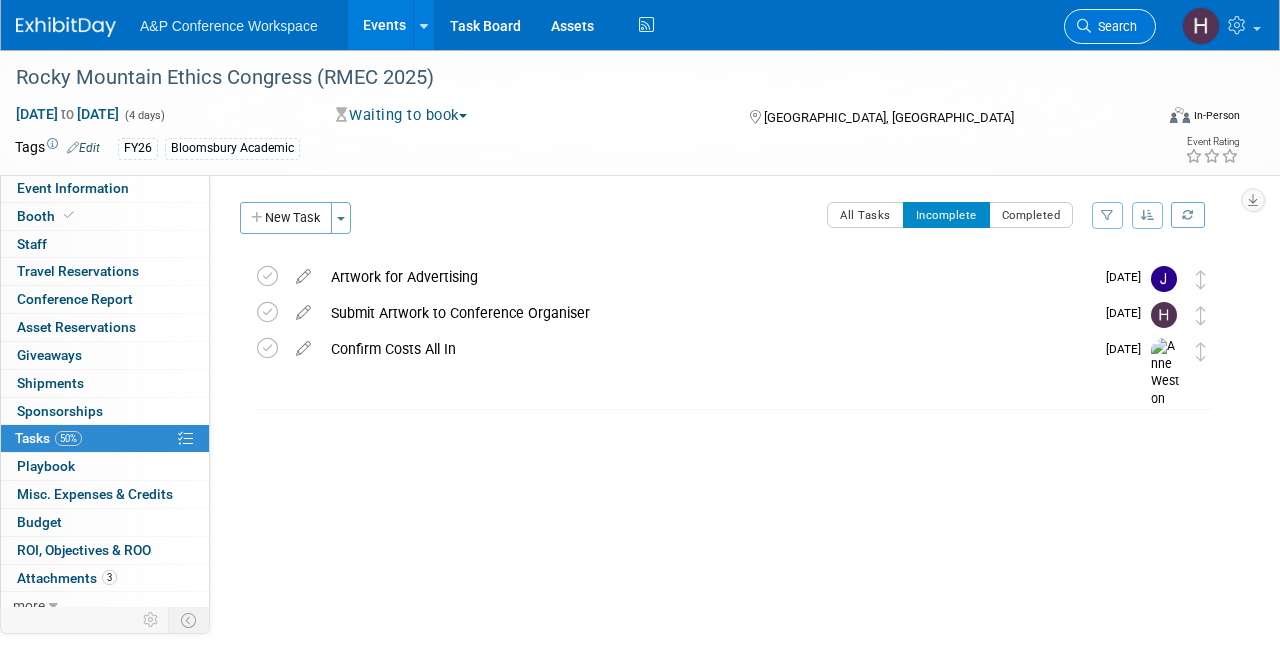 click on "Search" at bounding box center (1114, 26) 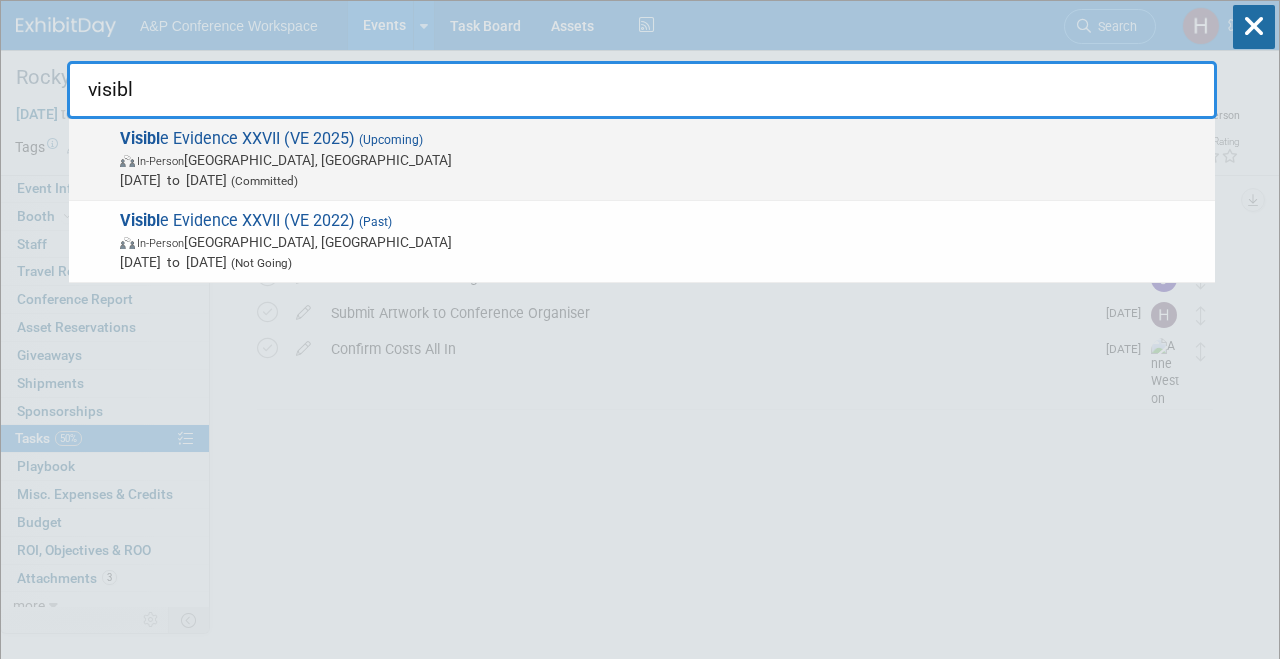 type on "visibl" 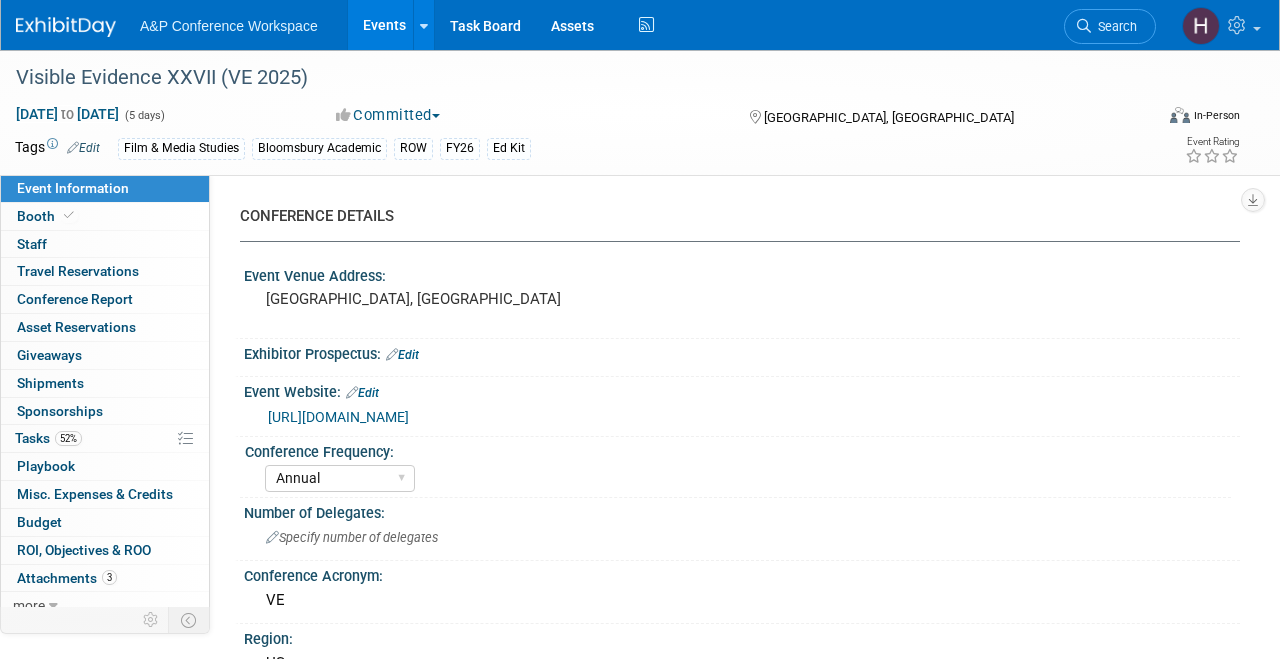 select on "Annual" 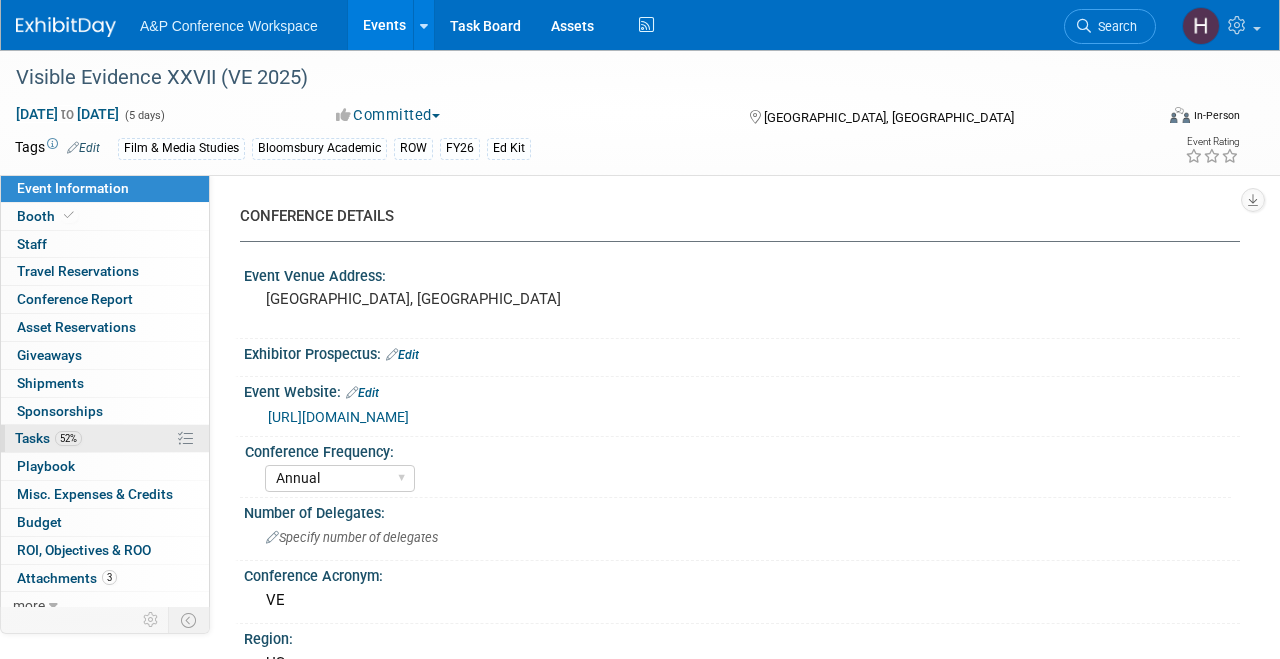 click on "52%
Tasks 52%" at bounding box center [105, 438] 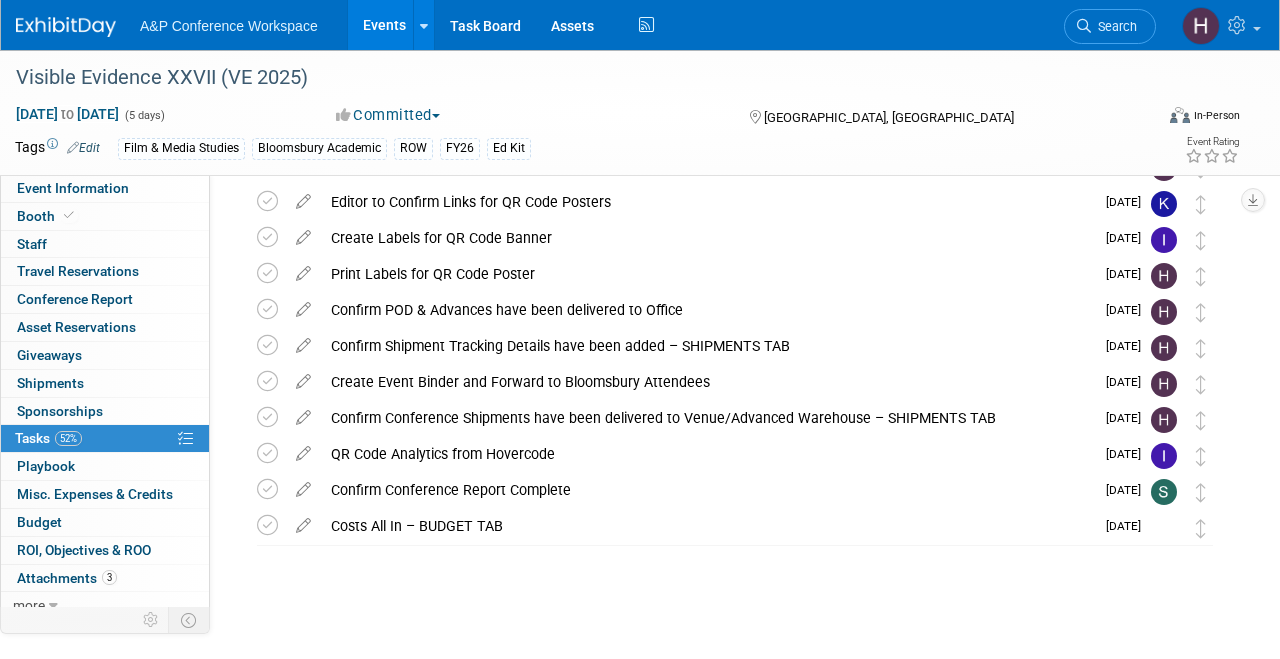 scroll, scrollTop: 0, scrollLeft: 0, axis: both 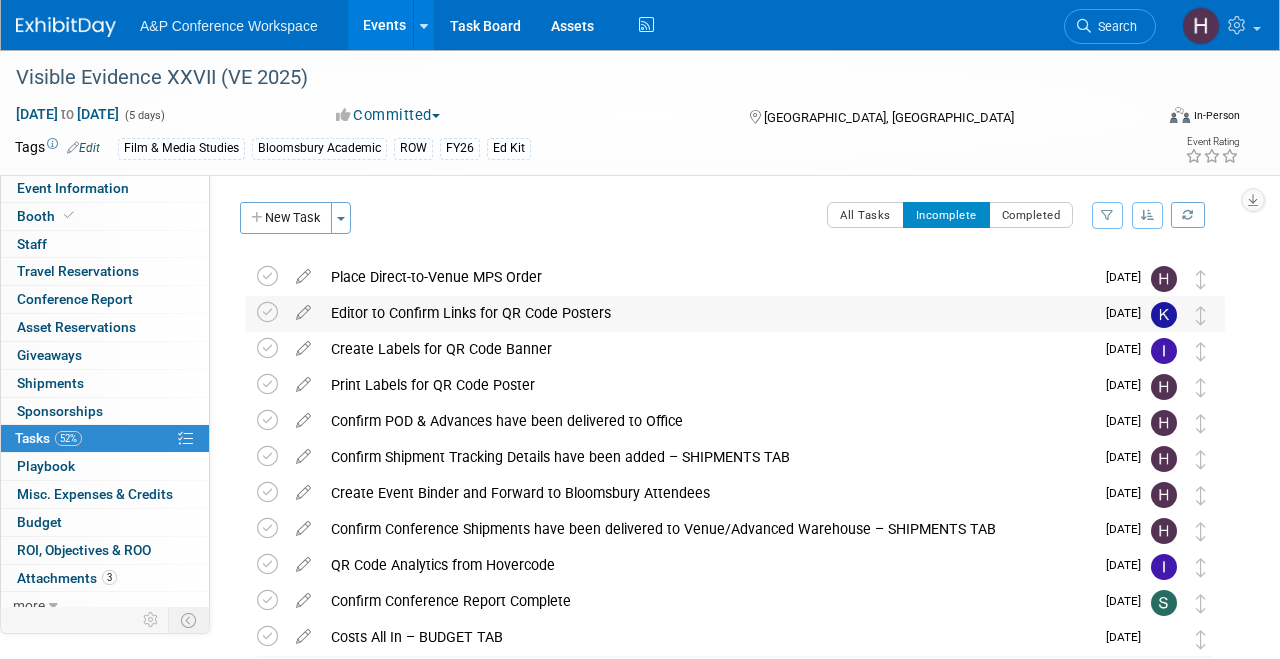 click on "Editor to Confirm Links for QR Code Posters" at bounding box center (707, 313) 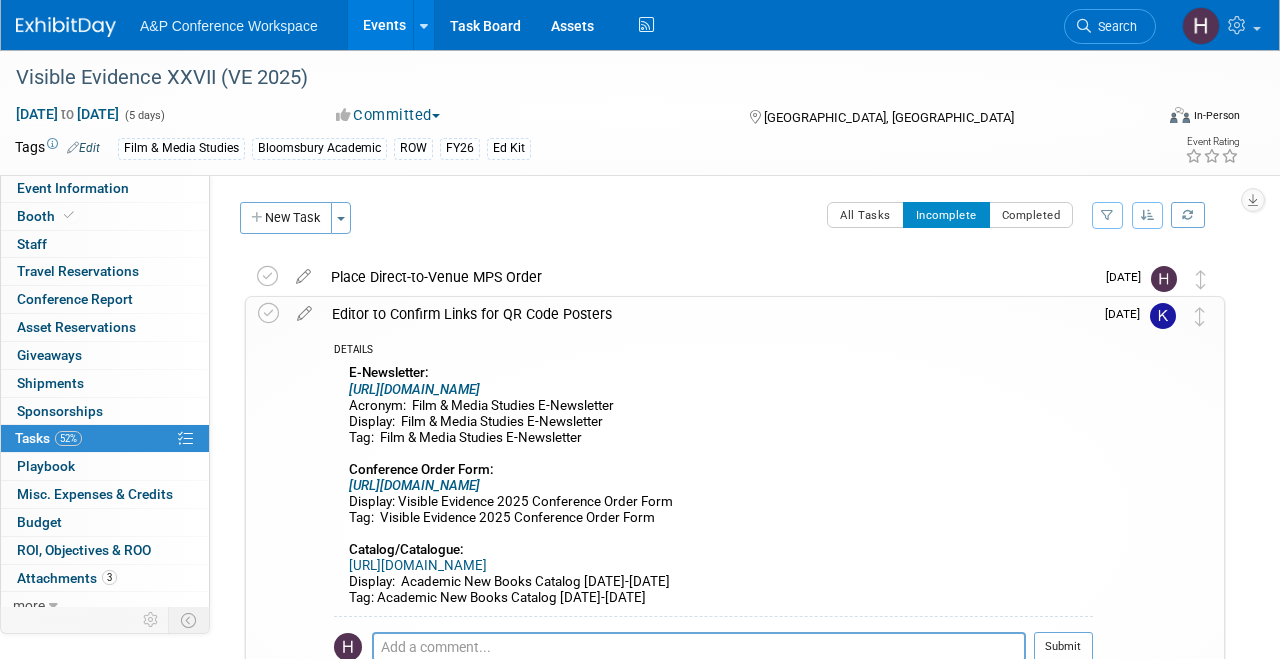 click on "Editor to Confirm Links for QR Code Posters" at bounding box center [707, 314] 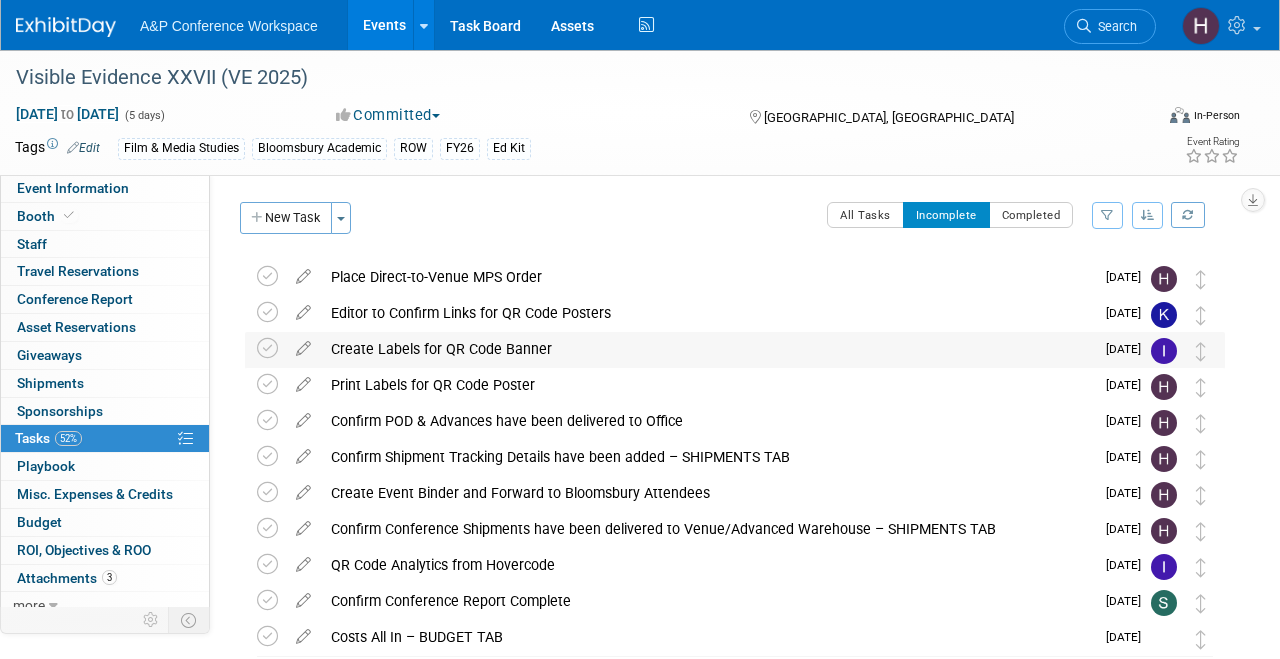 click on "Create Labels for QR Code Banner" at bounding box center [707, 349] 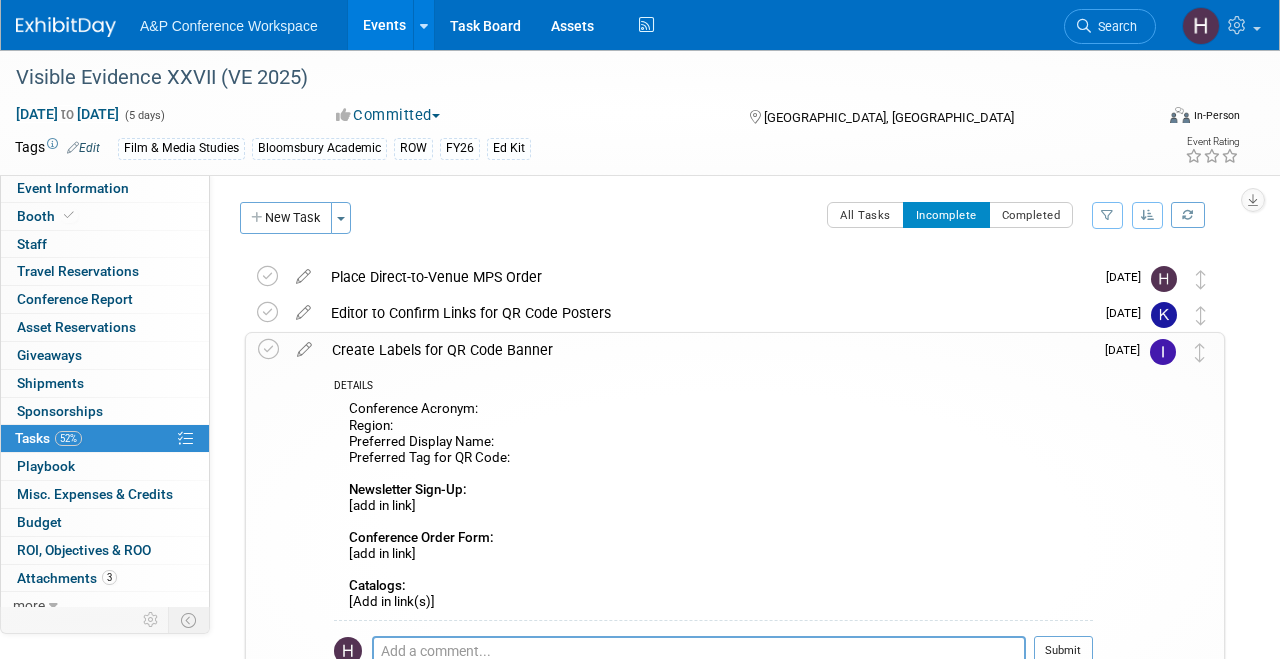 click on "Create Labels for QR Code Banner" at bounding box center [707, 350] 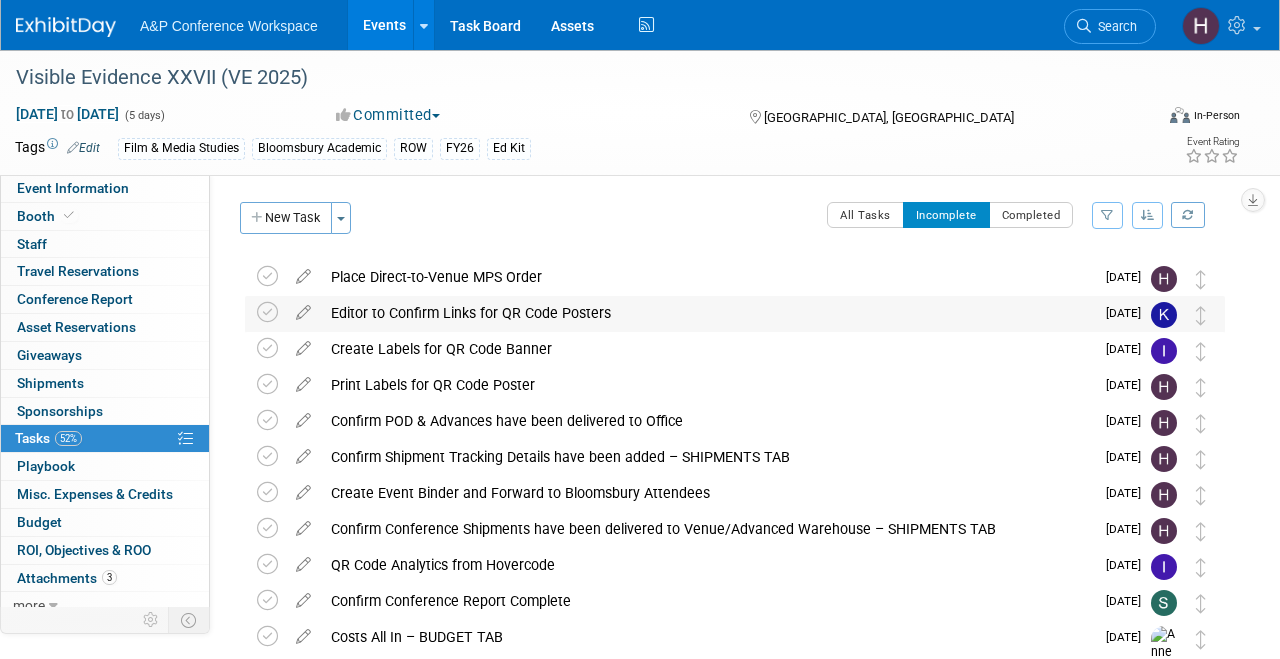 click on "Editor to Confirm Links for QR Code Posters" at bounding box center [707, 313] 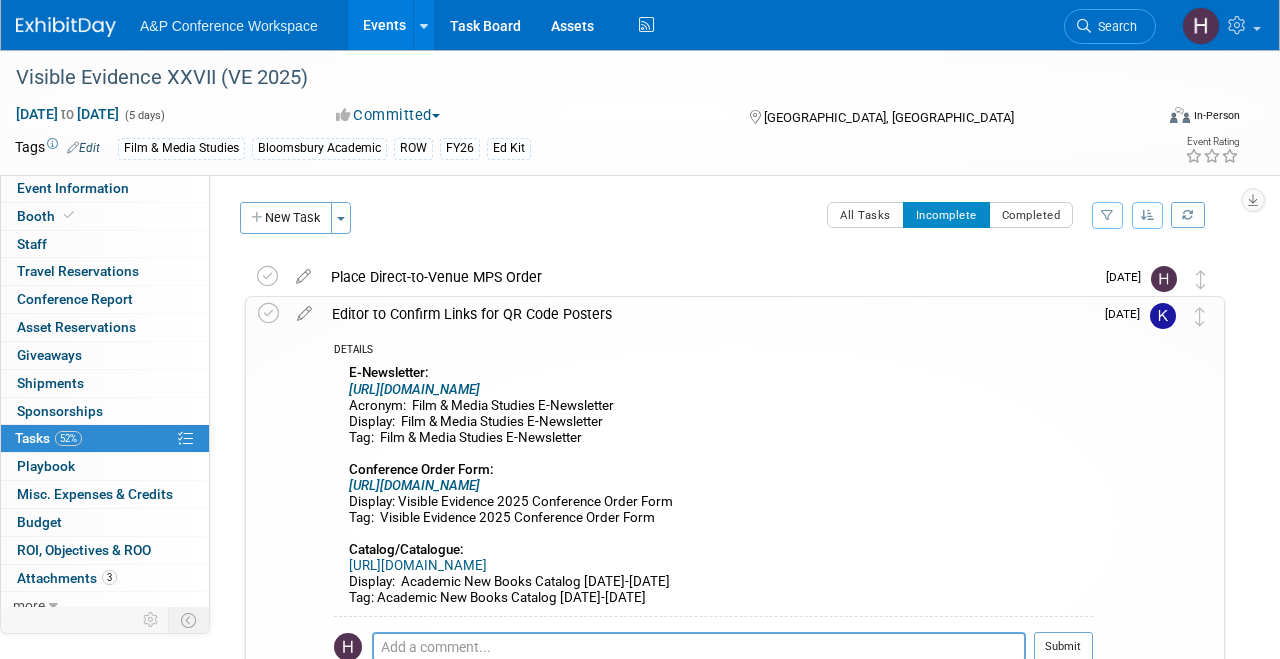 scroll, scrollTop: 55, scrollLeft: 0, axis: vertical 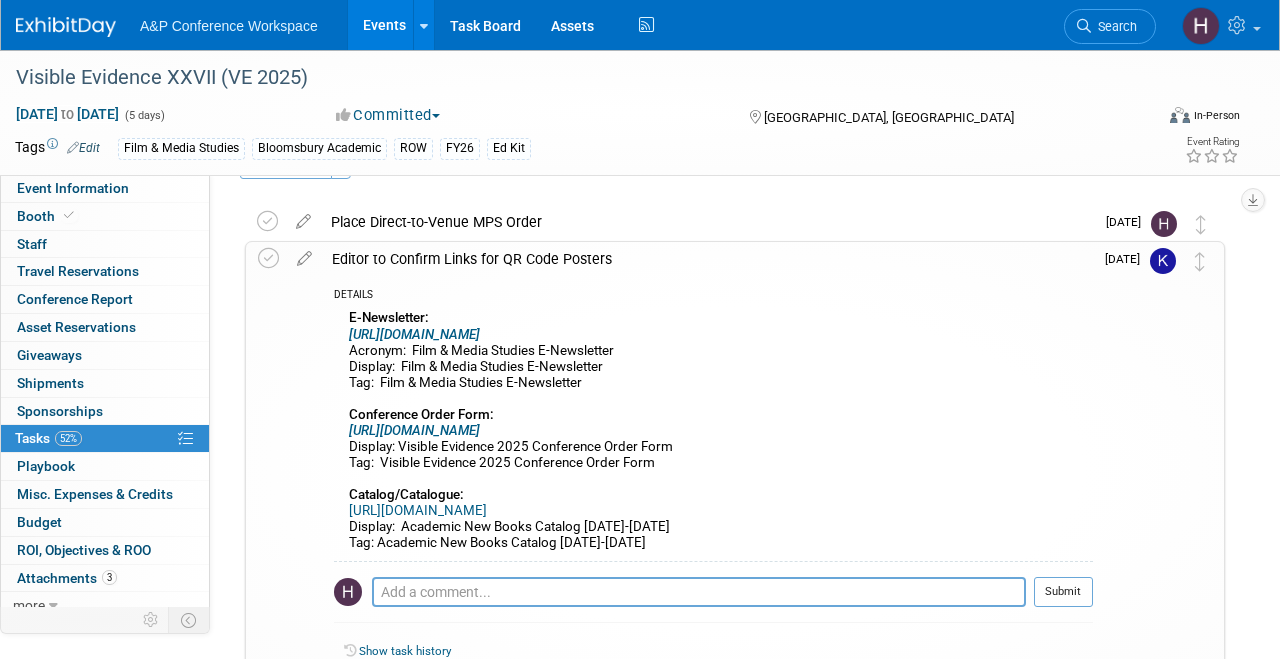 drag, startPoint x: 719, startPoint y: 544, endPoint x: 342, endPoint y: 321, distance: 438.016 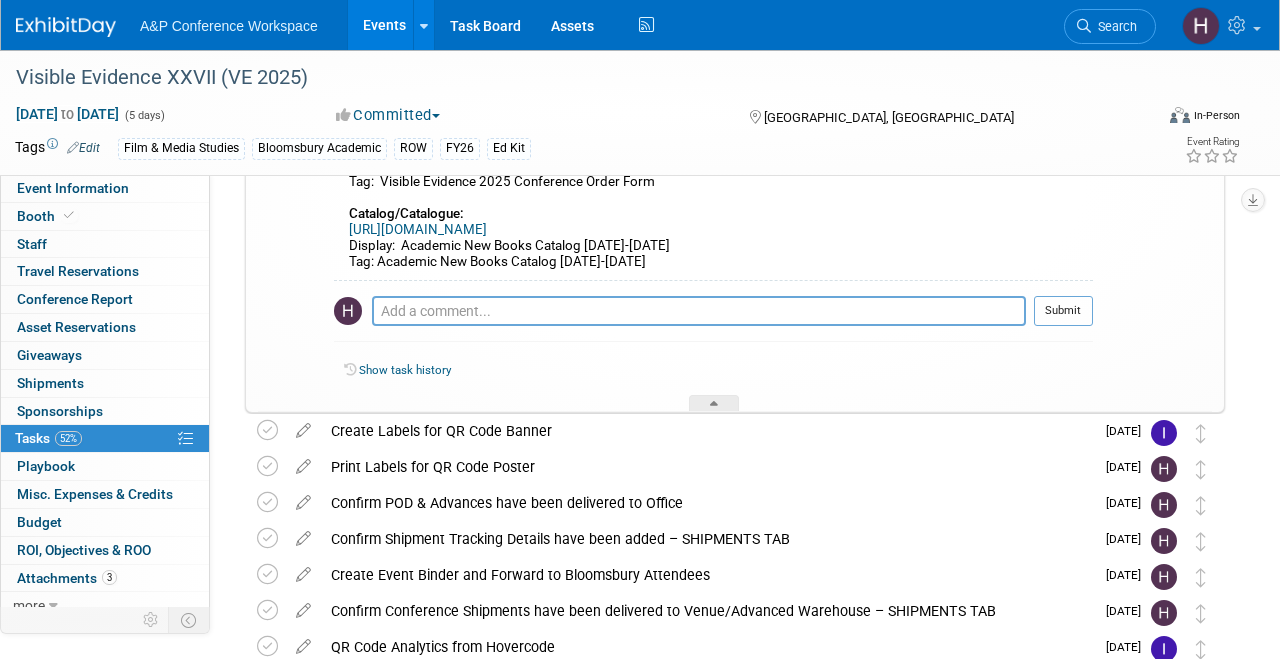 scroll, scrollTop: 339, scrollLeft: 0, axis: vertical 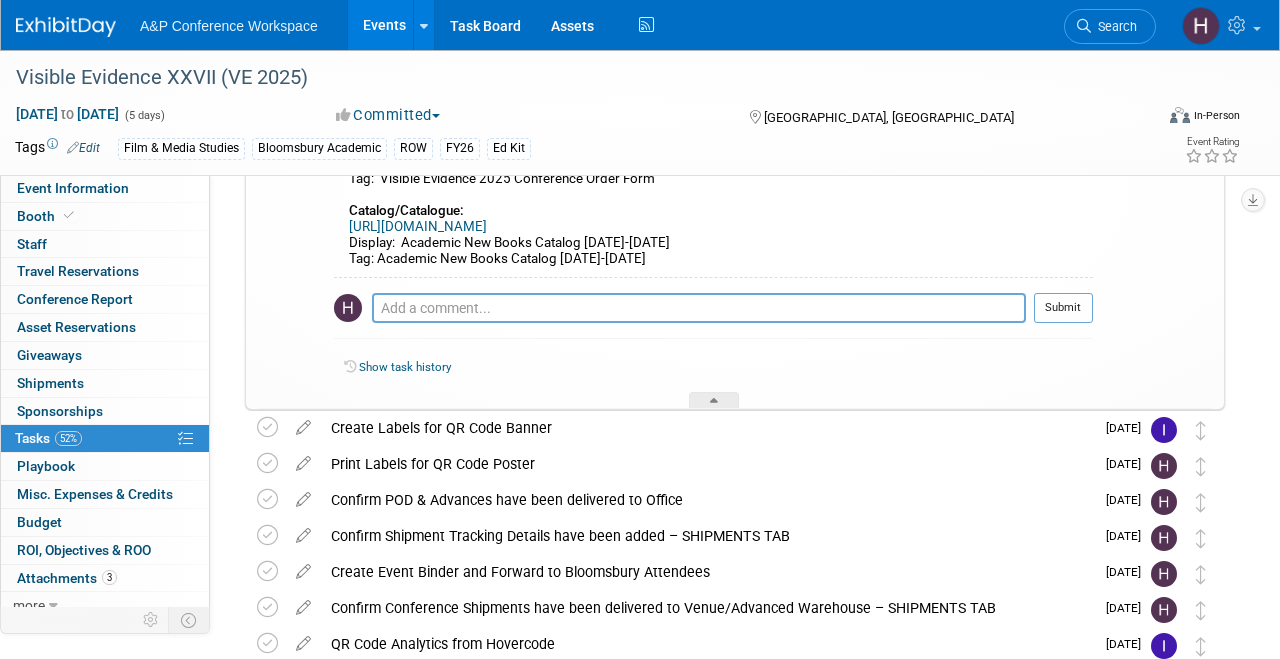click on "DETAILS
E-Newsletter: https://www.bloomsbury.com/us/newsletters/film-media-studies-newsletter/ Acronym:  Film & Media Studies E-Newsletter Display:  Film & Media Studies E-Newsletter Tag:  Film & Media Studies E-Newsletter Conference Order Form: https://www.bloomsbury.com/media/pxcc1lld/visible-evidence-2025-conference-order-form.pdf Display: Visible Evidence 2025 Conference Order Form Tag:  Visible Evidence 2025 Conference Order Form Catalog/Catalogue: https://www.bloomsbury.com/media/4nhmenmz/academic-new-books-catalogue-july-september-2025.pdf Display:  Academic New Books Catalog July-September 2025  Tag: Academic New Books Catalog July-September 2025
Pro tip: Press Ctrl-Enter to submit comment.
Submit
Show task history" at bounding box center [707, 200] 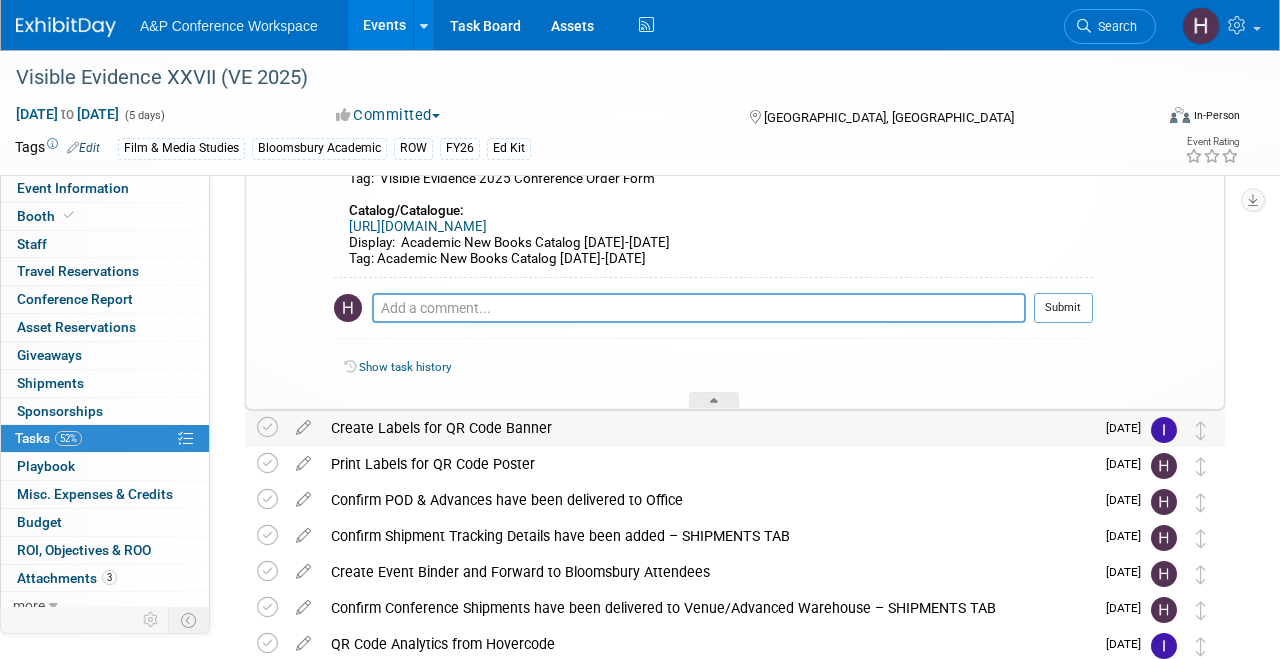click on "Create Labels for QR Code Banner" at bounding box center [707, 428] 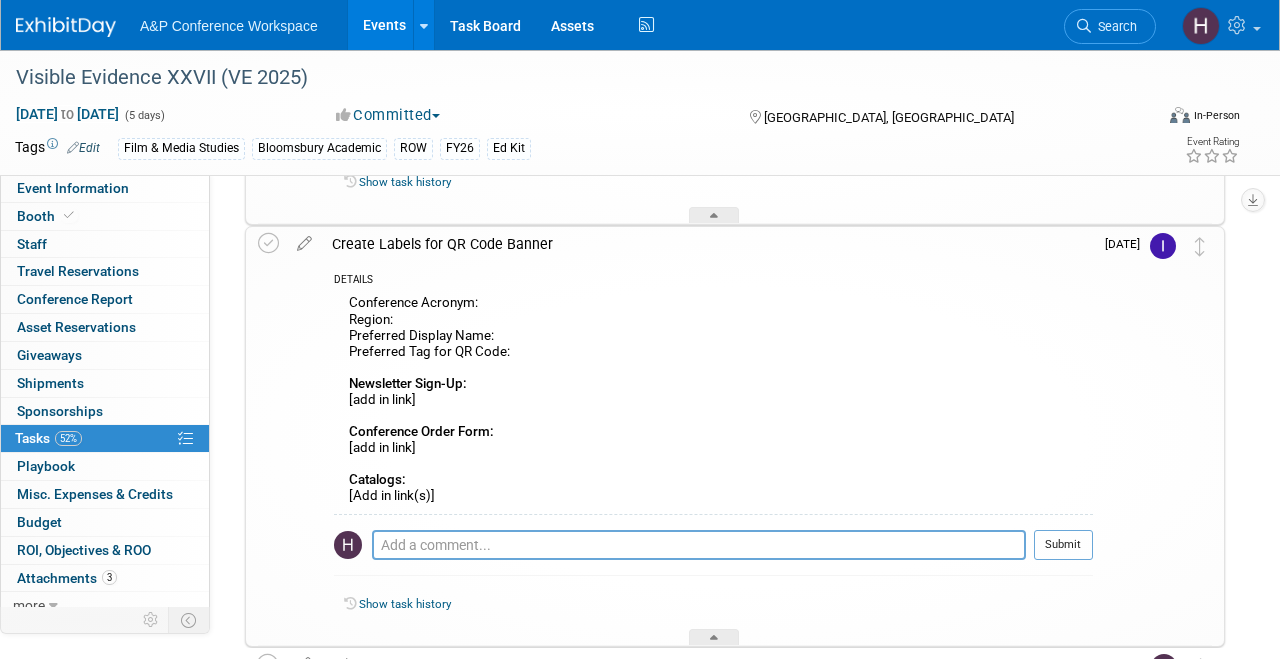 scroll, scrollTop: 528, scrollLeft: 0, axis: vertical 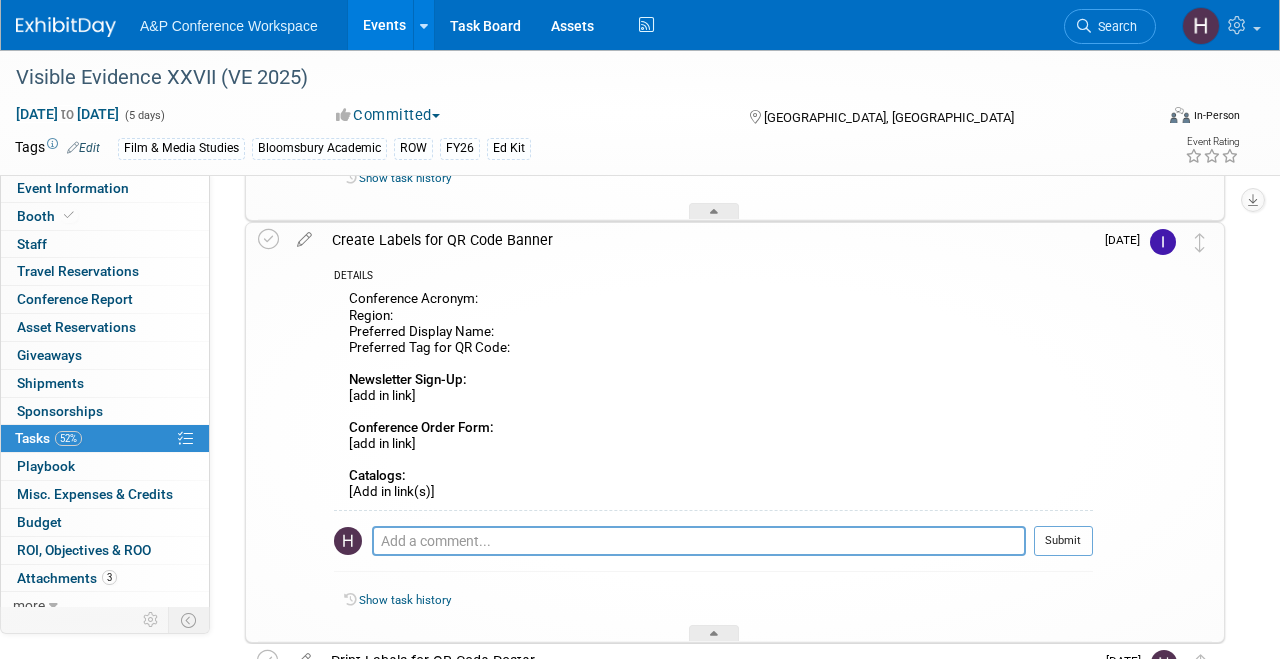 click on "Conference Acronym:   Region:   Preferred Display Name:   Preferred Tag for QR Code:   Newsletter Sign-Up: [add in link] Conference Order Form: [add in link] Catalogs: [Add in link(s)]" at bounding box center [713, 398] 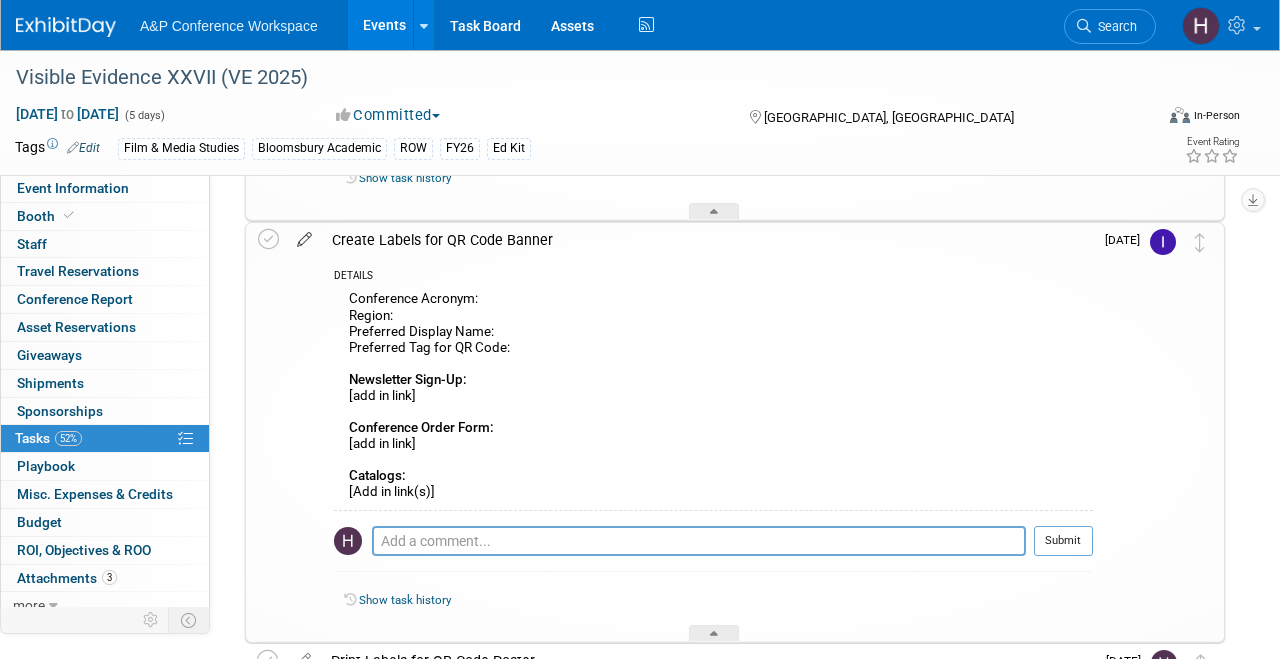 click at bounding box center [304, 235] 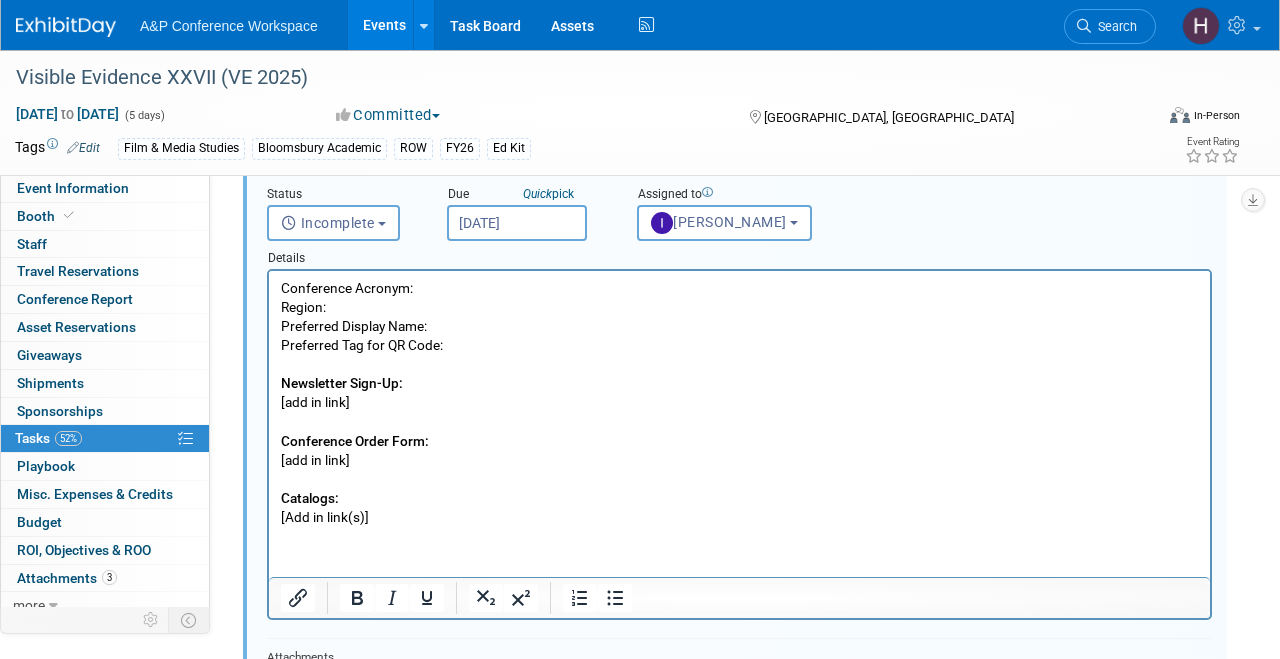 scroll, scrollTop: 668, scrollLeft: 0, axis: vertical 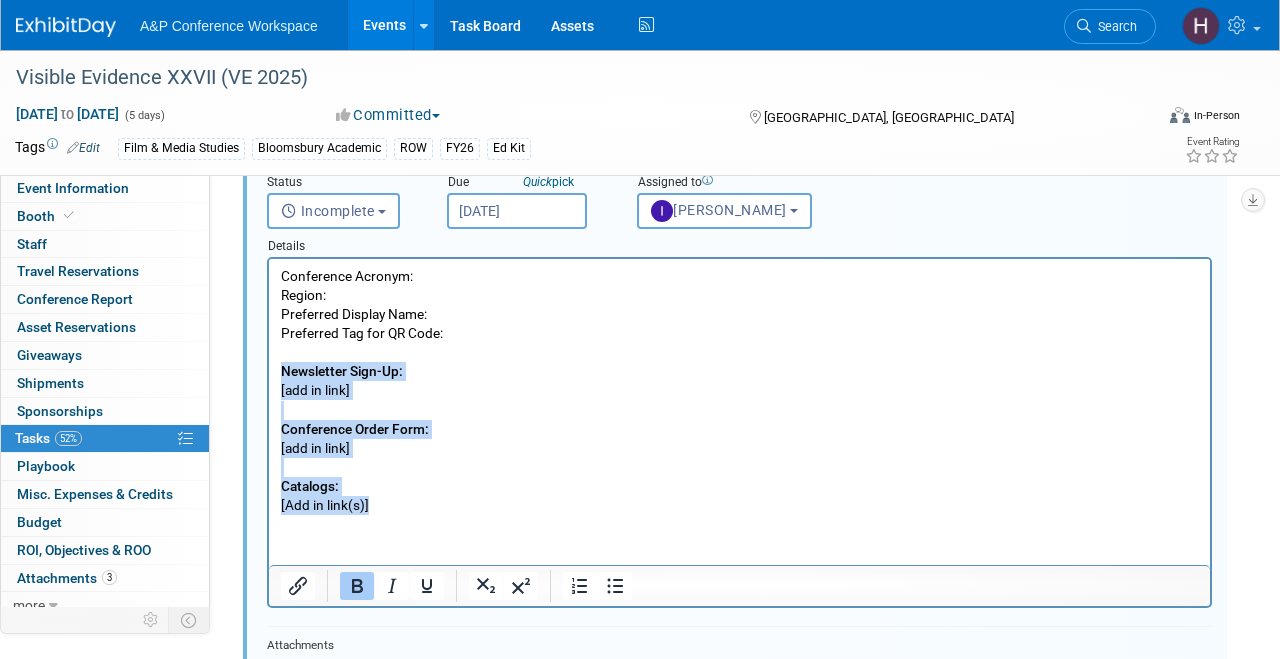 drag, startPoint x: 412, startPoint y: 499, endPoint x: 267, endPoint y: 375, distance: 190.79047 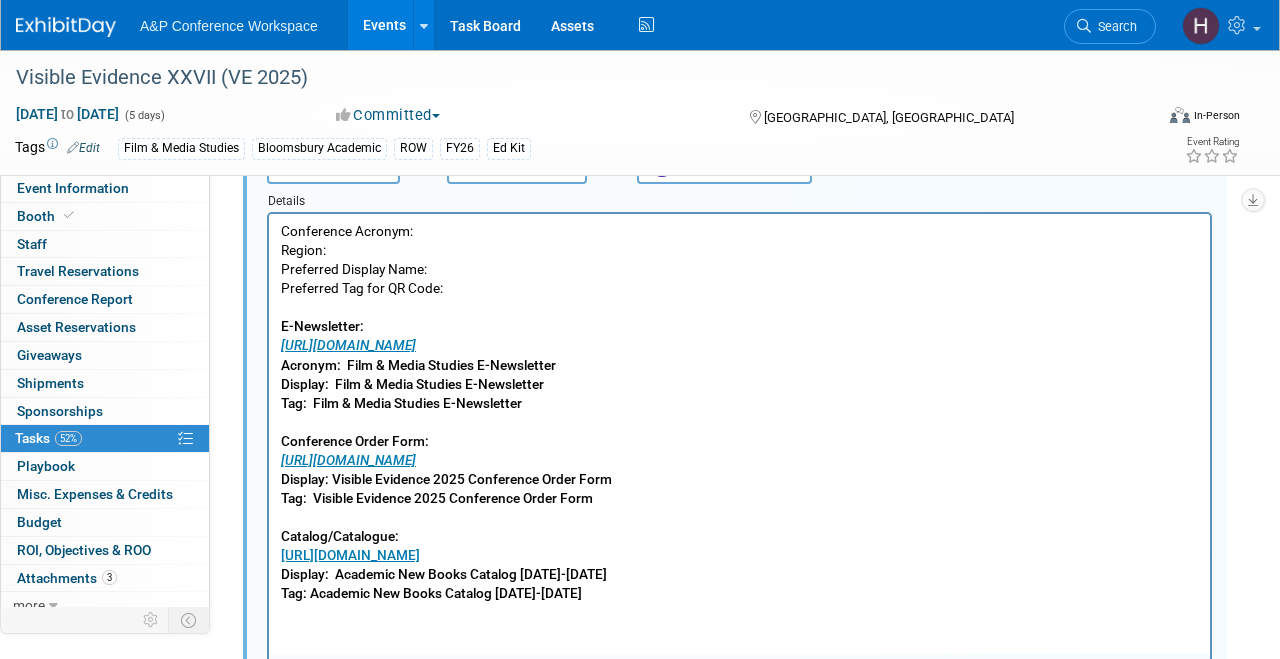 scroll, scrollTop: 705, scrollLeft: 0, axis: vertical 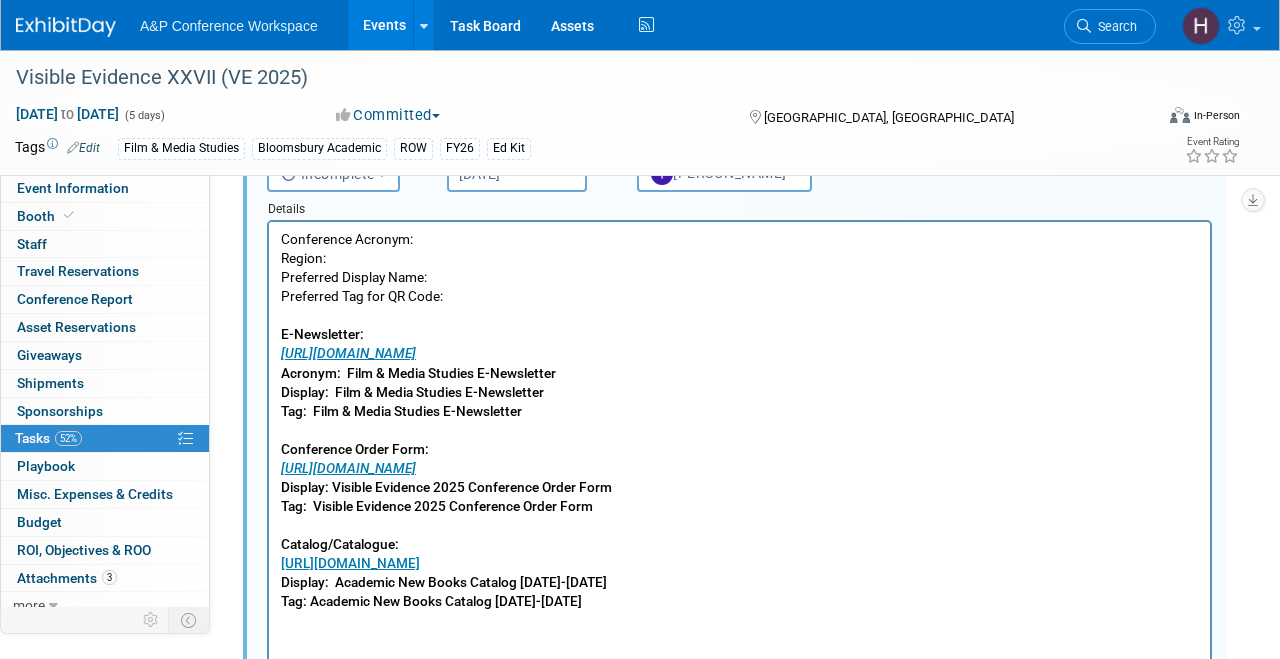 click on "Conference Acronym:   Region:   Preferred Display Name:   Preferred Tag for QR Code:   E-Newsletter: https://www.bloomsbury.com/us/newsletters/film-media-studies-newsletter/ Acronym:  Film & Media Studies E-Newsletter Display:  Film & Media Studies E-Newsletter Tag:  Film & Media Studies E-Newsletter Conference Order Form: https://www.bloomsbury.com/media/pxcc1lld/visible-evidence-2025-conference-order-form.pdf Display: Visible Evidence 2025 Conference Order Form Tag:  Visible Evidence 2025 Conference Order Form Catalog/Catalogue: https://www.bloomsbury.com/media/4nhmenmz/academic-new-books-catalogue-july-september-2025.pdf Display:  Academic New Books Catalog July-September 2025  Tag: Academic New Books Catalog July-September 2025" at bounding box center (740, 421) 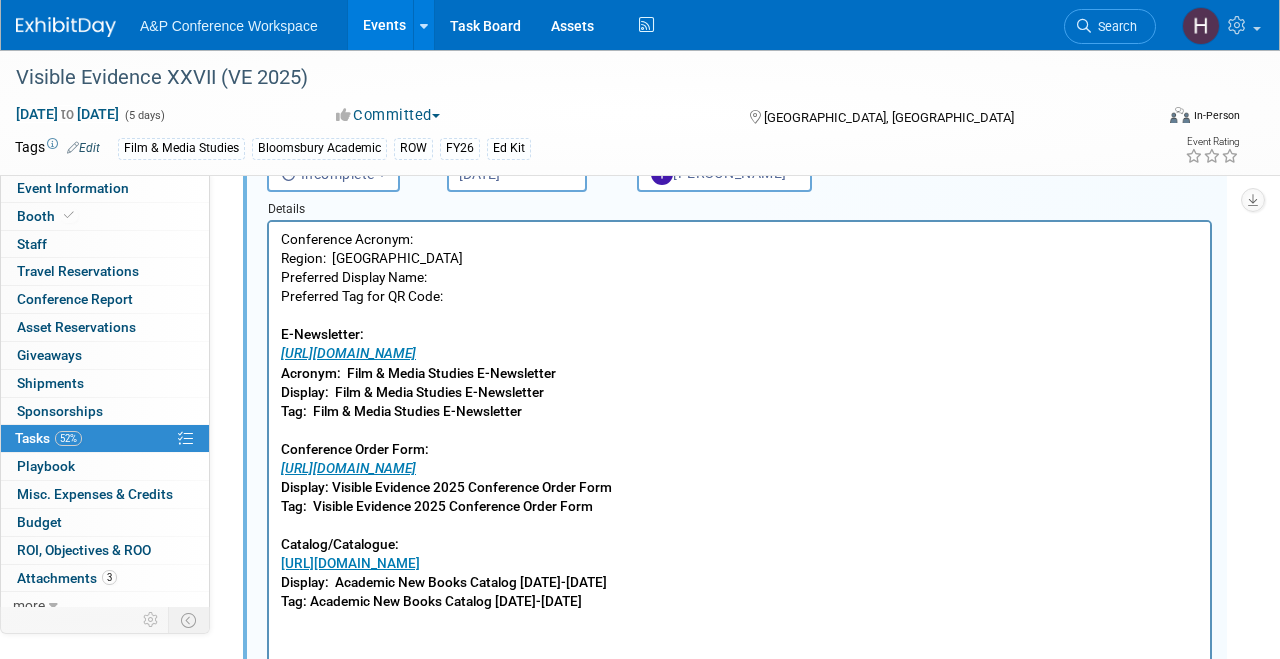 click on "Conference Acronym:   Region:  USA Preferred Display Name:   Preferred Tag for QR Code:   E-Newsletter: https://www.bloomsbury.com/us/newsletters/film-media-studies-newsletter/ Acronym:  Film & Media Studies E-Newsletter Display:  Film & Media Studies E-Newsletter Tag:  Film & Media Studies E-Newsletter Conference Order Form: https://www.bloomsbury.com/media/pxcc1lld/visible-evidence-2025-conference-order-form.pdf Display: Visible Evidence 2025 Conference Order Form Tag:  Visible Evidence 2025 Conference Order Form Catalog/Catalogue: https://www.bloomsbury.com/media/4nhmenmz/academic-new-books-catalogue-july-september-2025.pdf Display:  Academic New Books Catalog July-September 2025  Tag: Academic New Books Catalog July-September 2025" at bounding box center [740, 421] 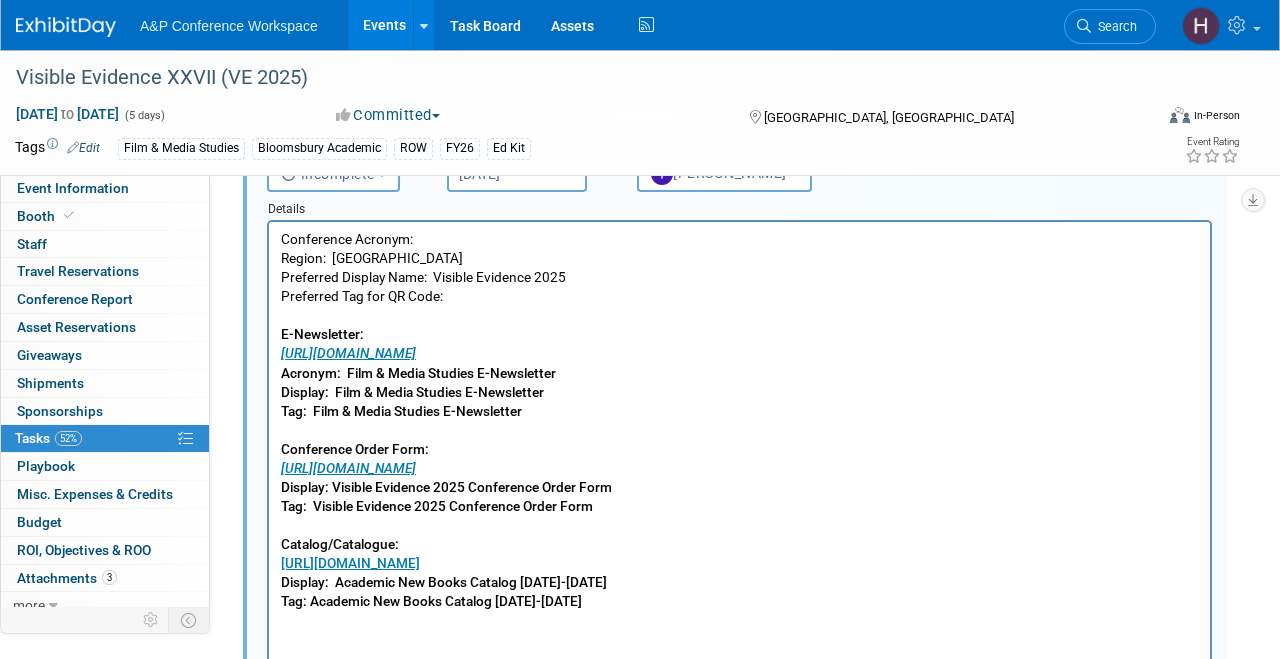 click on "Conference Acronym:   Region:  USA Preferred Display Name:  Visible Evidence 2025 Preferred Tag for QR Code:   E-Newsletter: https://www.bloomsbury.com/us/newsletters/film-media-studies-newsletter/ Acronym:  Film & Media Studies E-Newsletter Display:  Film & Media Studies E-Newsletter Tag:  Film & Media Studies E-Newsletter Conference Order Form: https://www.bloomsbury.com/media/pxcc1lld/visible-evidence-2025-conference-order-form.pdf Display: Visible Evidence 2025 Conference Order Form Tag:  Visible Evidence 2025 Conference Order Form Catalog/Catalogue: https://www.bloomsbury.com/media/4nhmenmz/academic-new-books-catalogue-july-september-2025.pdf Display:  Academic New Books Catalog July-September 2025  Tag: Academic New Books Catalog July-September 2025" at bounding box center [740, 421] 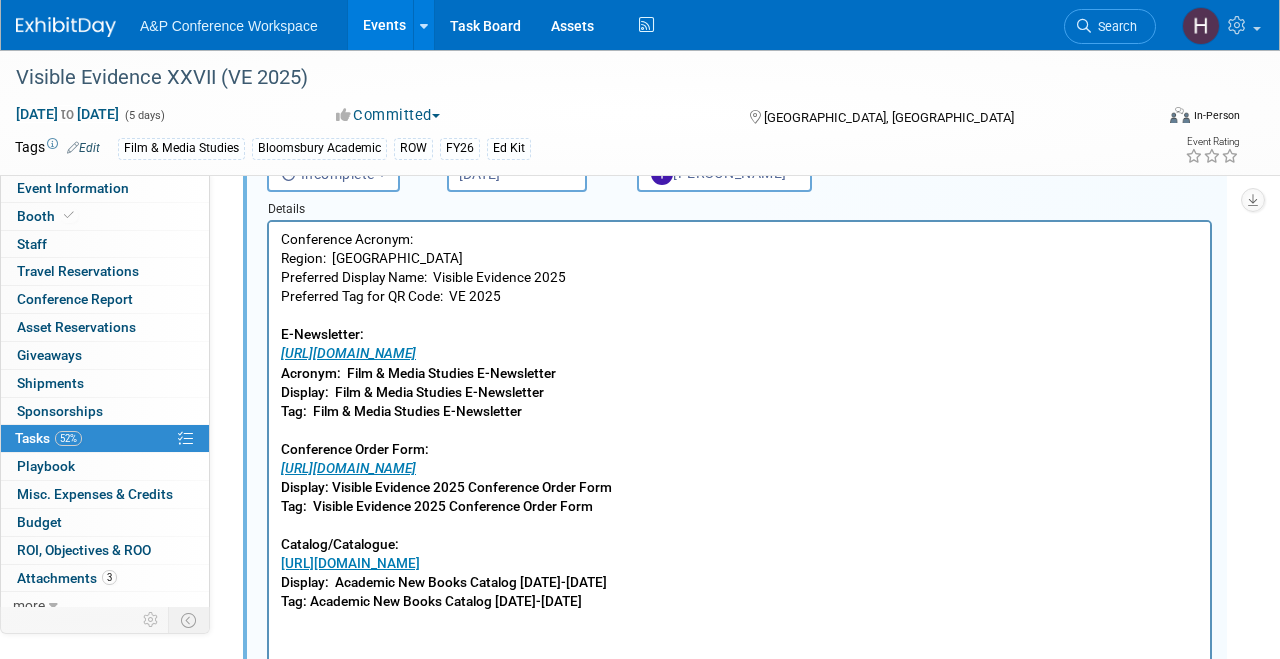 click on "Conference Acronym:   Region:  USA Preferred Display Name:  Visible Evidence 2025 Preferred Tag for QR Code:  VE 2025 E-Newsletter: https://www.bloomsbury.com/us/newsletters/film-media-studies-newsletter/ Acronym:  Film & Media Studies E-Newsletter Display:  Film & Media Studies E-Newsletter Tag:  Film & Media Studies E-Newsletter Conference Order Form: https://www.bloomsbury.com/media/pxcc1lld/visible-evidence-2025-conference-order-form.pdf Display: Visible Evidence 2025 Conference Order Form Tag:  Visible Evidence 2025 Conference Order Form Catalog/Catalogue: https://www.bloomsbury.com/media/4nhmenmz/academic-new-books-catalogue-july-september-2025.pdf Display:  Academic New Books Catalog July-September 2025  Tag: Academic New Books Catalog July-September 2025" at bounding box center (740, 421) 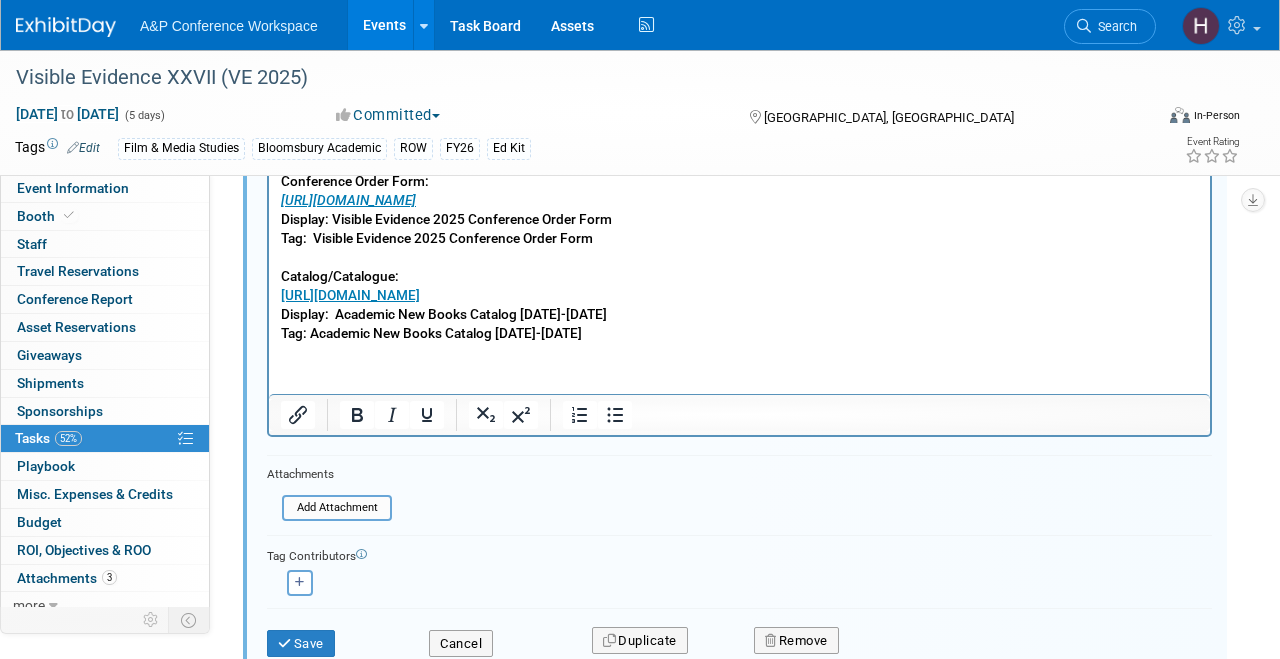scroll, scrollTop: 1009, scrollLeft: 0, axis: vertical 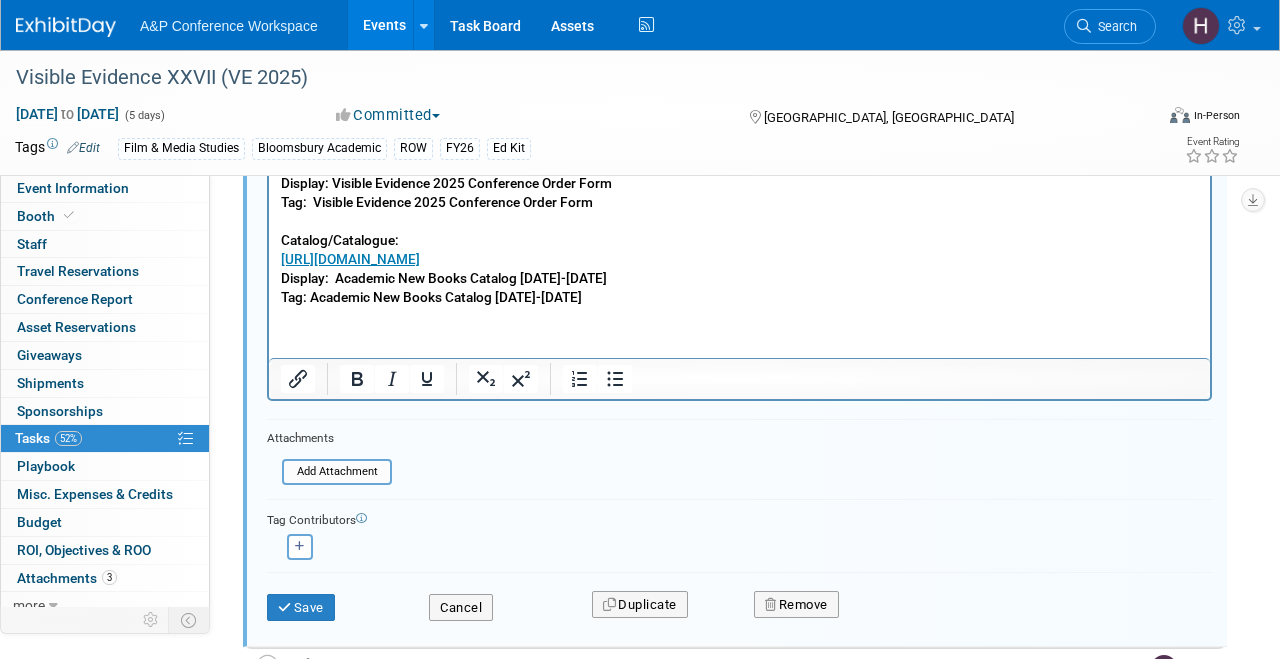click on "Conference Acronym:  VE 2025 Region:  USA Preferred Display Name:  Visible Evidence 2025 Preferred Tag for QR Code:  VE 2025 E-Newsletter: https://www.bloomsbury.com/us/newsletters/film-media-studies-newsletter/ Acronym:  Film & Media Studies E-Newsletter Display:  Film & Media Studies E-Newsletter Tag:  Film & Media Studies E-Newsletter Conference Order Form: https://www.bloomsbury.com/media/pxcc1lld/visible-evidence-2025-conference-order-form.pdf Display: Visible Evidence 2025 Conference Order Form Tag:  Visible Evidence 2025 Conference Order Form Catalog/Catalogue: https://www.bloomsbury.com/media/4nhmenmz/academic-new-books-catalogue-july-september-2025.pdf Display:  Academic New Books Catalog July-September 2025  Tag: Academic New Books Catalog July-September 2025" at bounding box center (739, 114) 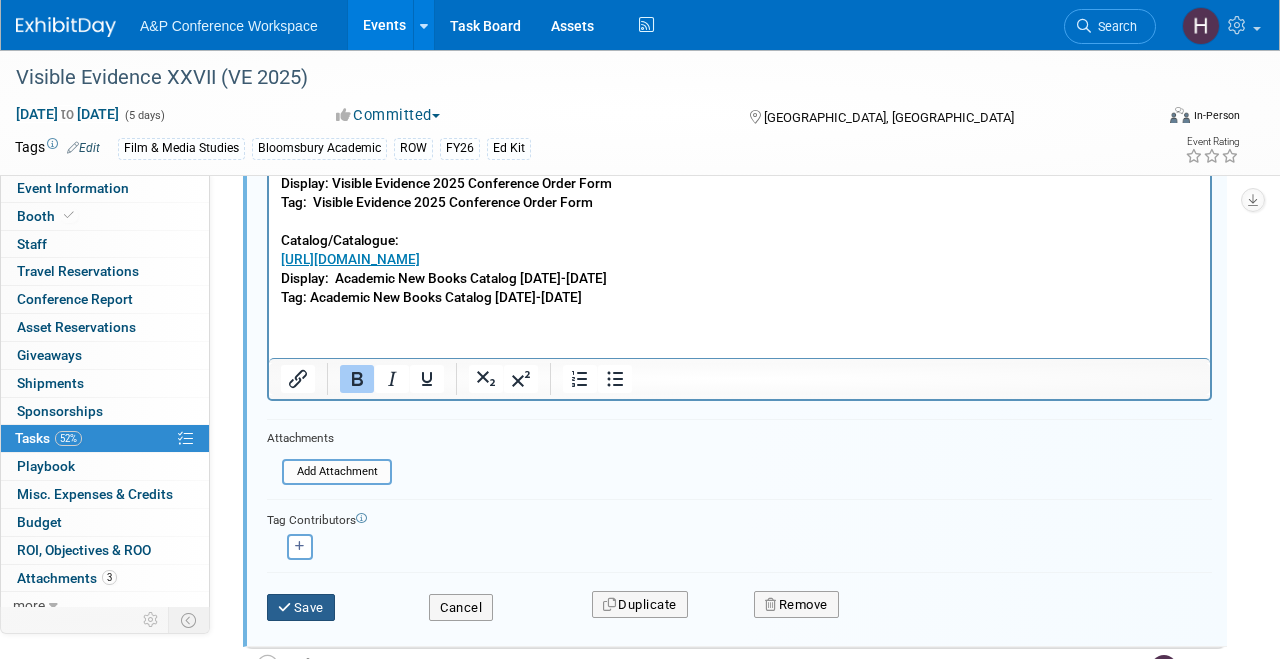 click on "Save" at bounding box center (301, 608) 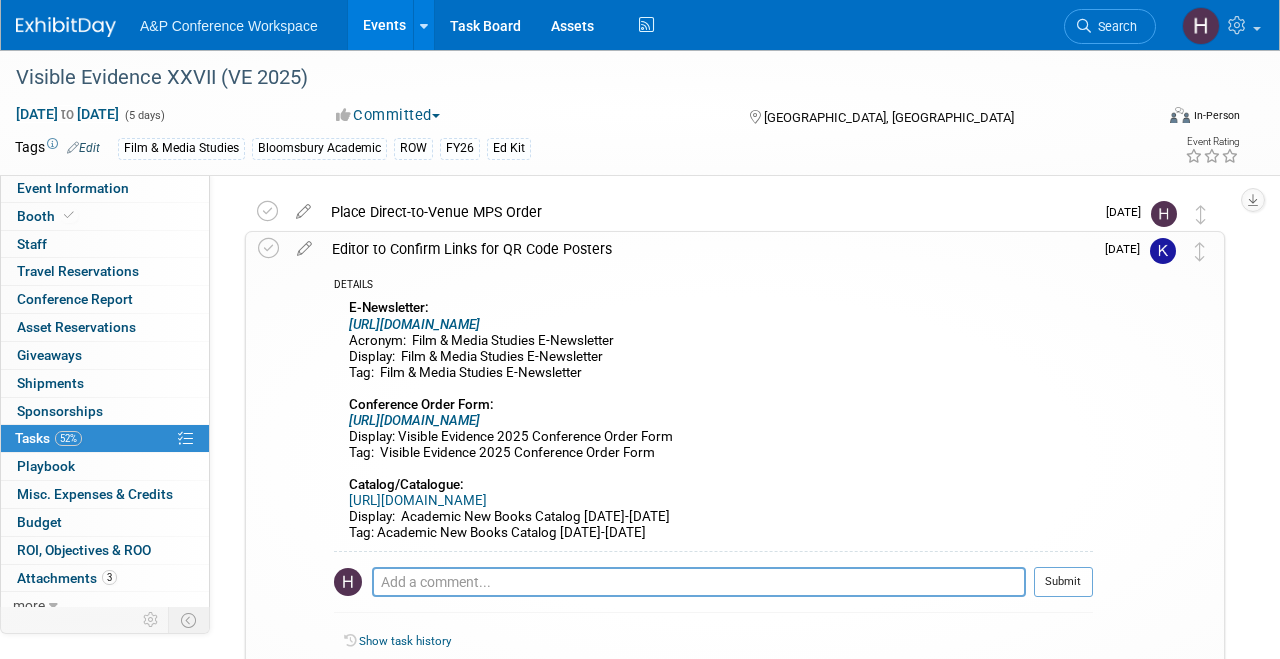scroll, scrollTop: 0, scrollLeft: 0, axis: both 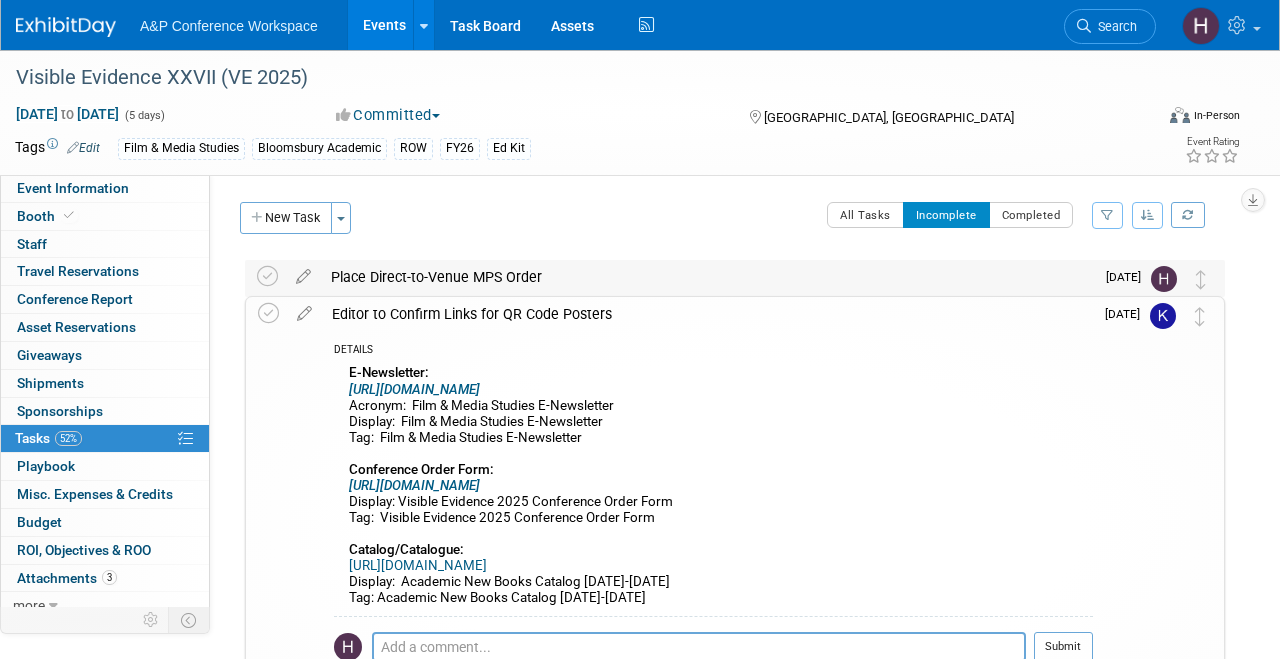 click on "Place Direct-to-Venue MPS Order" at bounding box center (707, 277) 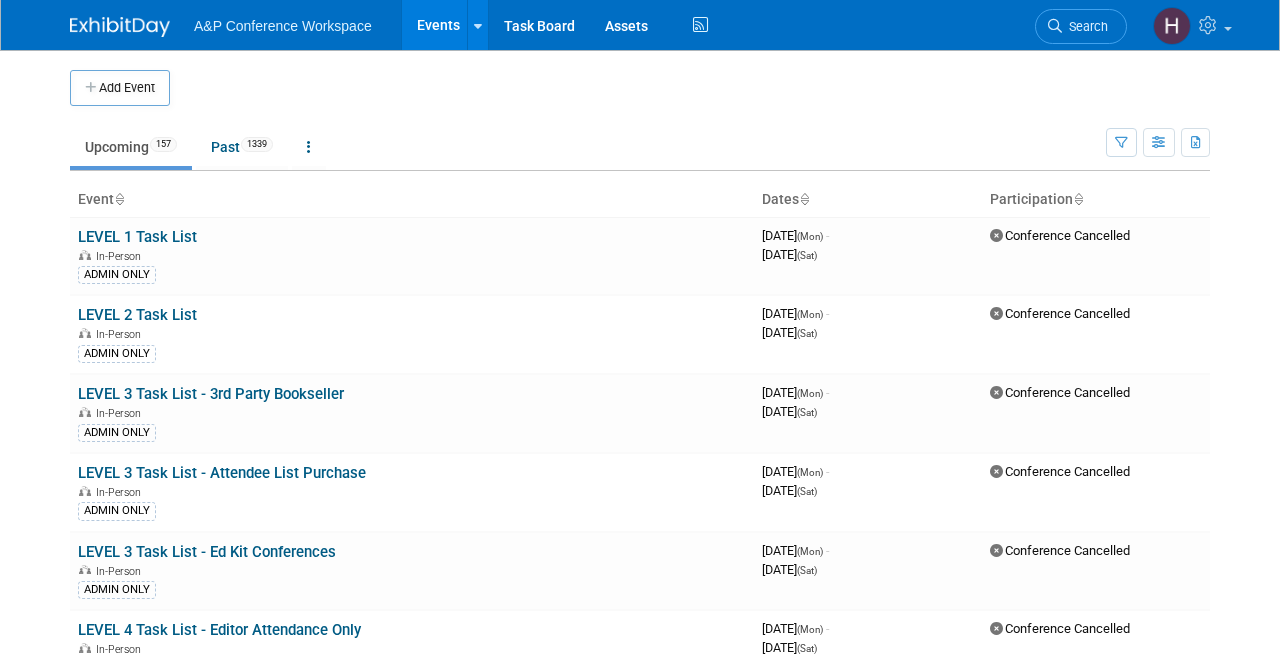 scroll, scrollTop: 0, scrollLeft: 0, axis: both 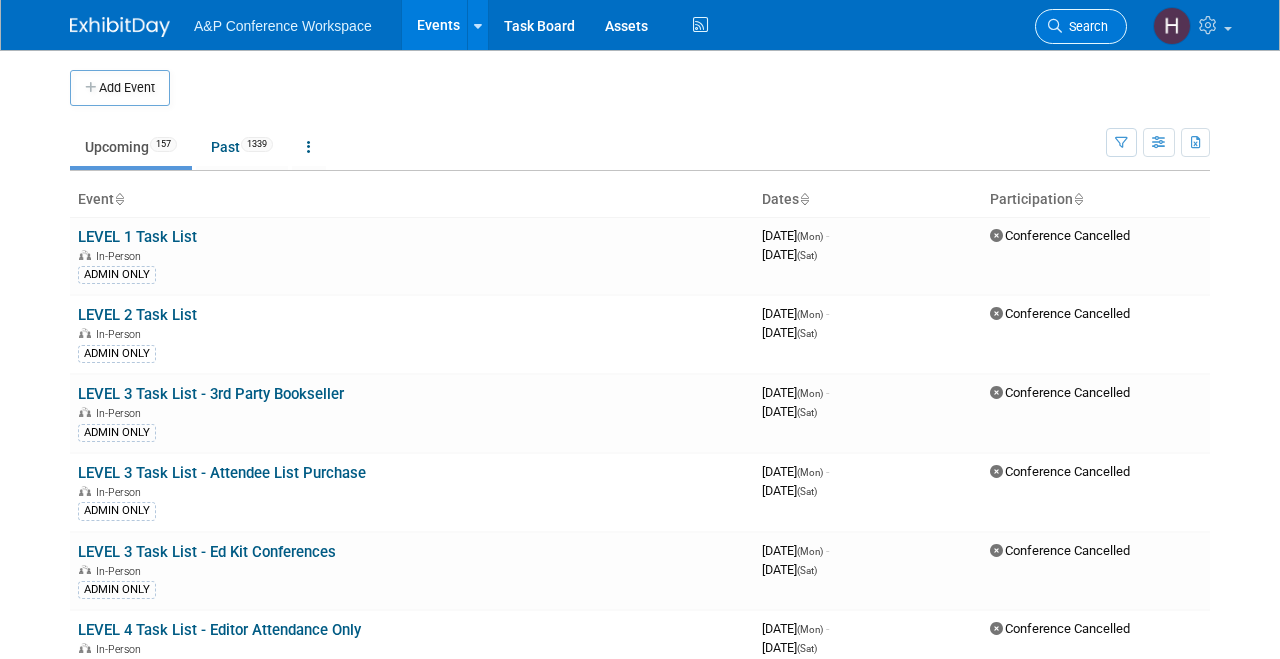 click on "Search" at bounding box center (1085, 26) 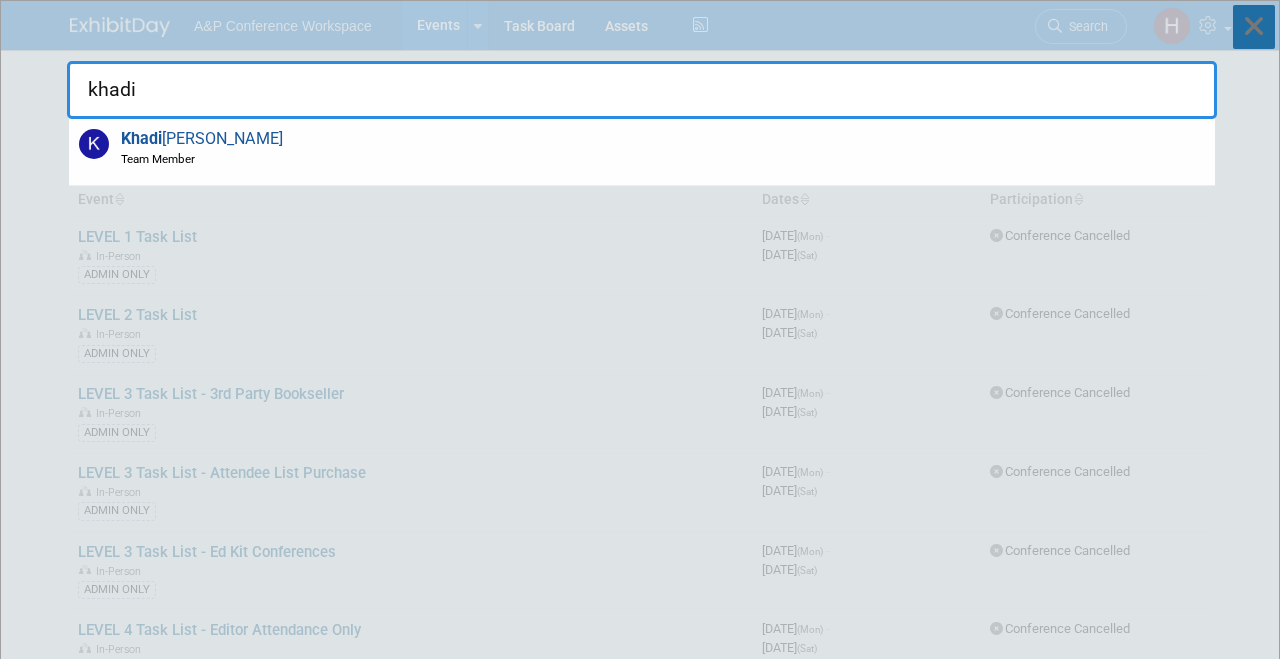 click at bounding box center [1254, 27] 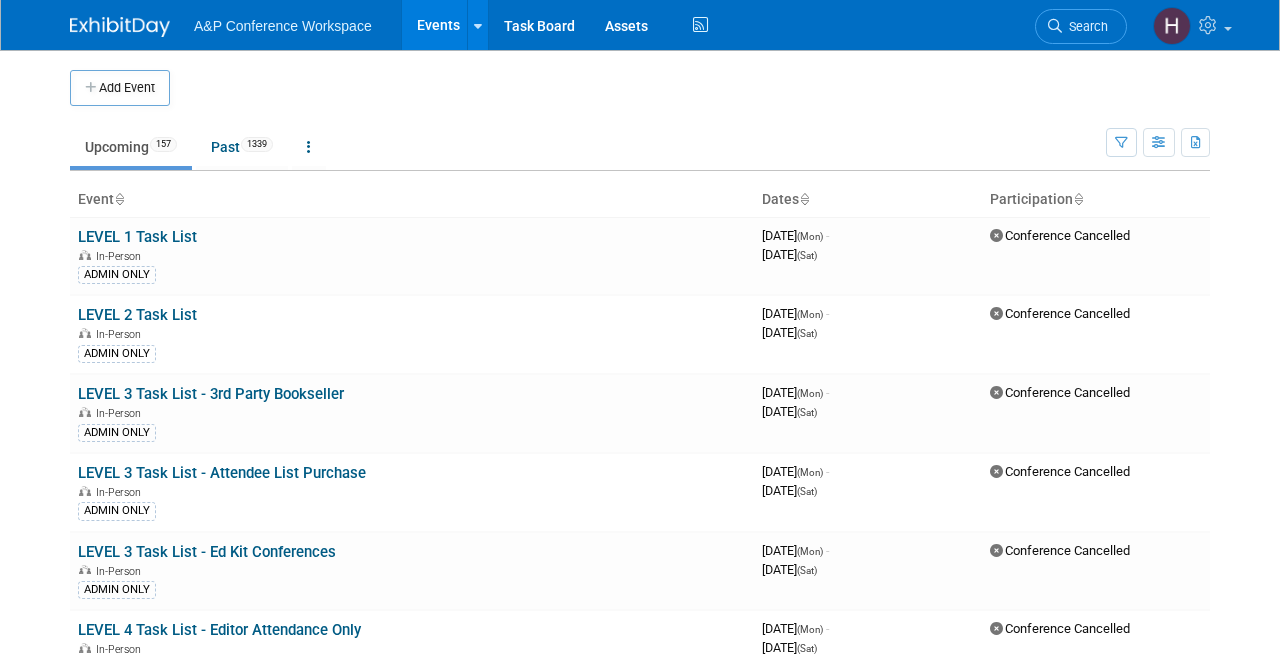 click on "Search" at bounding box center [1081, 26] 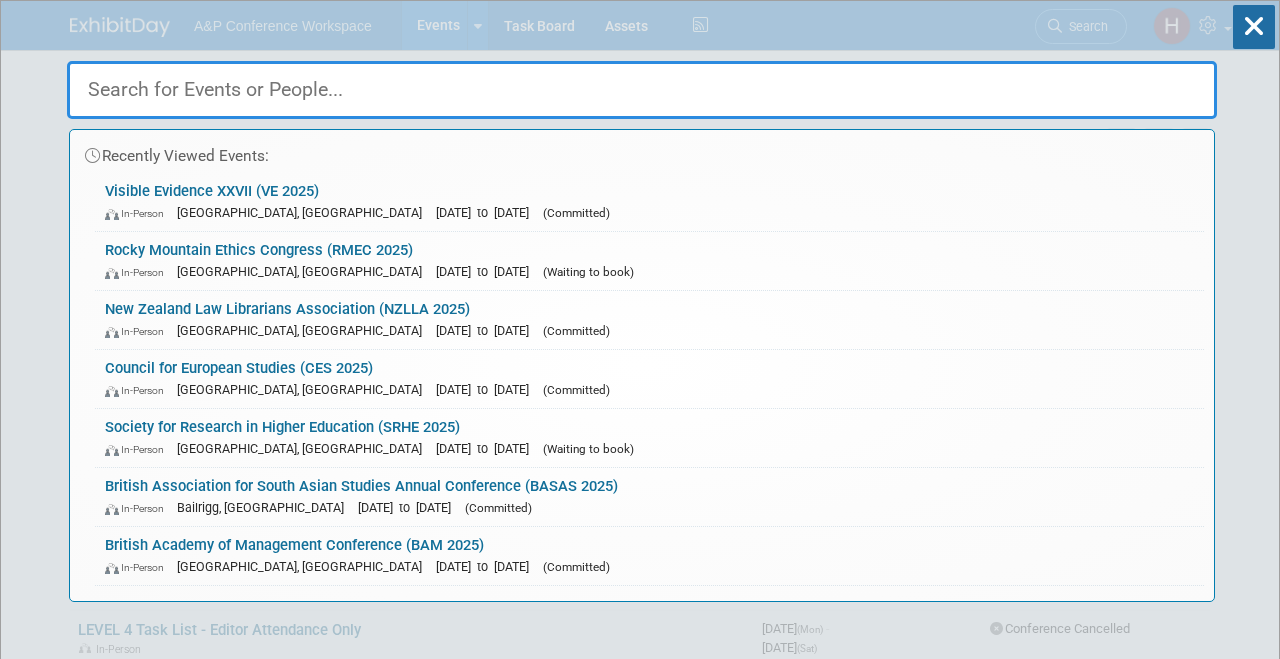 click on "Recently Viewed Events:
Visible Evidence XXVII (VE 2025)
In-Person
Philadelphia, PA
Aug 3, 2025  to  Aug 7, 2025
(Committed)
Rocky Mountain Ethics Congress (RMEC 2025)
In-Person
Boulder, CO
Aug 7, 2025  to  Aug 10, 2025
(Waiting to book)
New Zealand Law Librarians Association (NZLLA 2025)
In-Person
Auckland, New Zealand
Sep 18, 2025  to  Sep 19, 2025
(Committed)
Council for European Studies (CES 2025)
In-Person
Philadelphia, PA
Jun 25, 2025  to  Jun 27, 2025
(Committed)
Society for Research in Higher Education (SRHE 2025)
In-Person
England, United Kingdom
Dec 2, 2025  to  Dec 4, 2025
(Waiting to book)
British Association for South Asian Studies Annual Conference (BASAS 2025)
In-Person
Bailrigg, United Kingdom
Sep 10, 2025  to  Sep 12, 2025
(Committed)
In-Person
(Committed)" at bounding box center [642, 301] 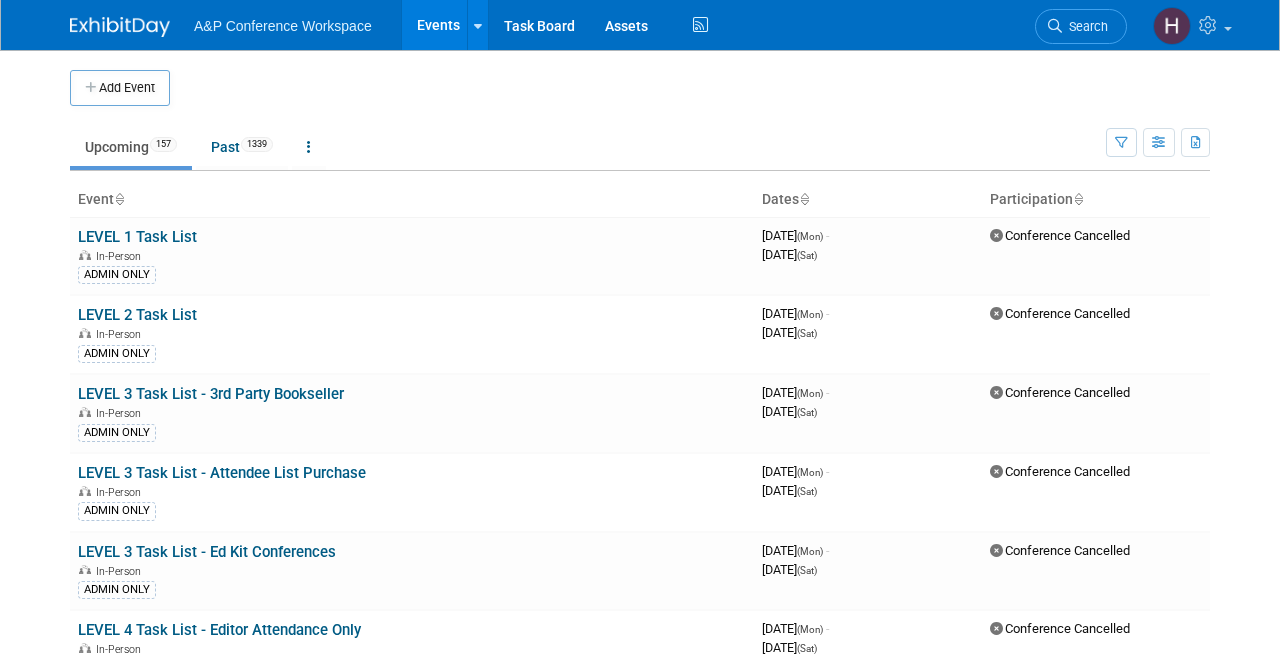 click on "Search" at bounding box center (1081, 26) 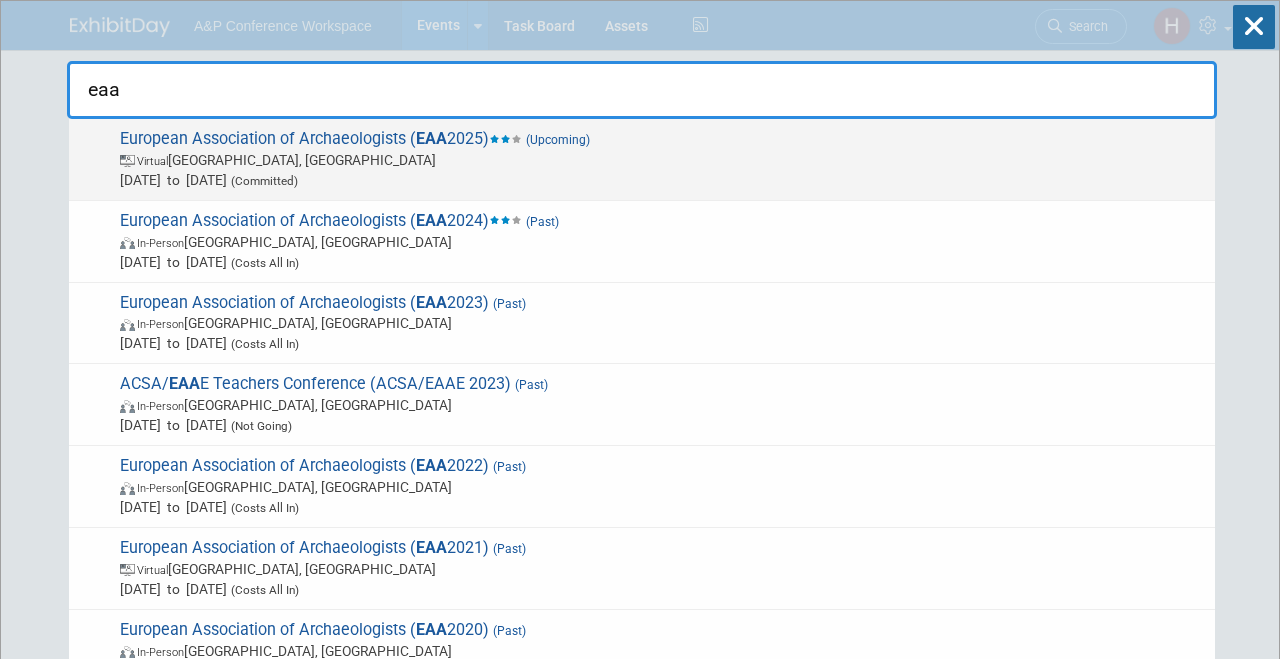 type on "eaa" 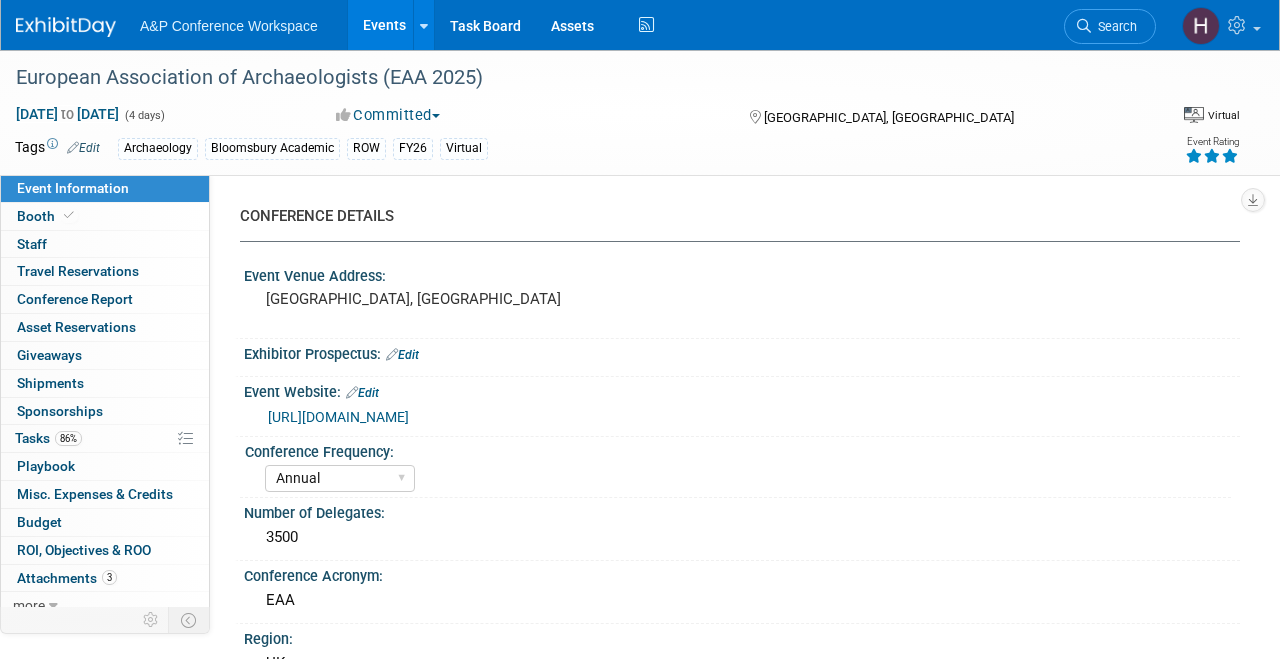select on "Annual" 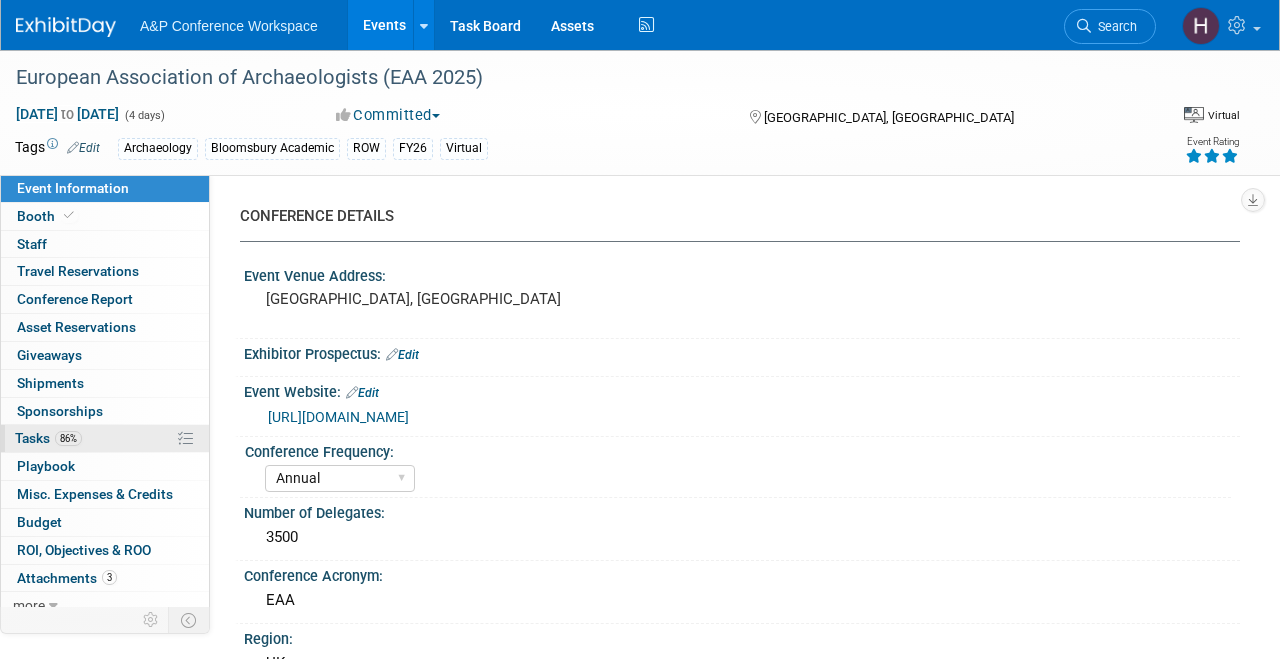 click on "86%
Tasks 86%" at bounding box center (105, 438) 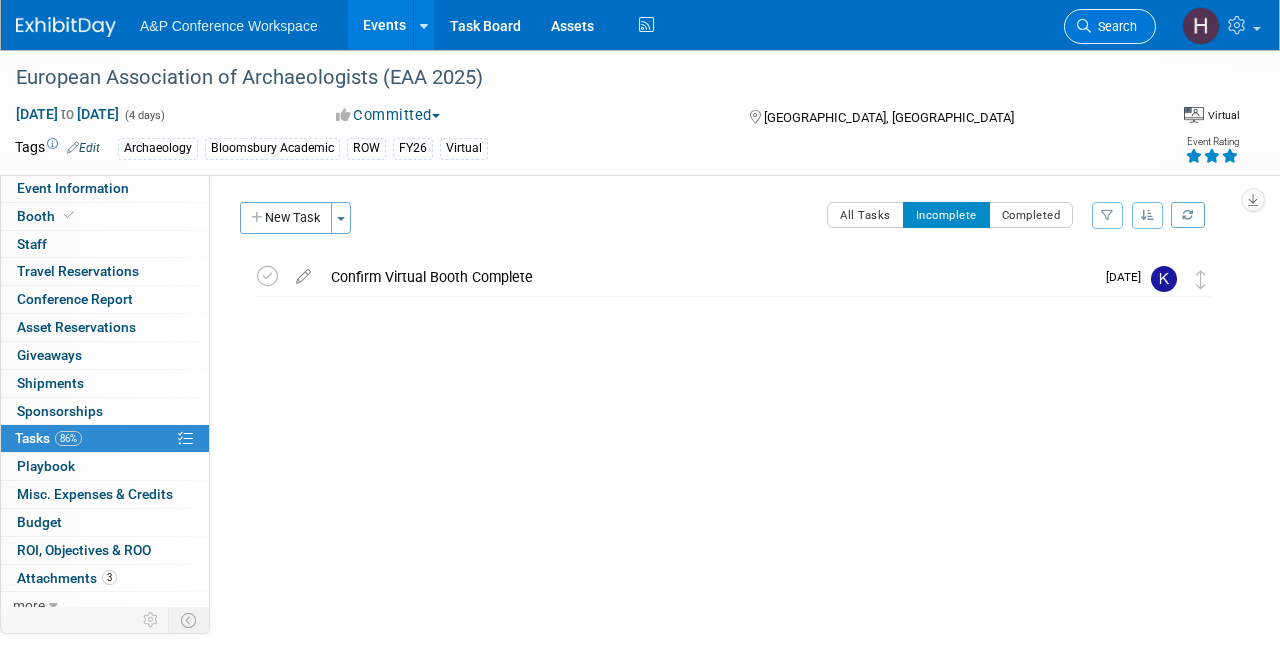 click at bounding box center [1084, 26] 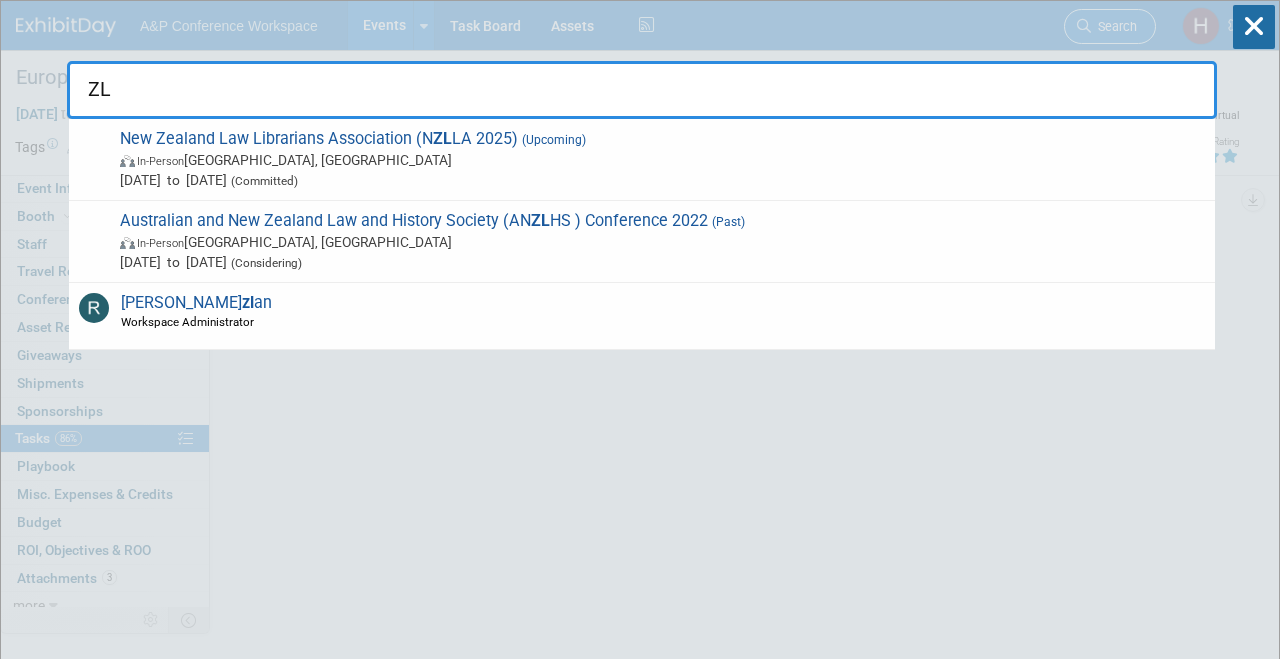 type on "Z" 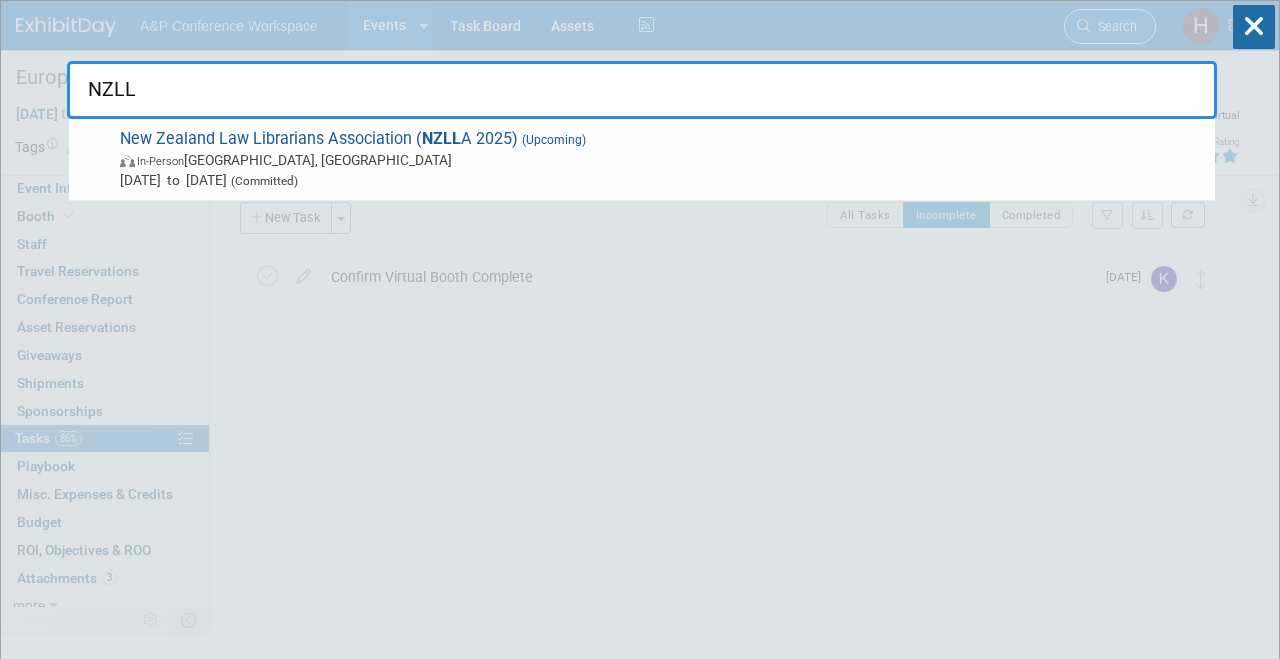 type on "NZLLA" 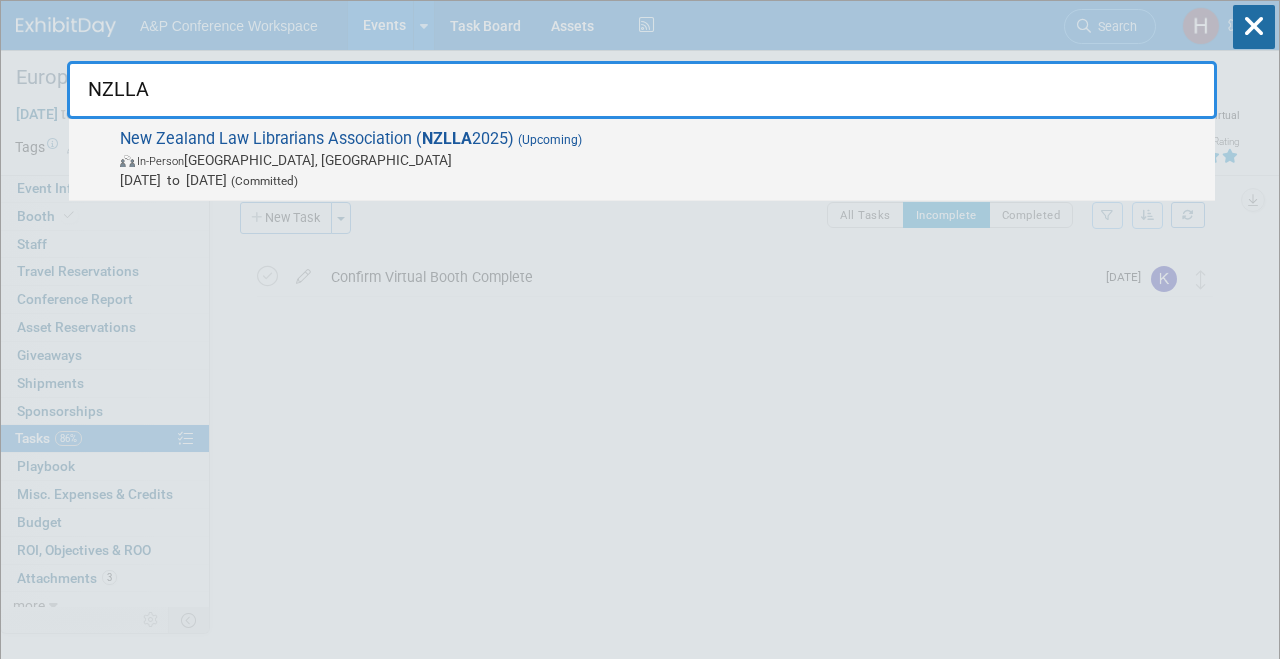 click on "New Zealand Law Librarians Association ( NZLLA  2025)  (Upcoming)  In-Person     [GEOGRAPHIC_DATA], [GEOGRAPHIC_DATA] [DATE]  to  [DATE]  (Committed)" at bounding box center [642, 160] 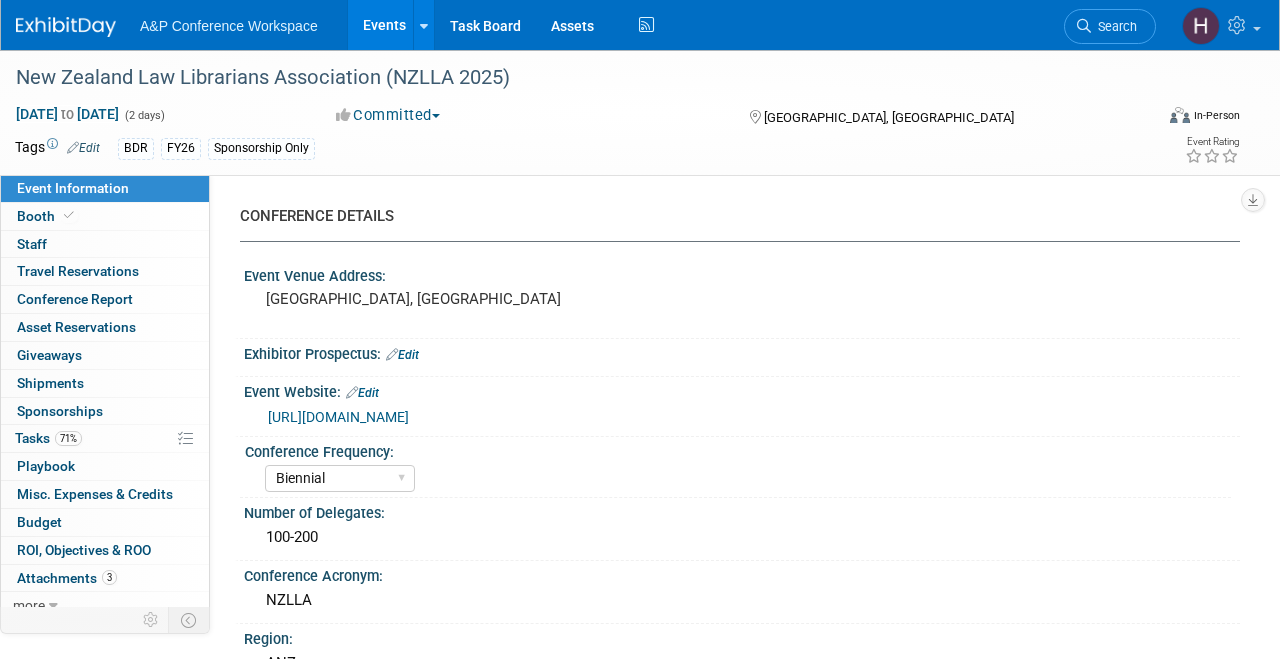 select on "Biennial" 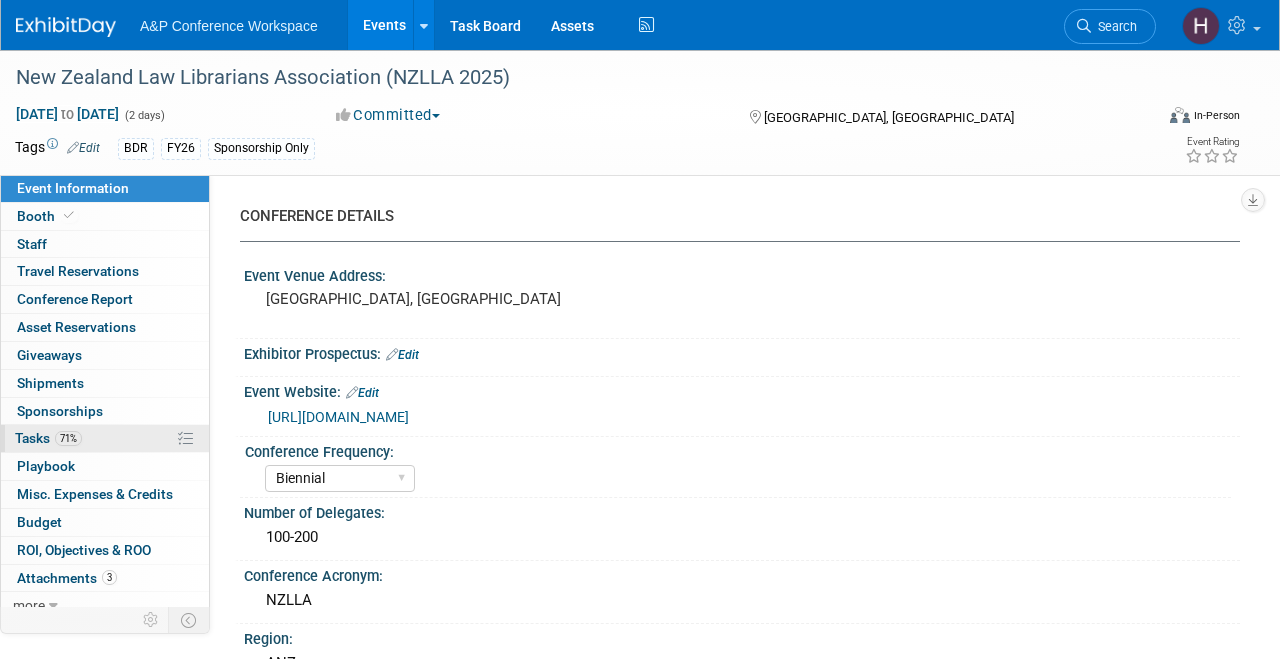 click on "71%
Tasks 71%" at bounding box center [105, 438] 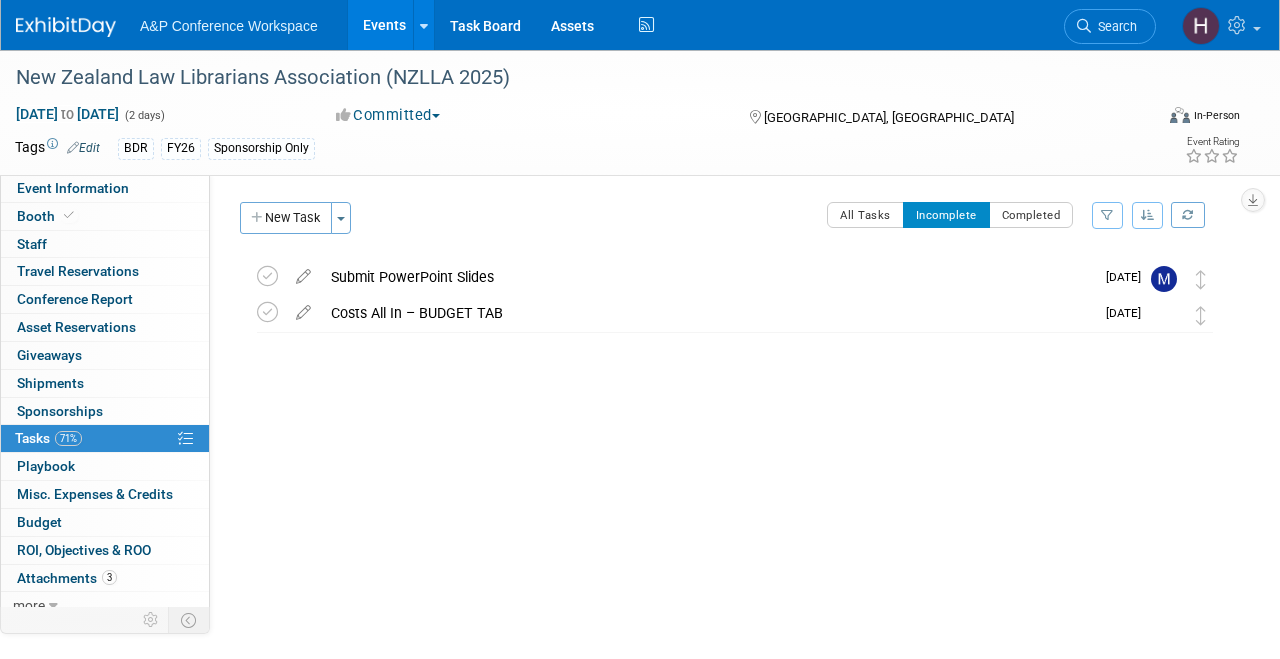 click on "Search" at bounding box center [1110, 24] 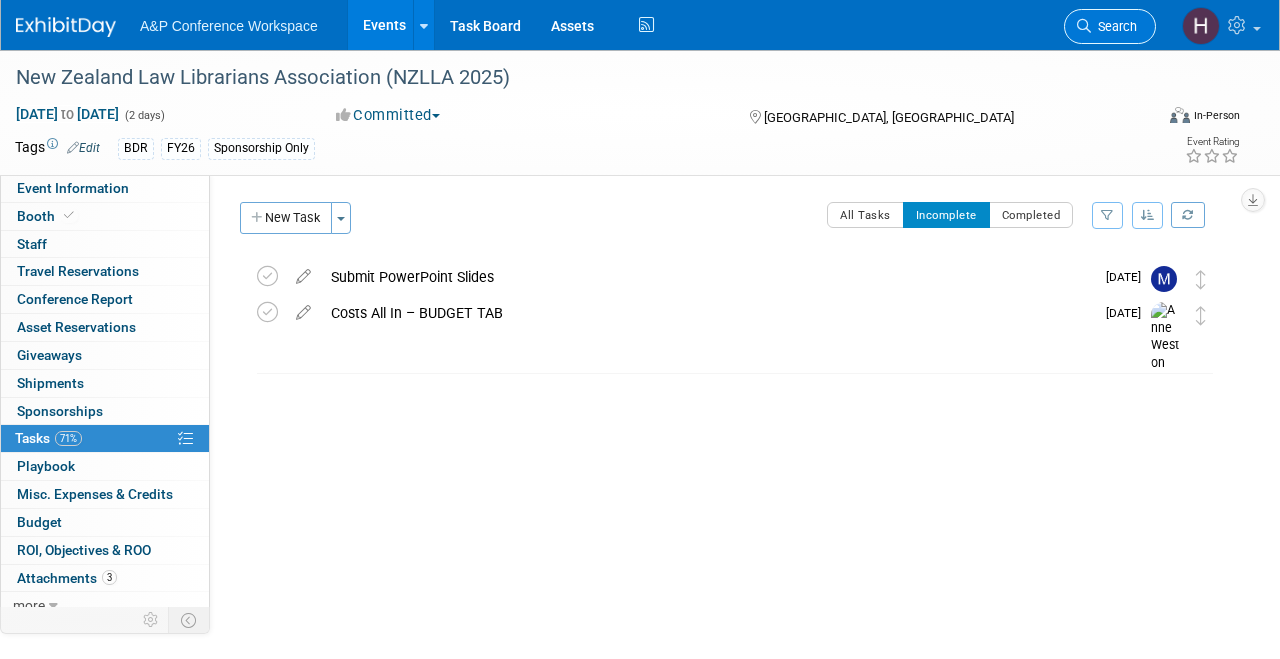 click on "Search" at bounding box center [1114, 26] 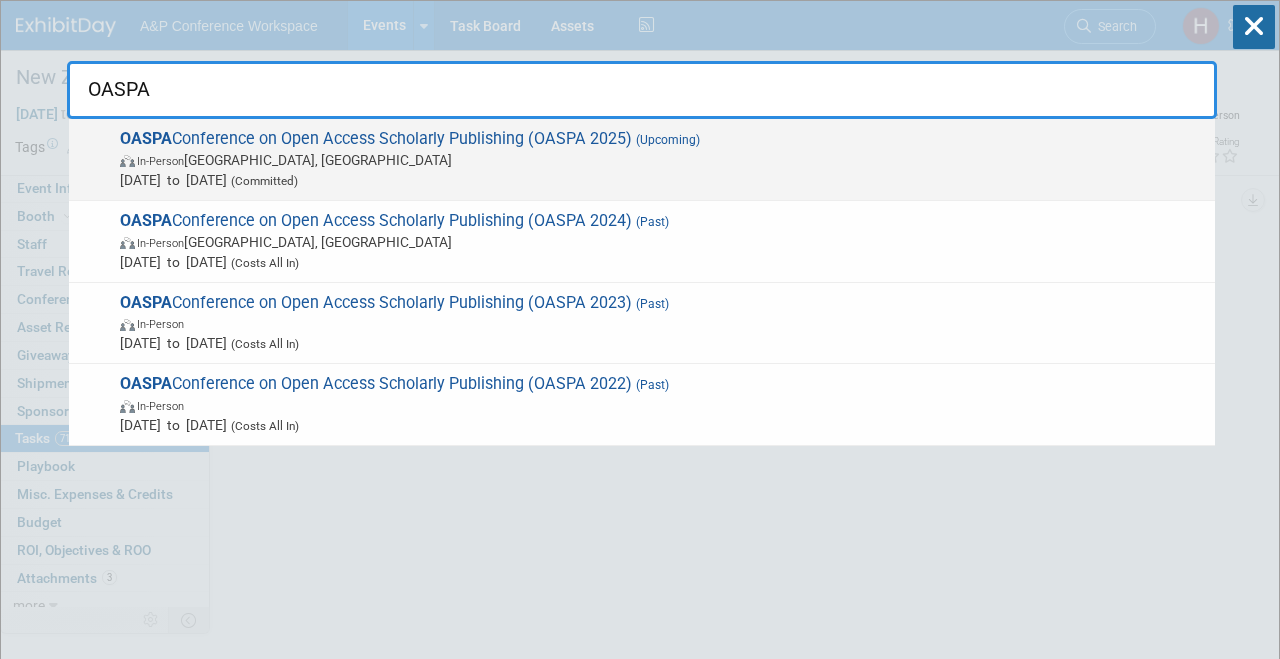 type on "OASPA" 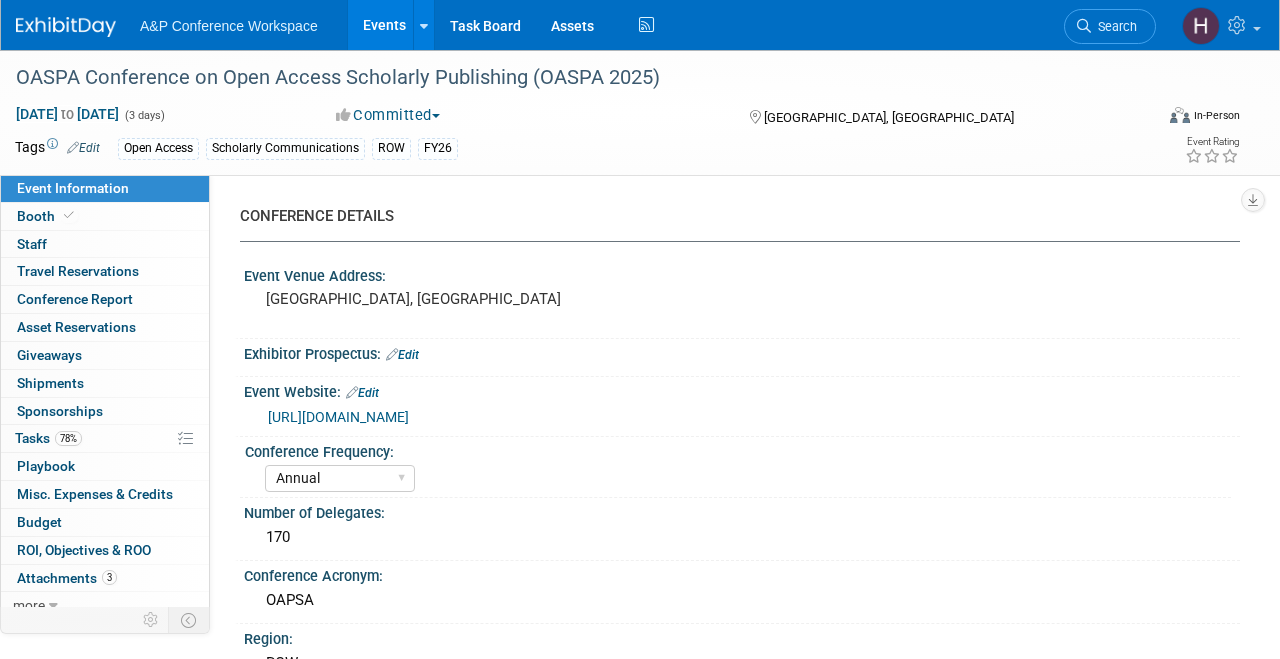 select on "Annual" 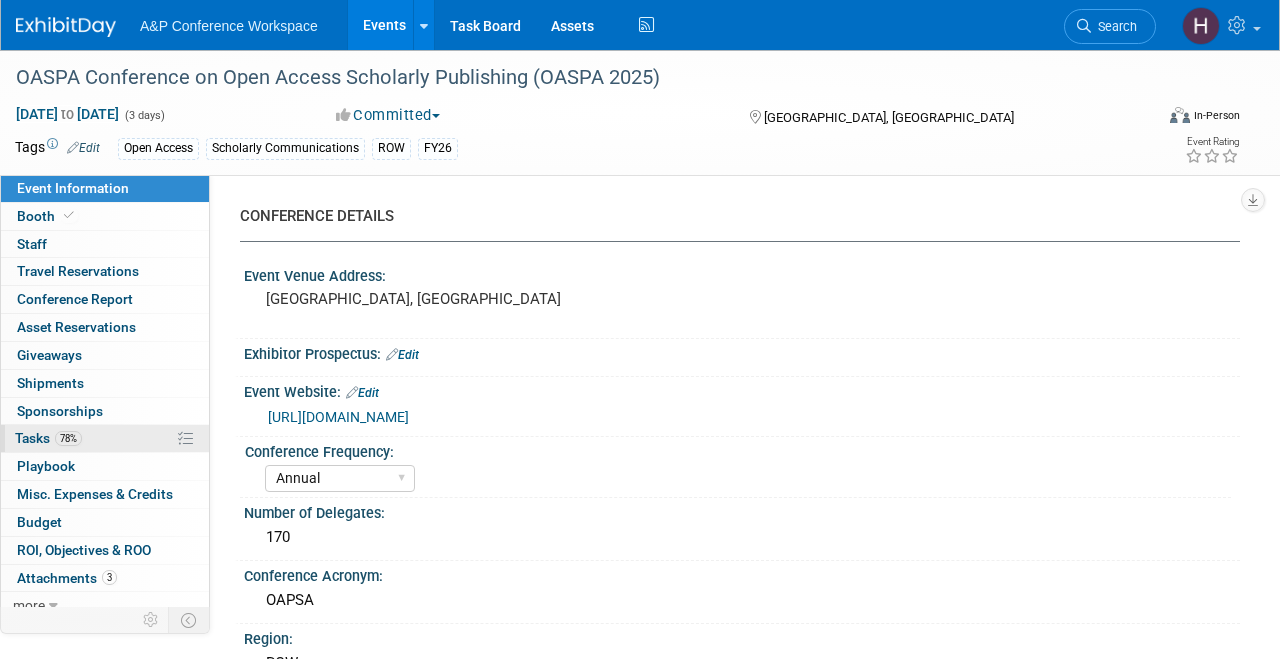 scroll, scrollTop: 0, scrollLeft: 0, axis: both 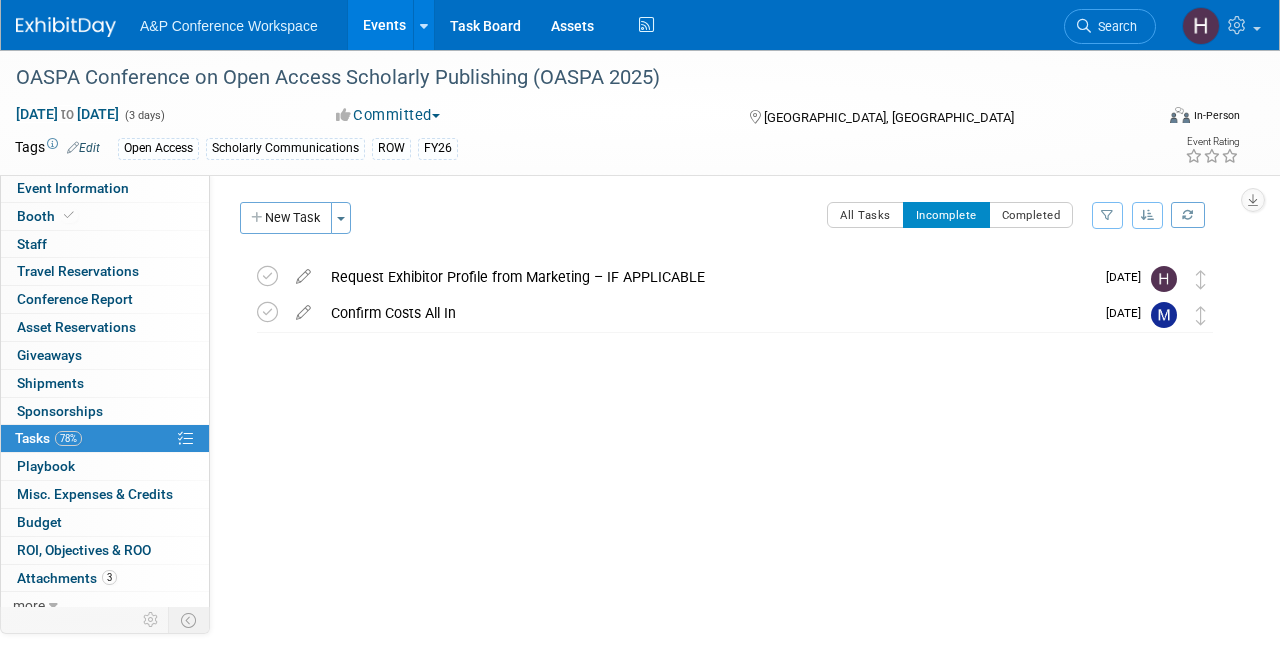 click on "Search" at bounding box center [1110, 24] 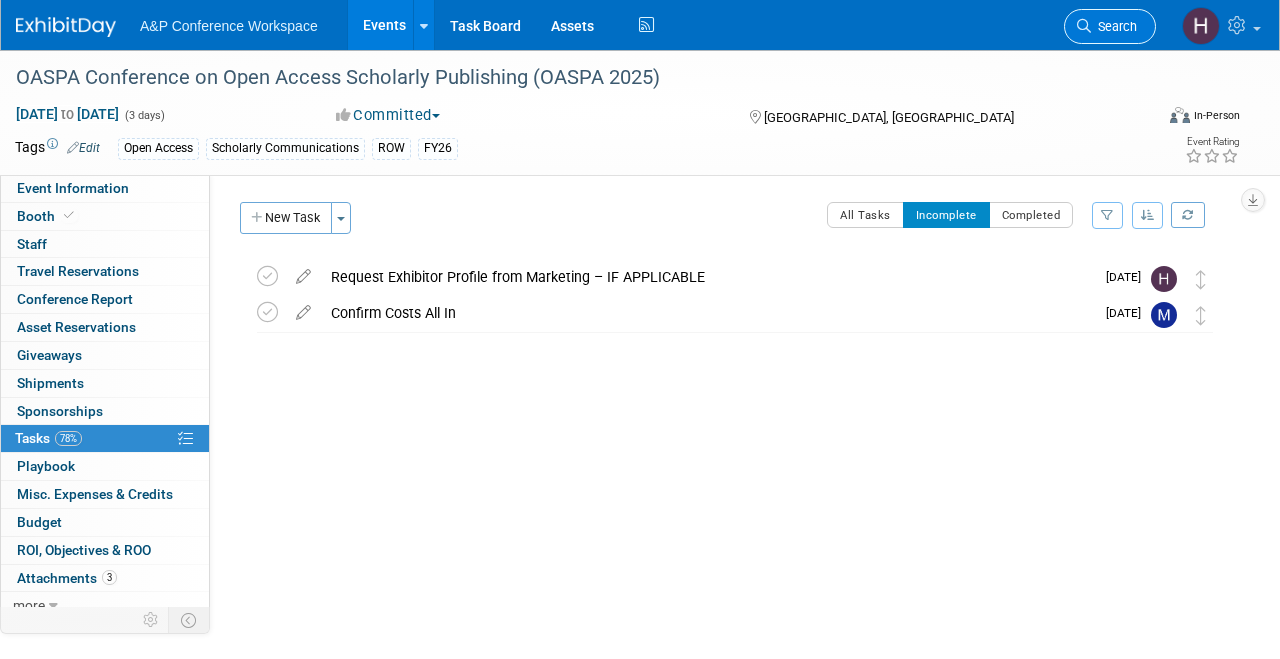 click on "Search" at bounding box center [1114, 26] 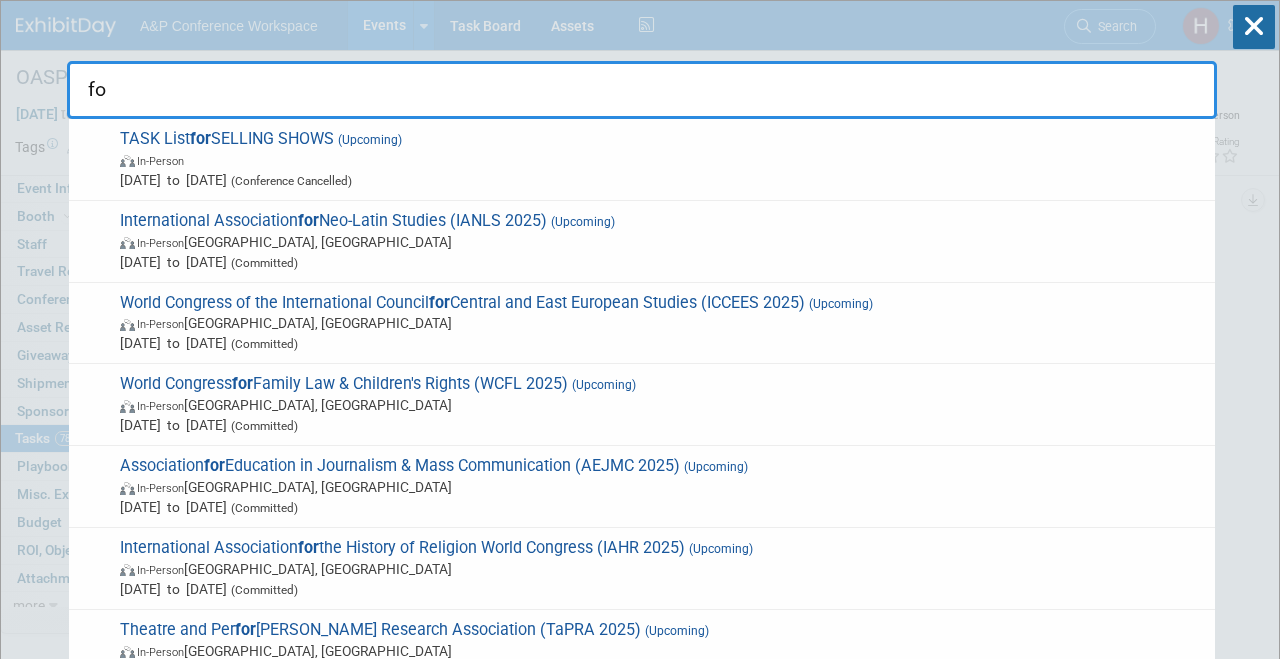 type on "f" 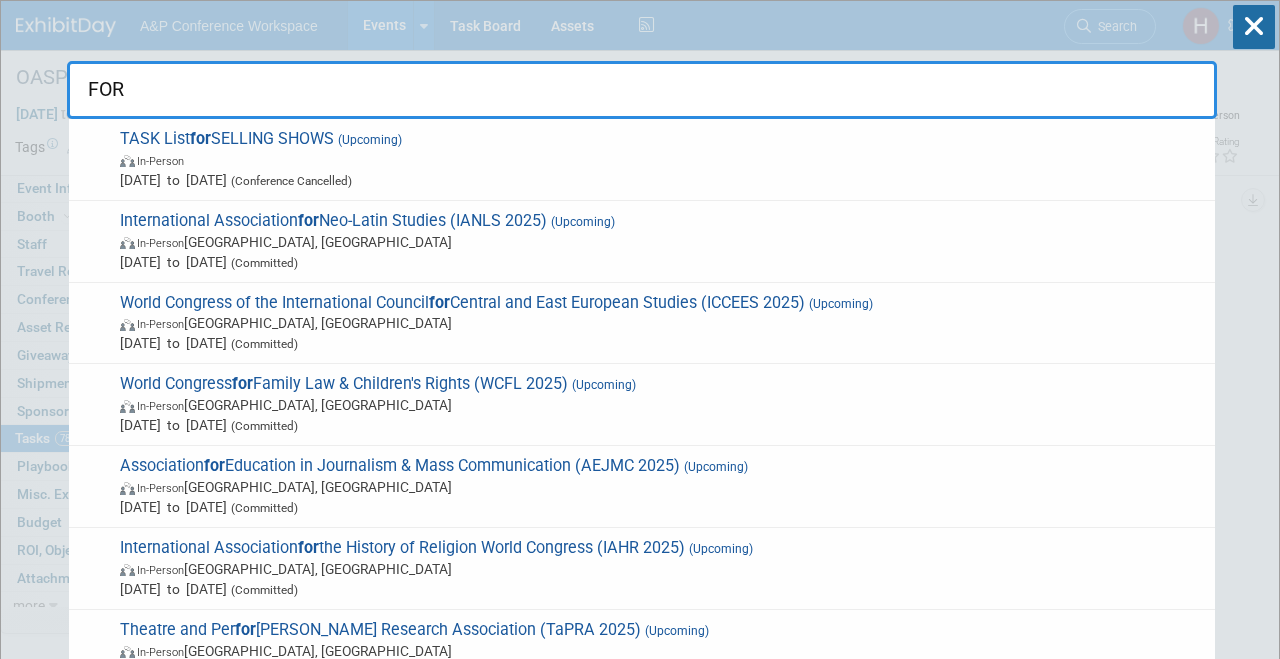 type on "FORM" 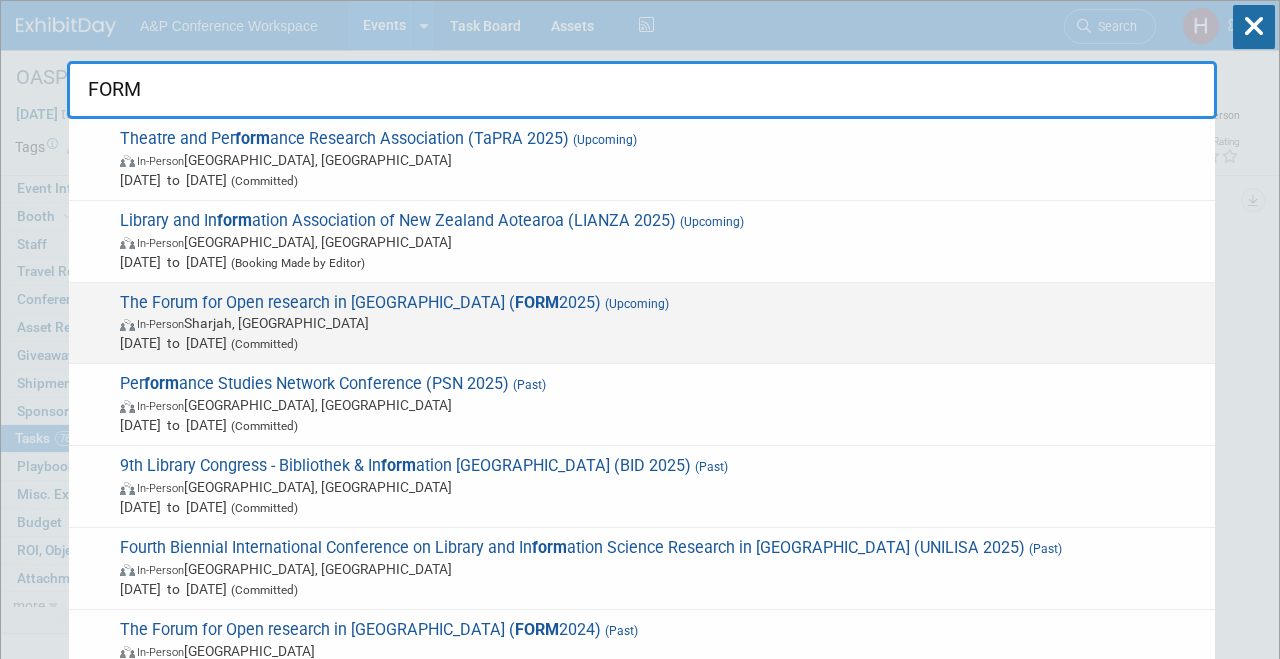 click on "The Forum for Open research in [GEOGRAPHIC_DATA] ( FORM  2025)  (Upcoming)  In-Person     Sharjah, [GEOGRAPHIC_DATA] [DATE]  to  [DATE]  (Committed)" at bounding box center (659, 323) 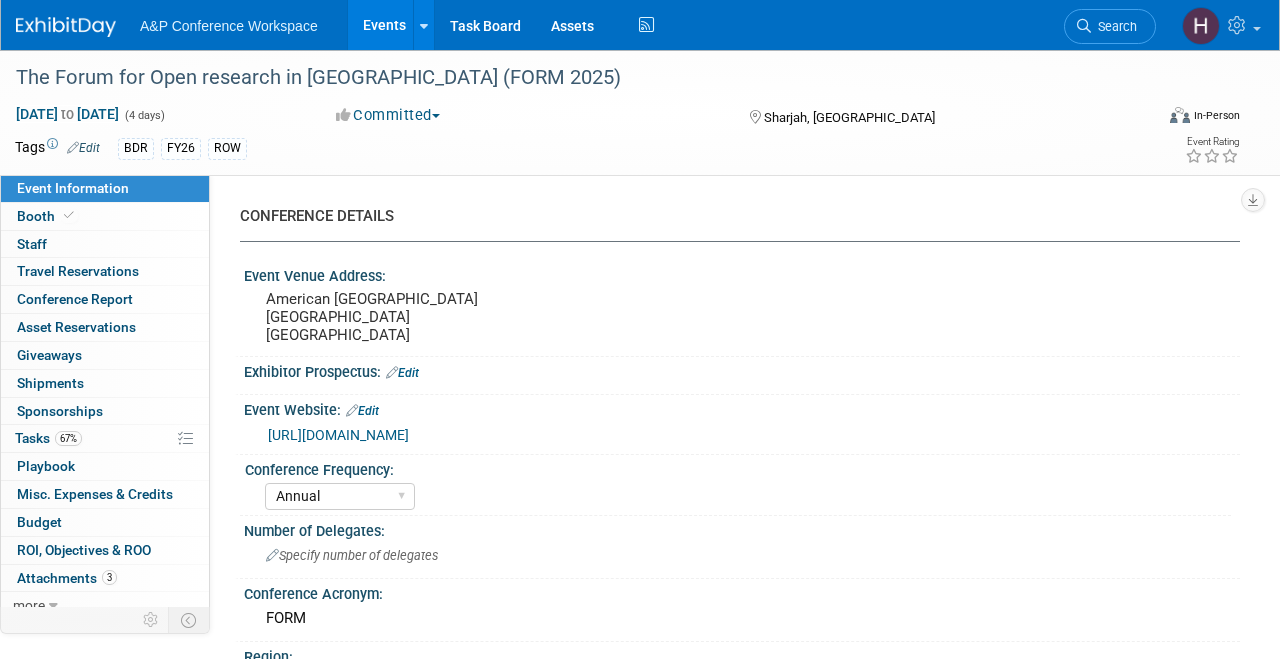 select on "Annual" 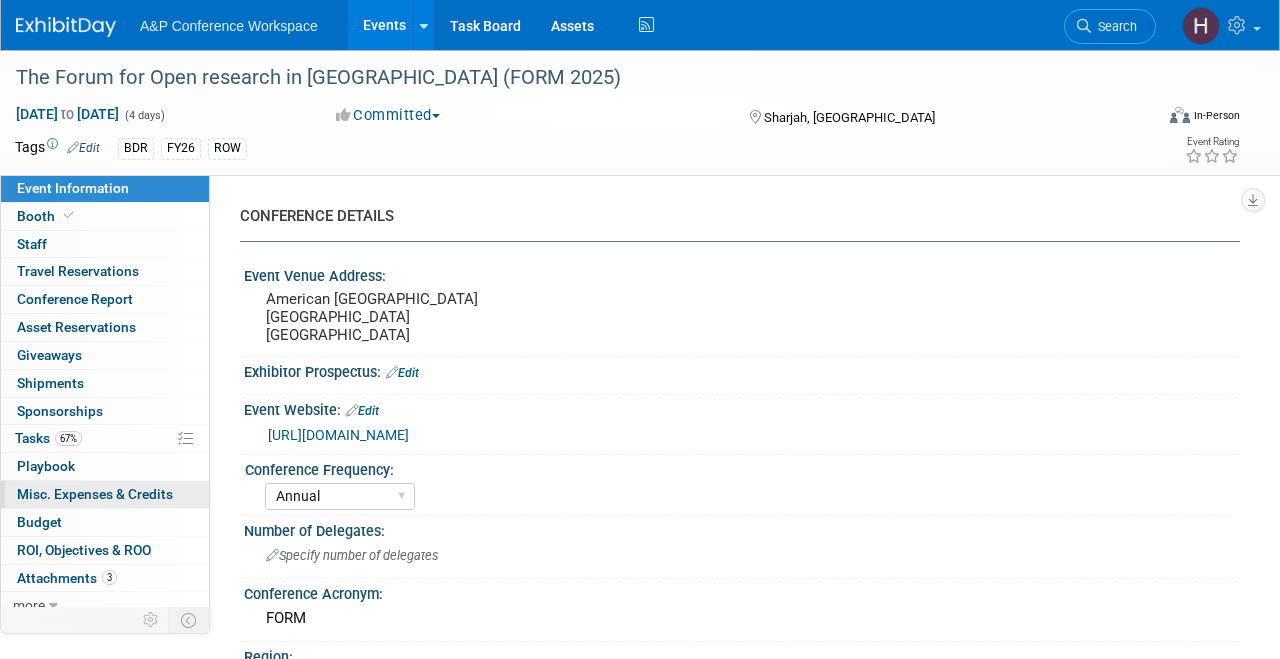 scroll, scrollTop: 0, scrollLeft: 0, axis: both 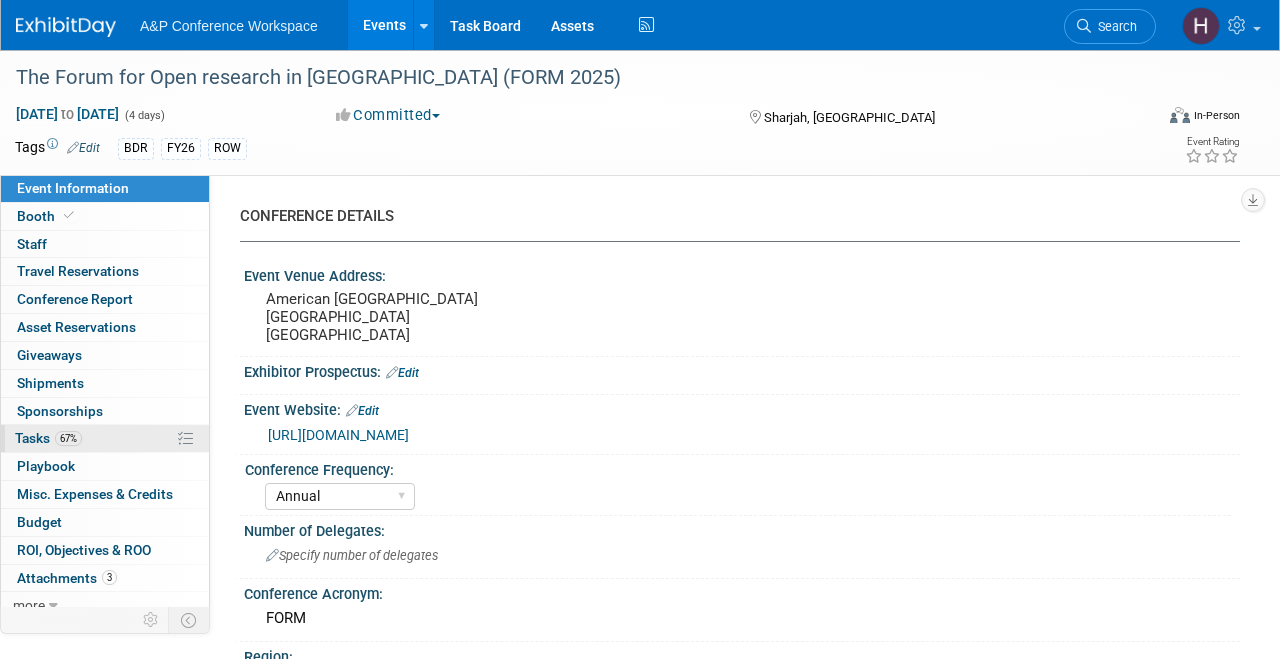 click on "67%
Tasks 67%" at bounding box center (105, 438) 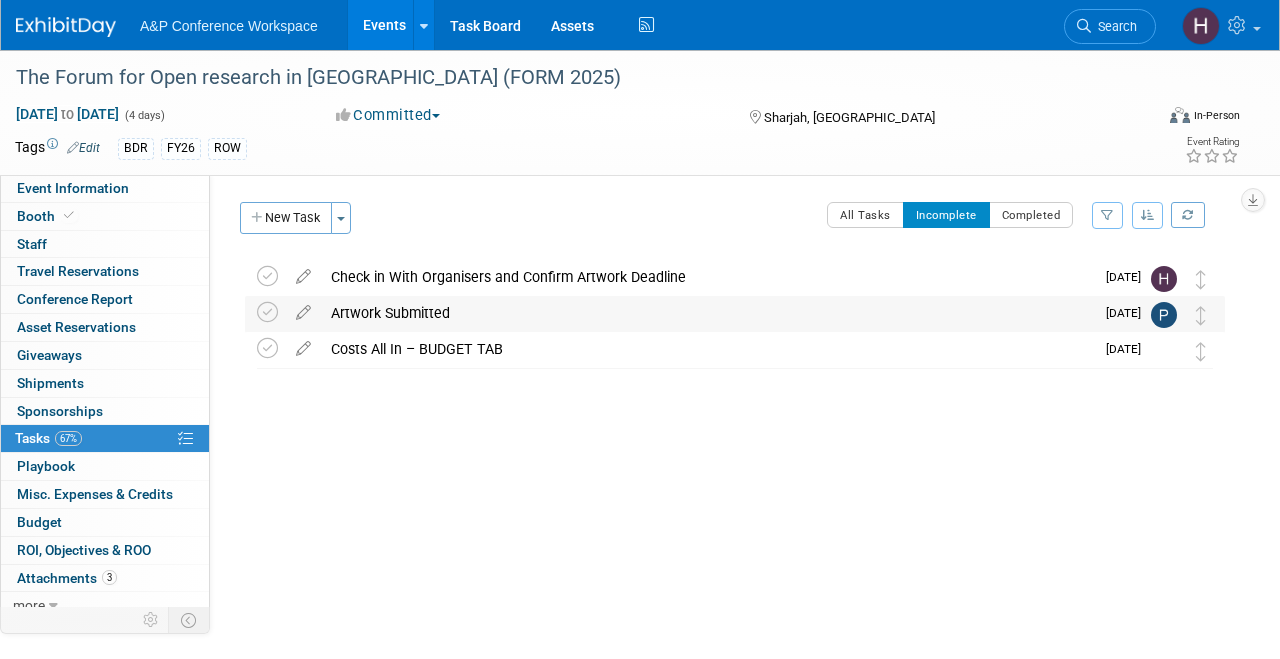 click on "Artwork Submitted" at bounding box center (707, 313) 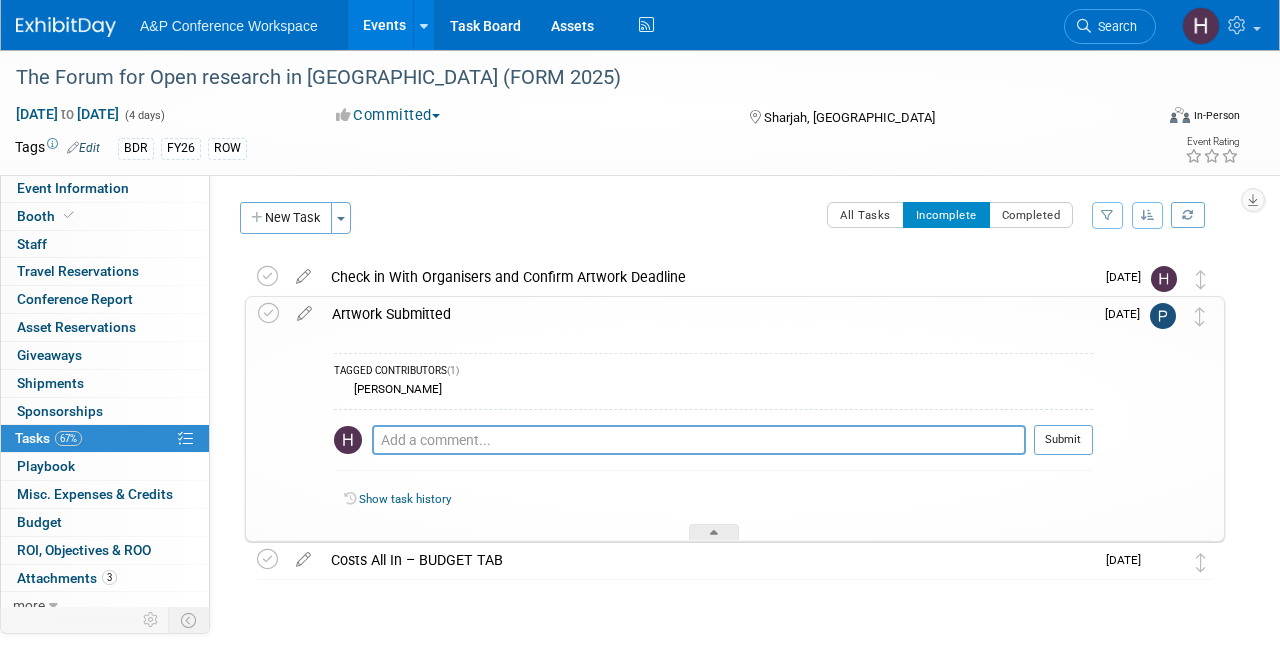 scroll, scrollTop: 42, scrollLeft: 0, axis: vertical 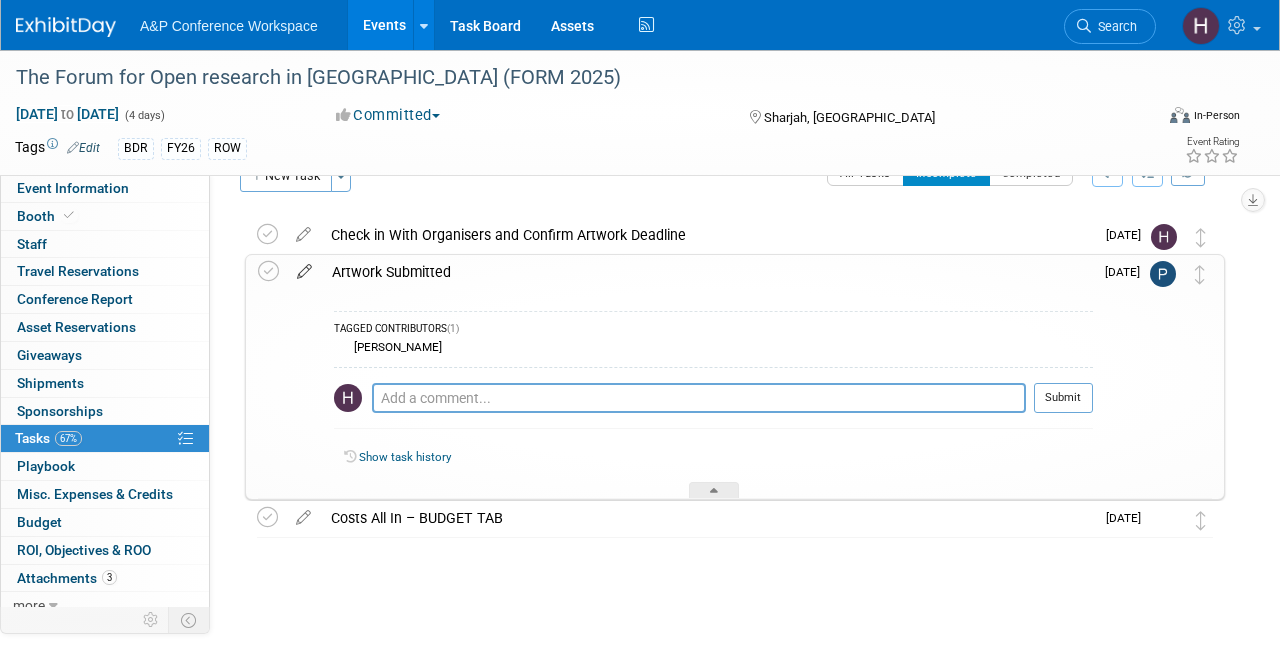 click at bounding box center (304, 267) 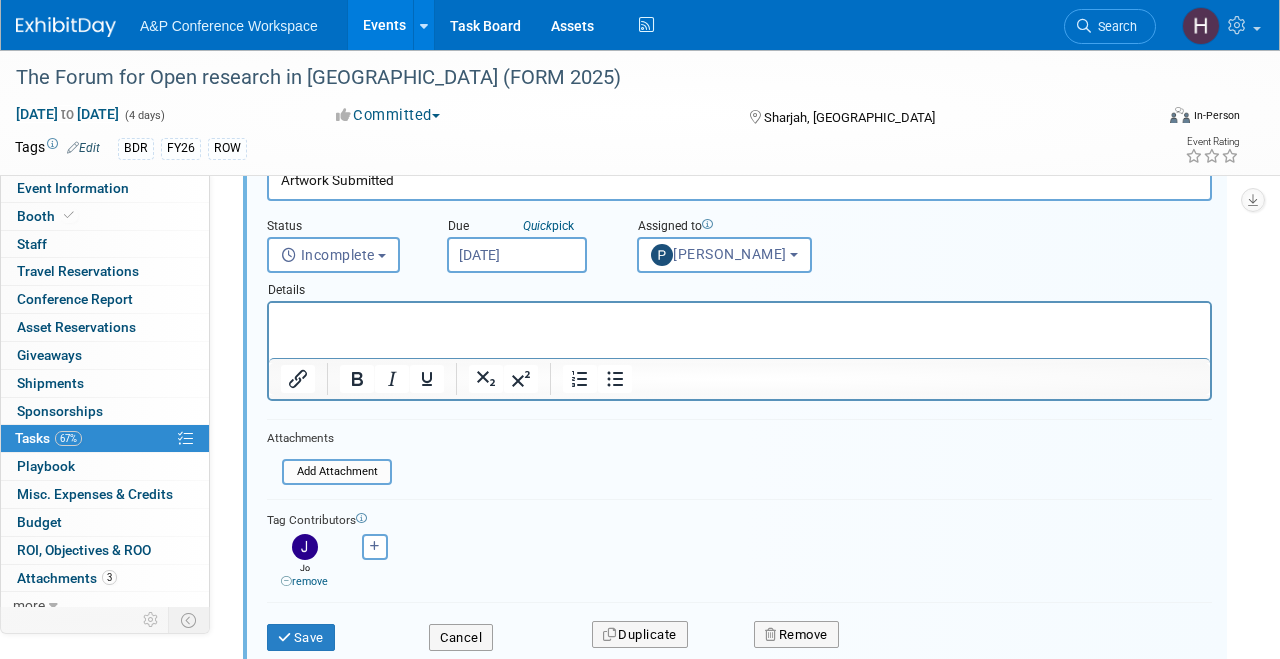 scroll, scrollTop: 178, scrollLeft: 0, axis: vertical 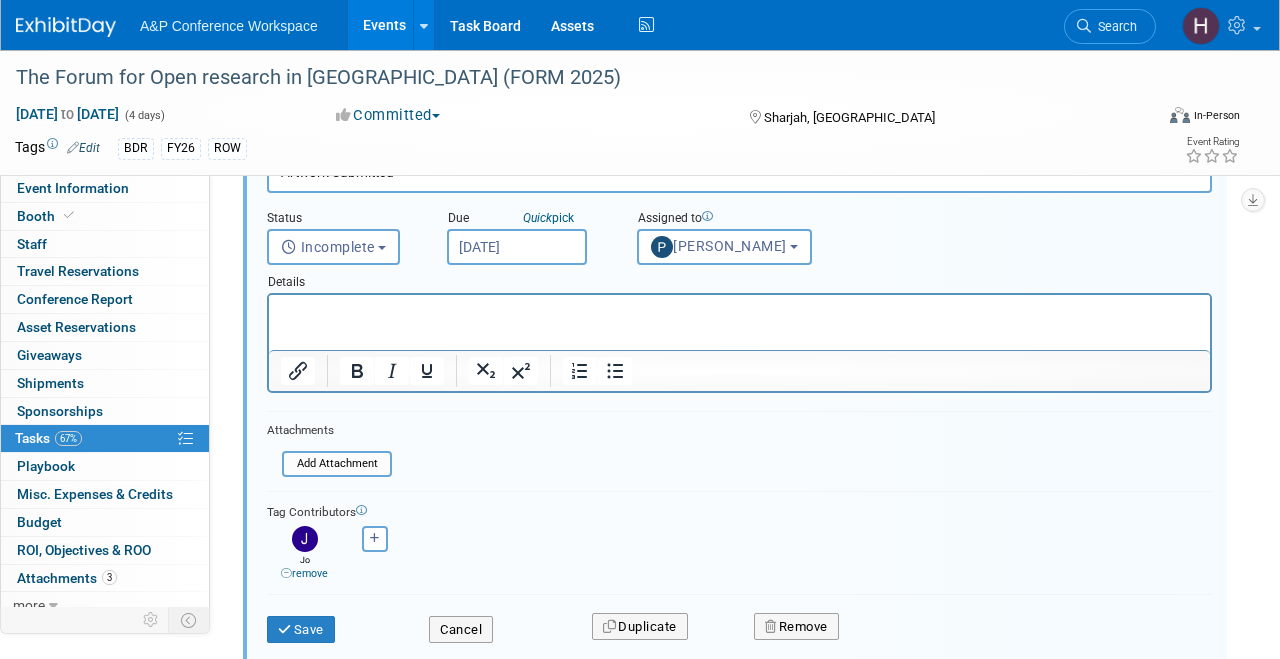click on "<img src="https://www.exhibitday.com/Images/Unassigned-User-Icon.png" style="width: 22px; height: 22px; border-radius: 11px; margin-top: 2px; margin-bottom: 2px; margin-left: 2px;" />  -- Select User --
<img src="https://www.exhibitday.com/Images/A.jpg" style="width: 22px; height: 22px; border-radius: 11px; margin-top: 2px; margin-bottom: 2px; margin-left: 0px;" />  Abbie Walker" at bounding box center [374, 539] 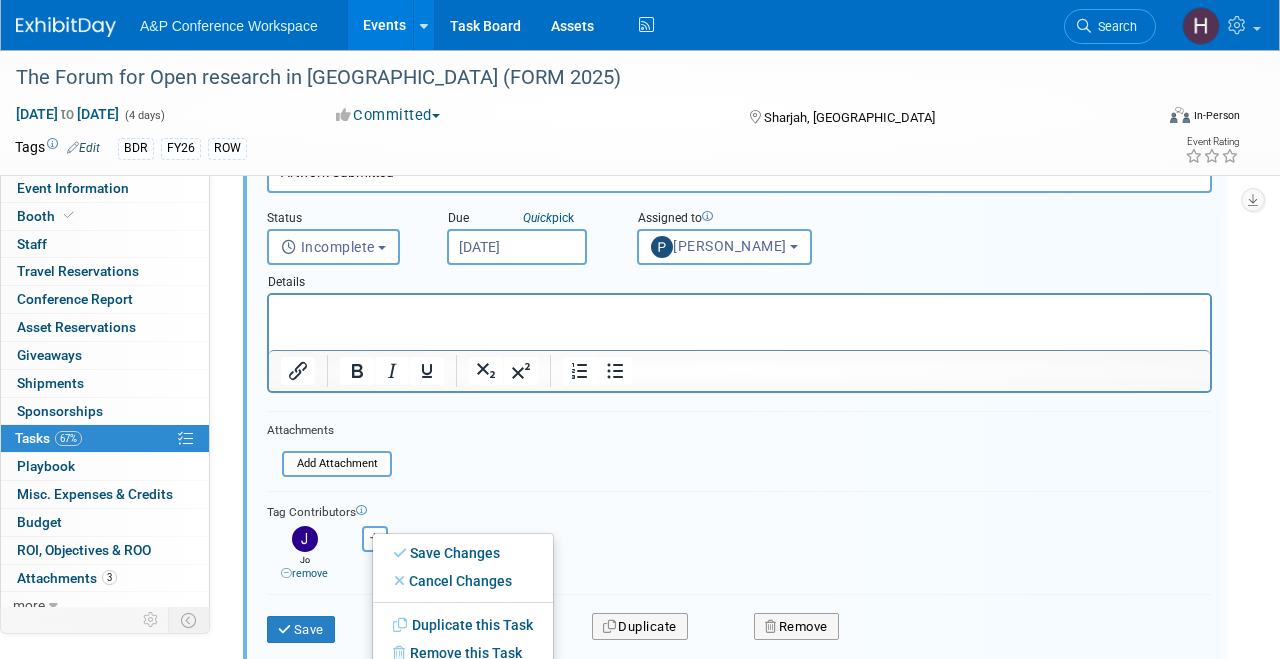 click on "<img src="https://www.exhibitday.com/Images/Unassigned-User-Icon.png" style="width: 22px; height: 22px; border-radius: 11px; margin-top: 2px; margin-bottom: 2px; margin-left: 2px;" />  -- Select User --
<img src="https://www.exhibitday.com/Images/A.jpg" style="width: 22px; height: 22px; border-radius: 11px; margin-top: 2px; margin-bottom: 2px; margin-left: 0px;" />  Abbie Walker" at bounding box center [374, 539] 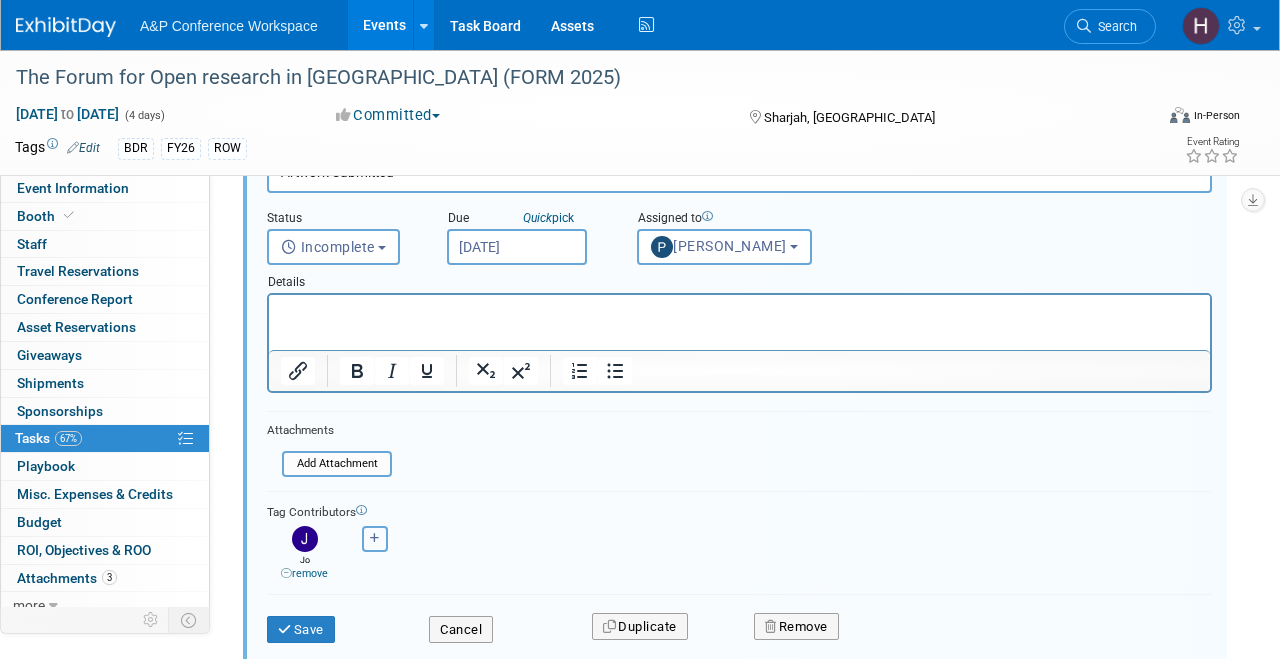click at bounding box center [375, 539] 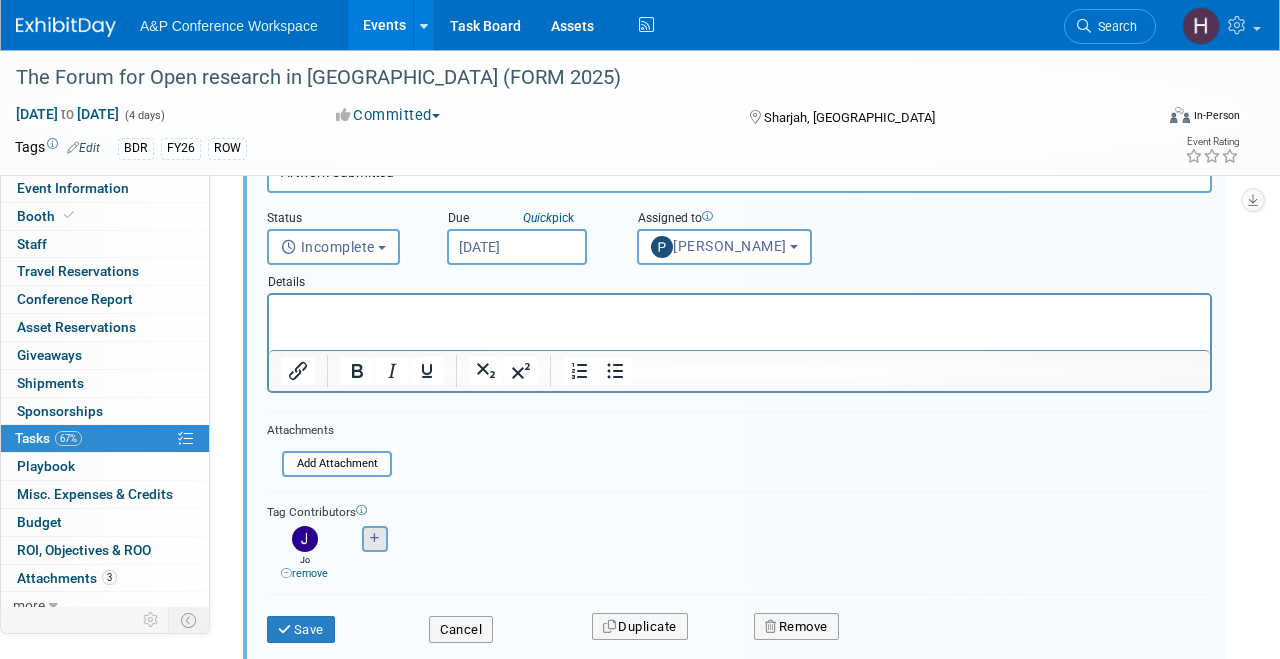 select 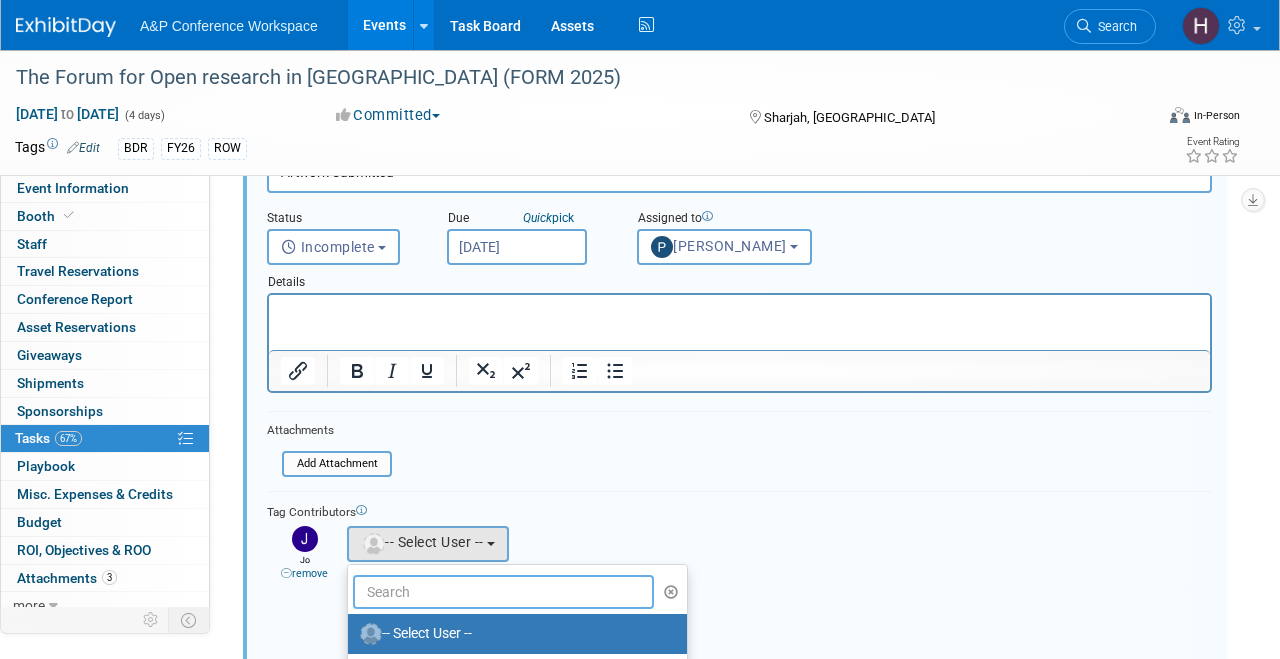 click at bounding box center [503, 592] 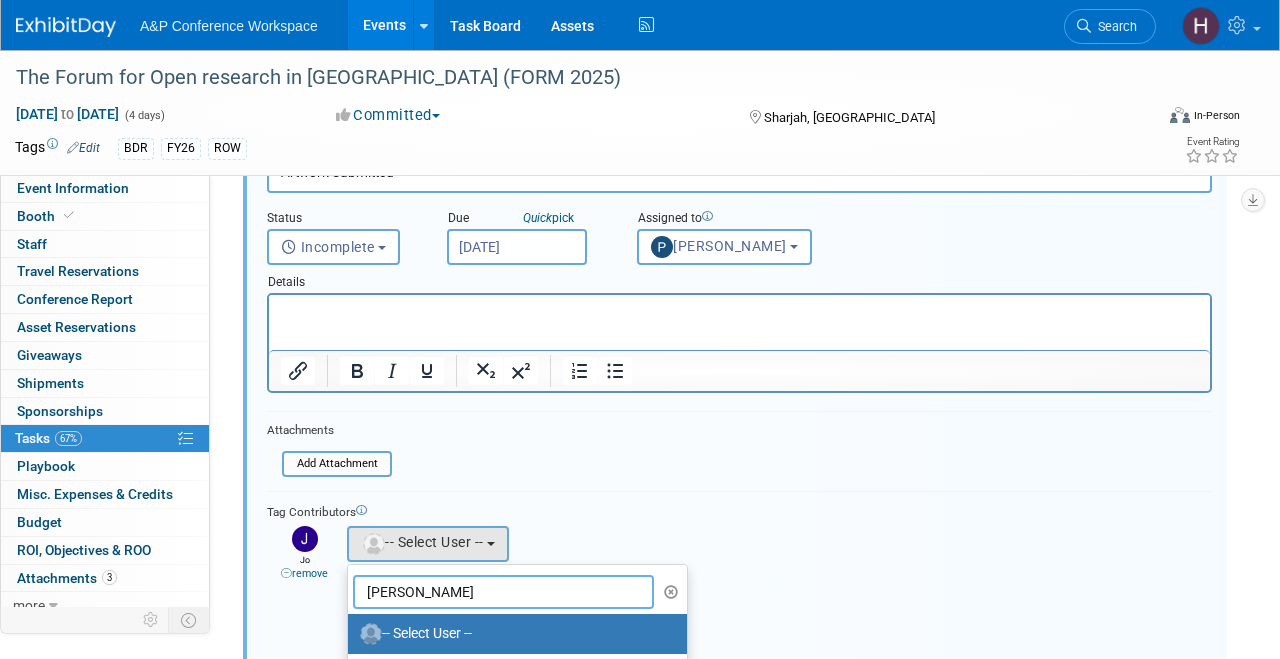 type on "[PERSON_NAME]" 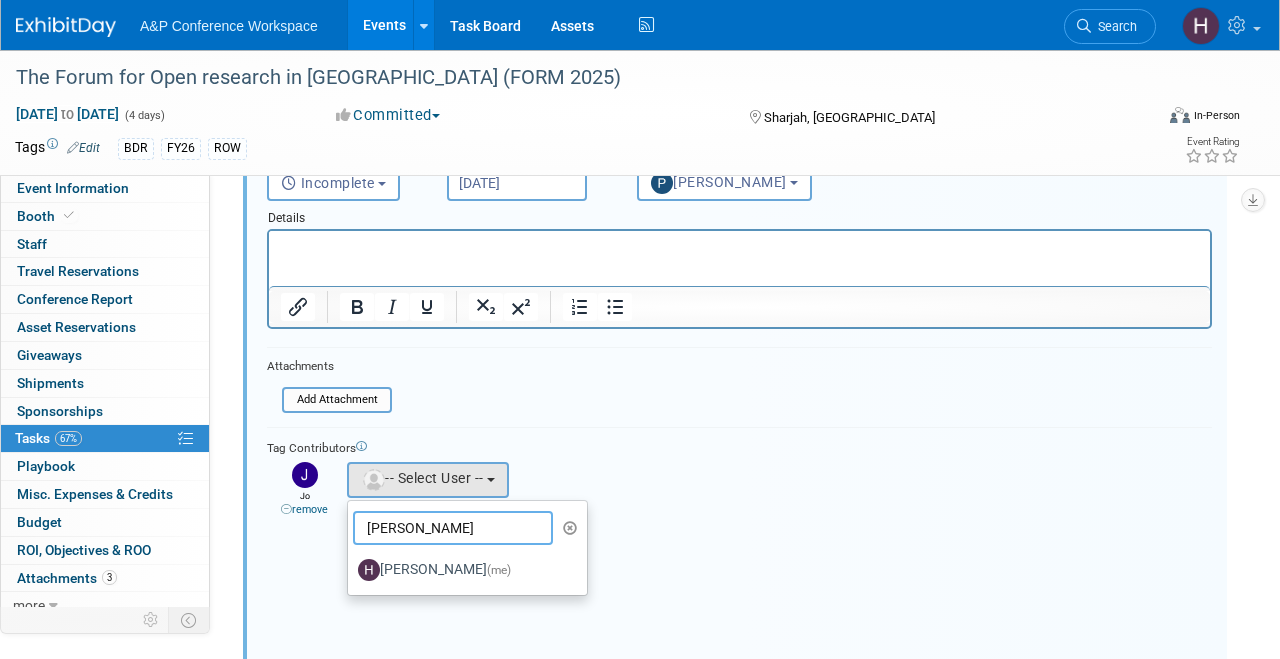 scroll, scrollTop: 253, scrollLeft: 0, axis: vertical 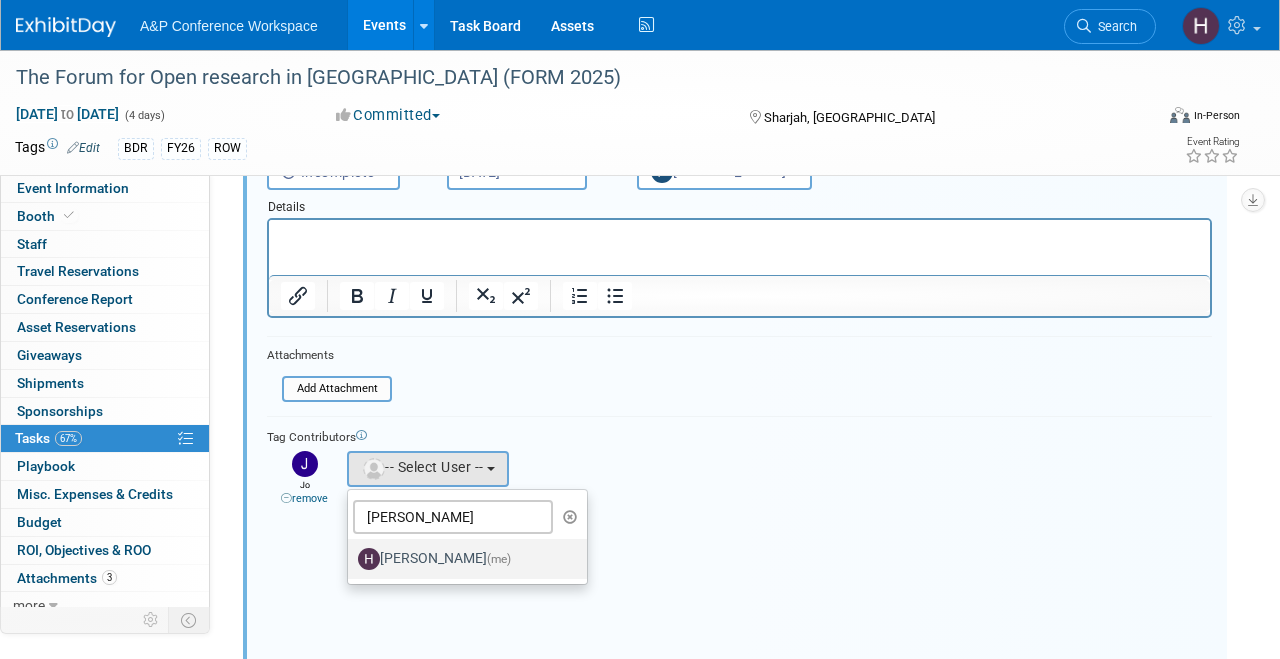 click on "[PERSON_NAME]
(me)" at bounding box center (462, 559) 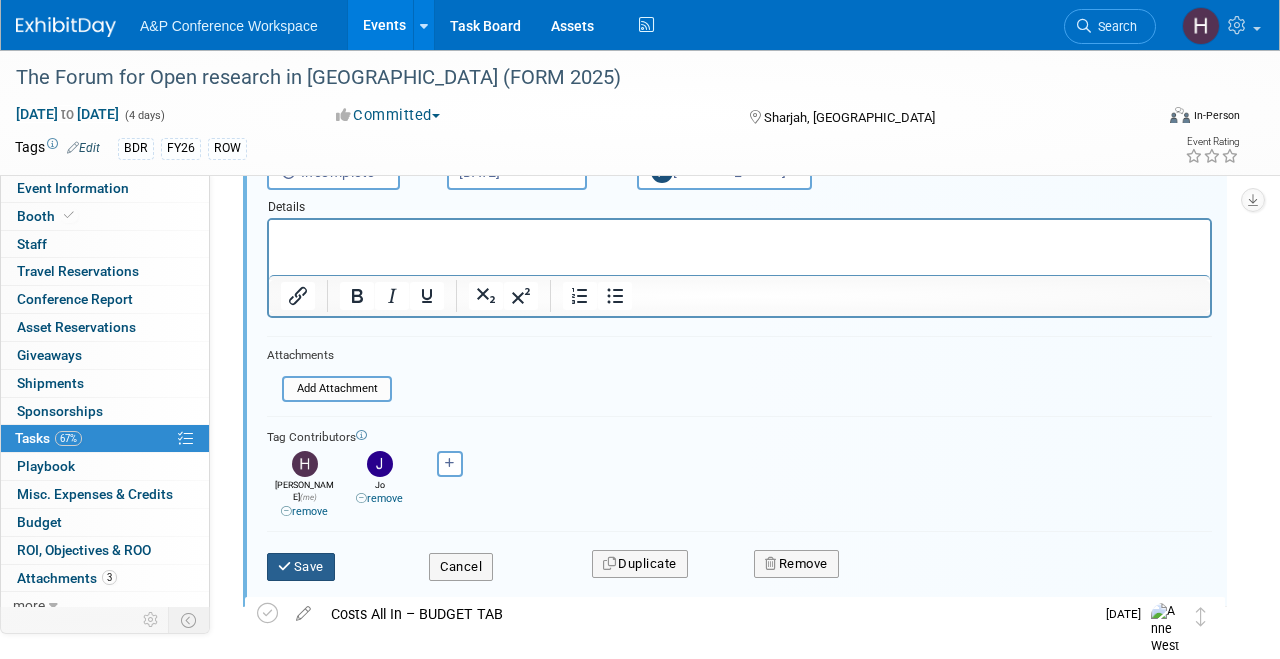 click on "Save" at bounding box center (301, 567) 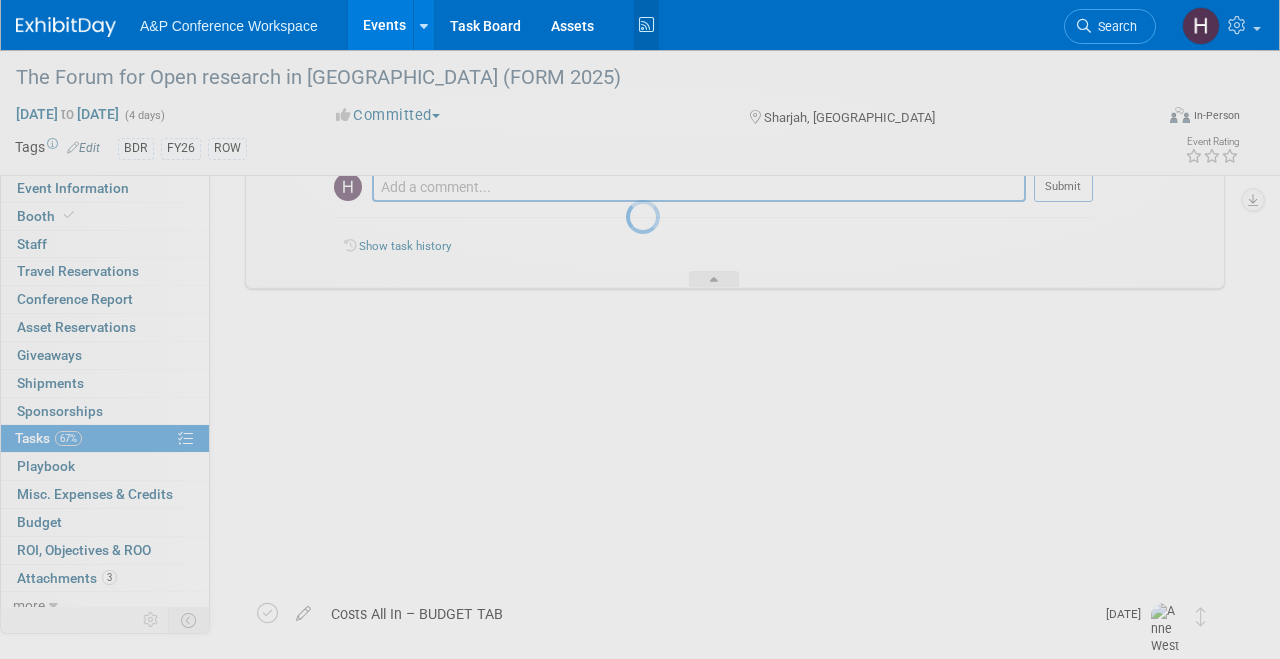 scroll, scrollTop: 42, scrollLeft: 0, axis: vertical 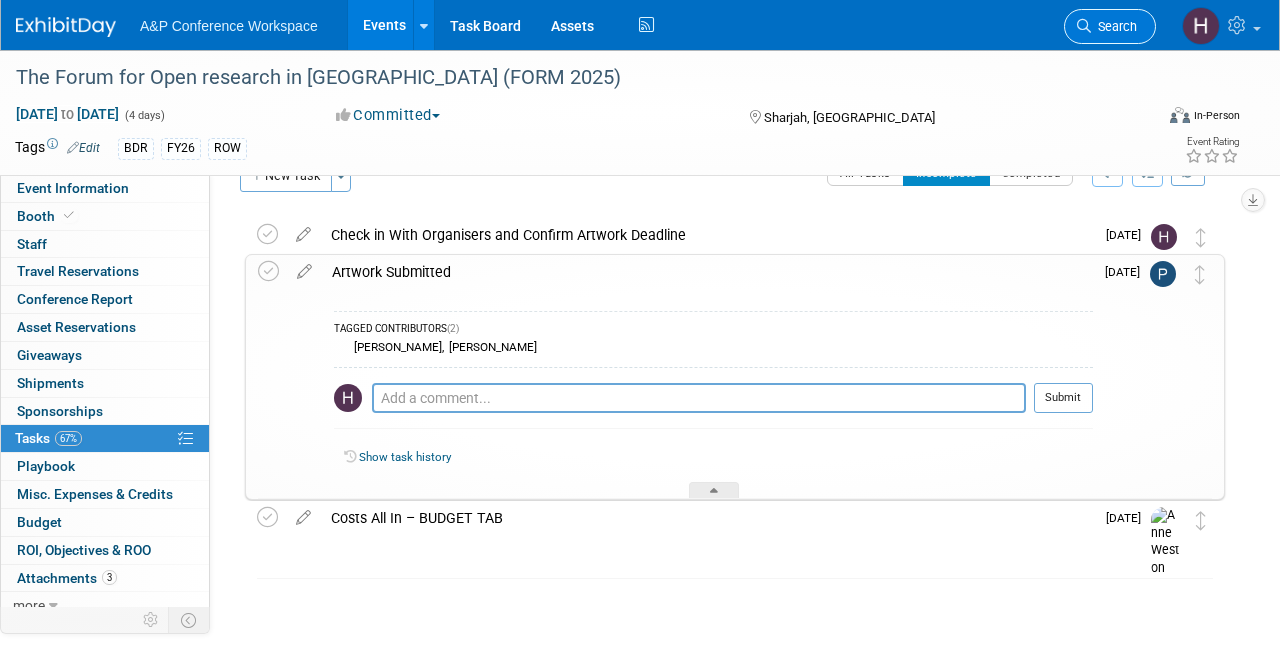 click on "Search" at bounding box center (1110, 26) 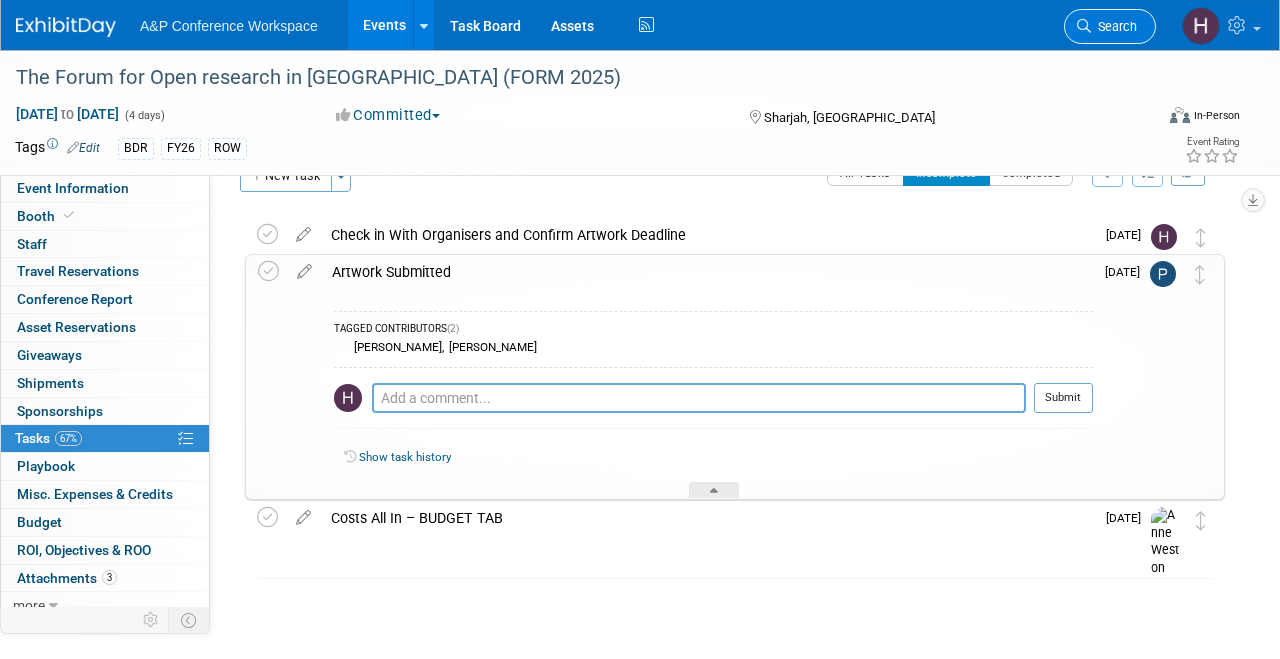 scroll, scrollTop: 0, scrollLeft: 0, axis: both 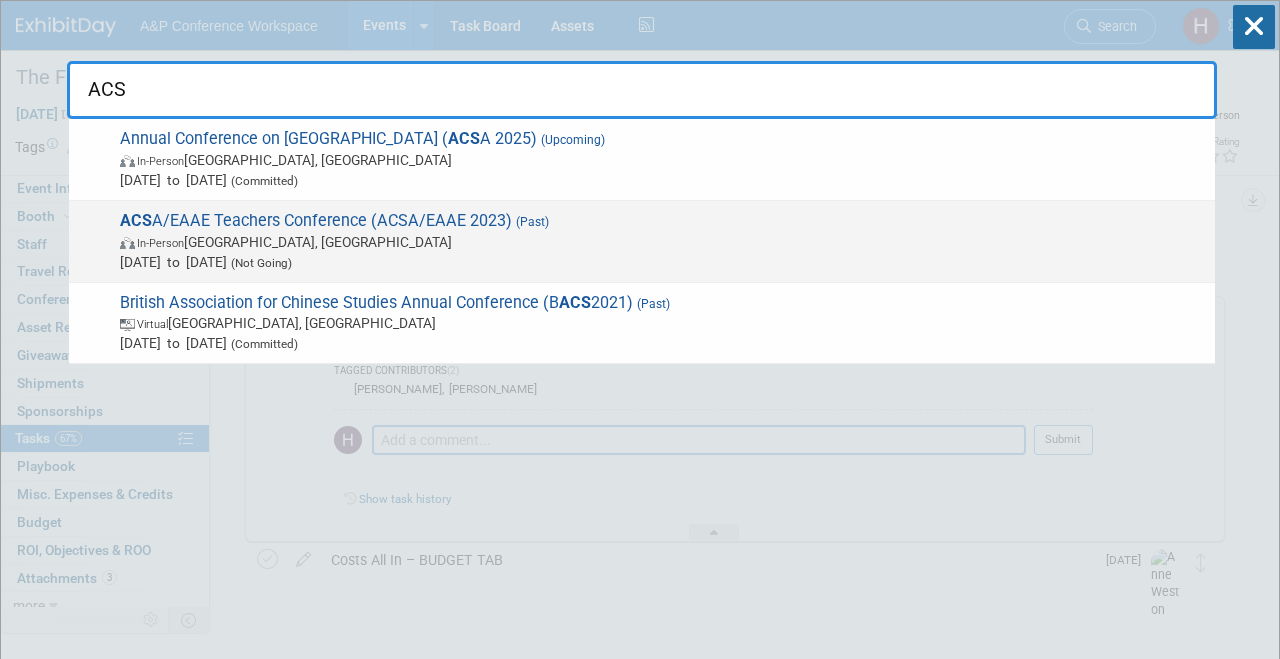 type on "ACSA" 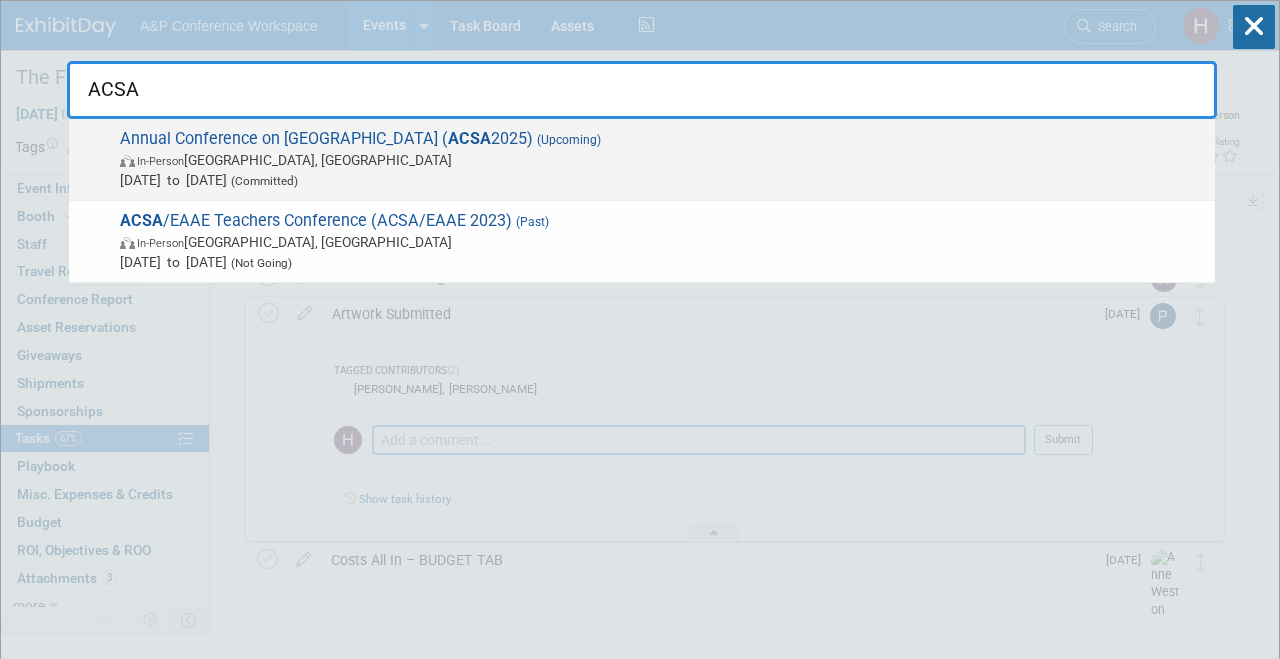 click on "Oct 22, 2025  to  Oct 25, 2025  (Committed)" at bounding box center [662, 180] 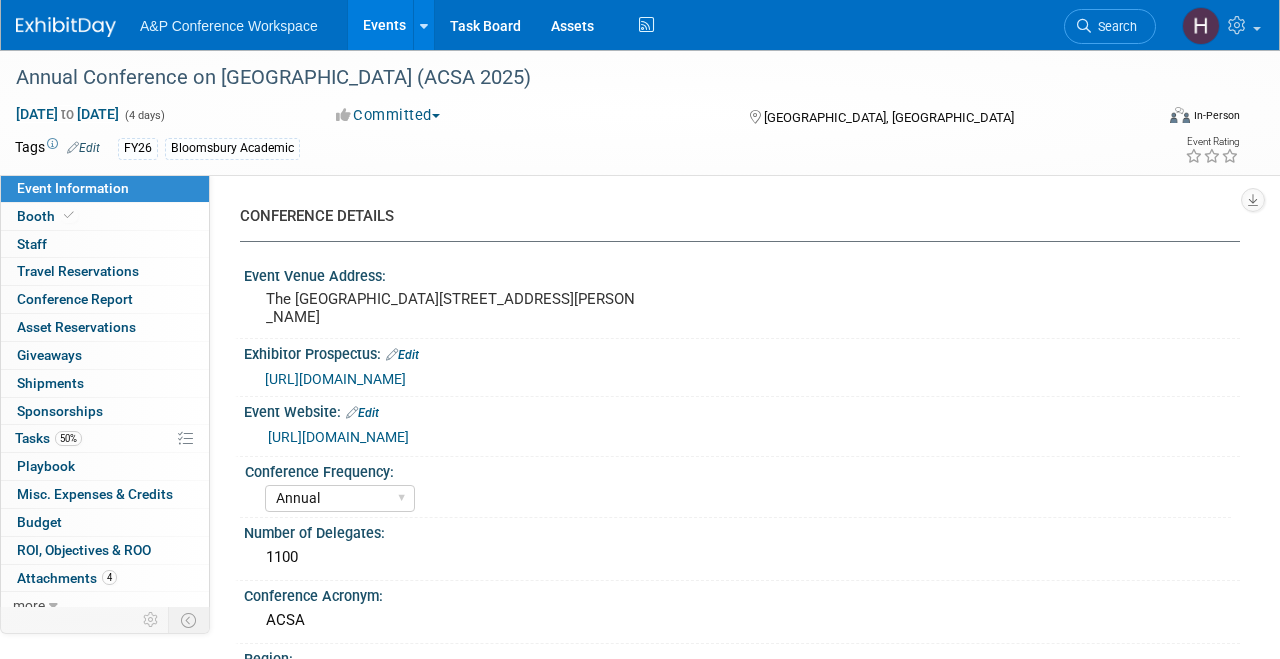 select on "Annual" 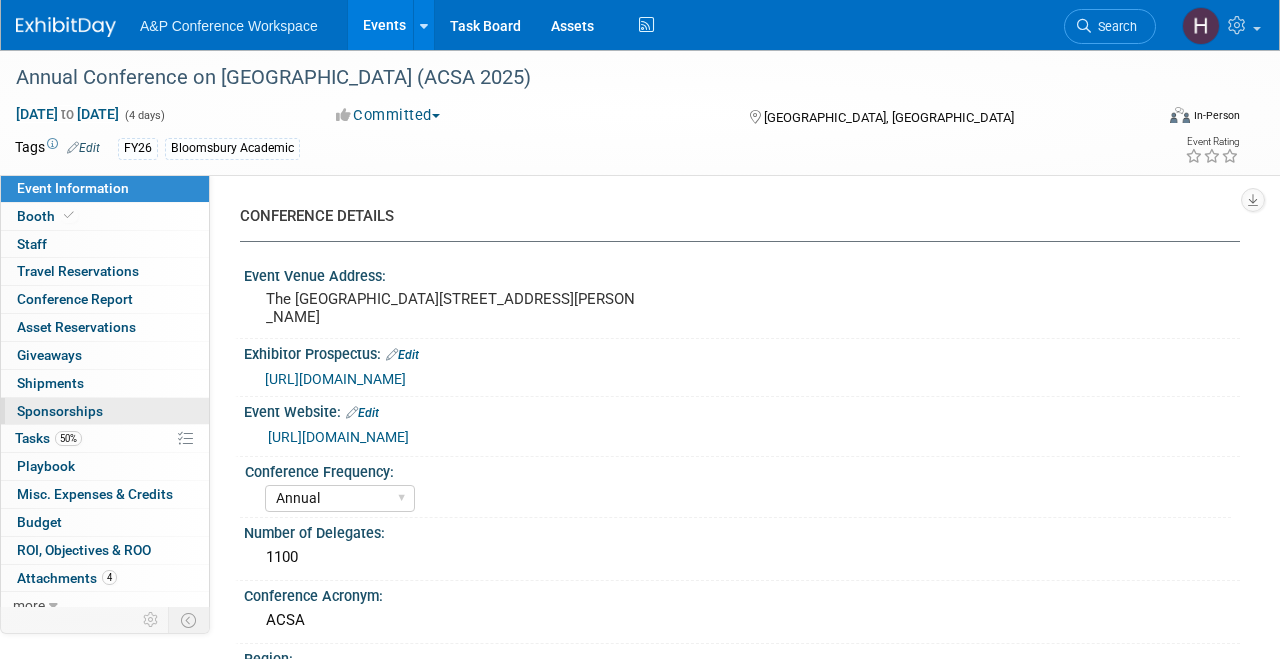 scroll, scrollTop: 0, scrollLeft: 0, axis: both 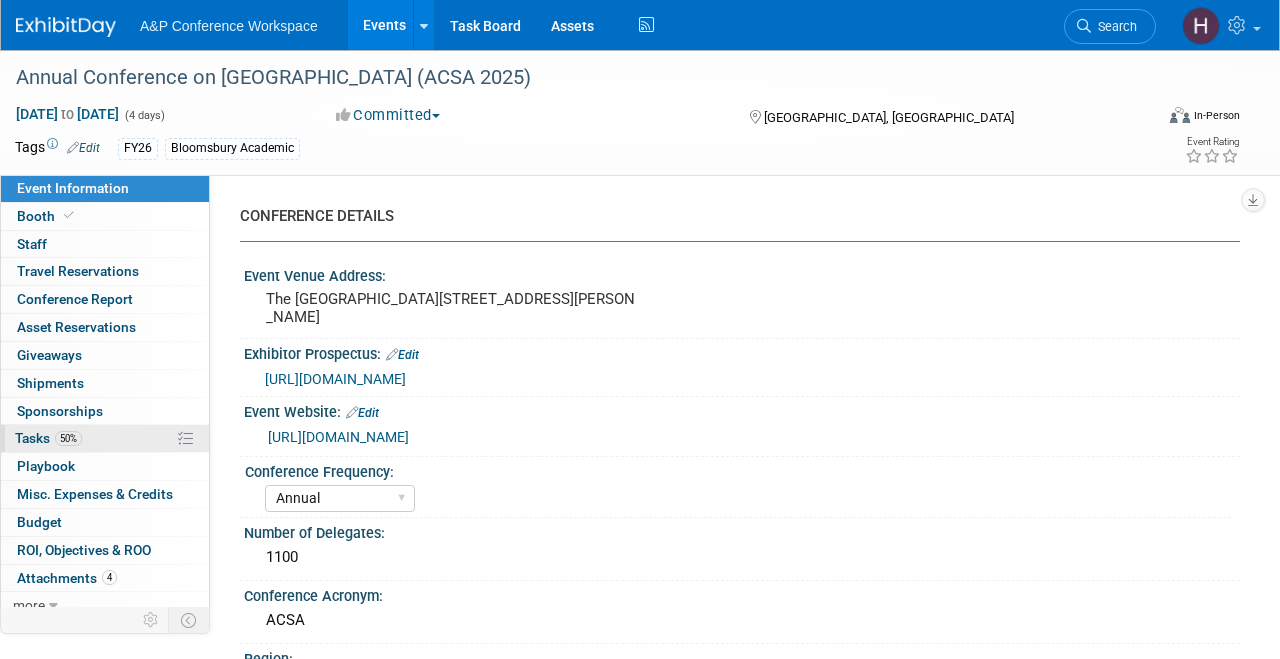 click on "50%
Tasks 50%" at bounding box center (105, 438) 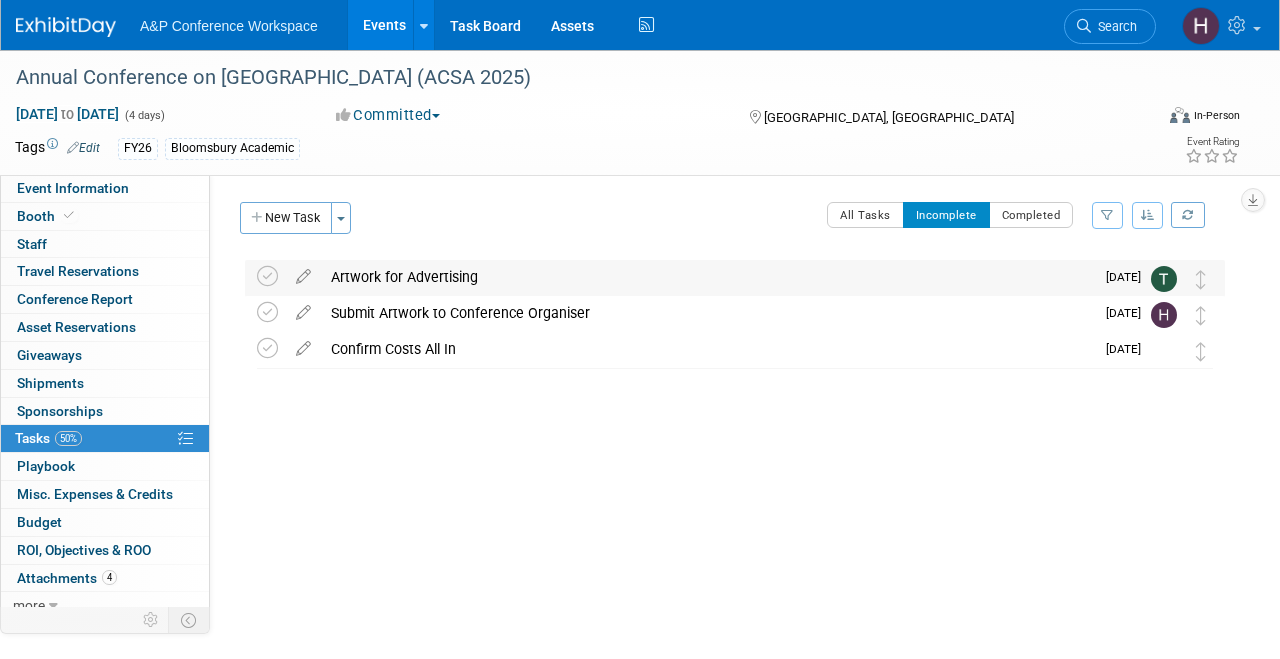 click on "Artwork for Advertising" at bounding box center (707, 277) 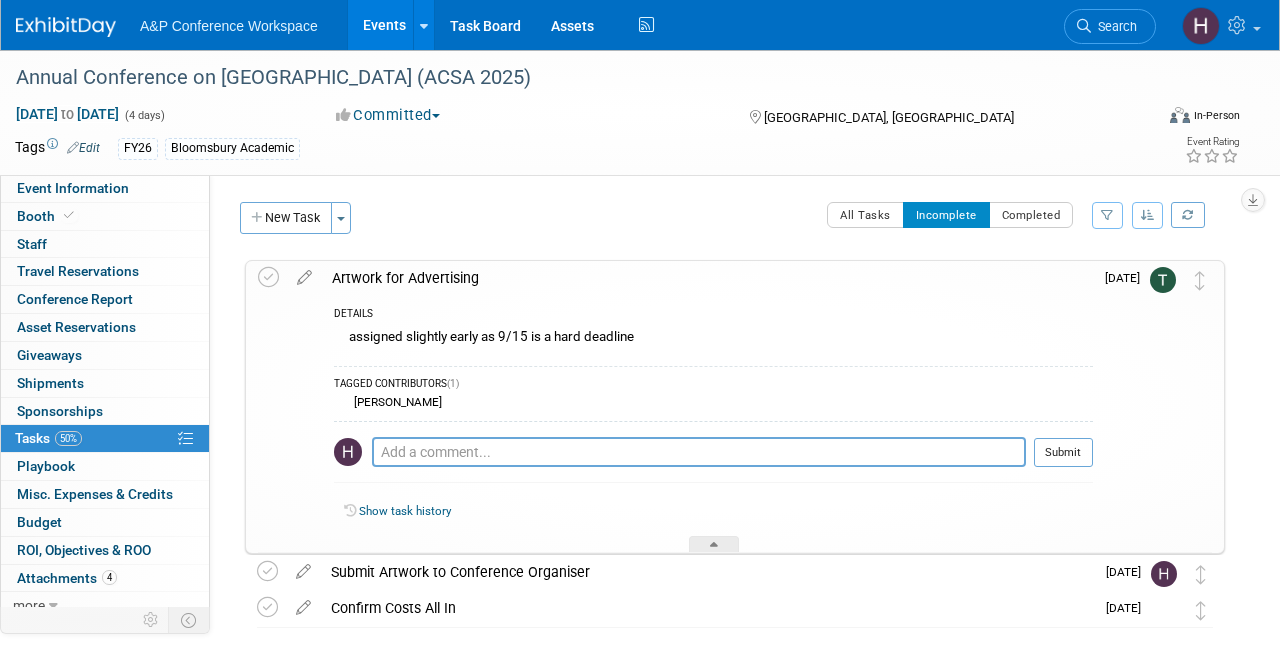 click on "Artwork for Advertising" at bounding box center (707, 278) 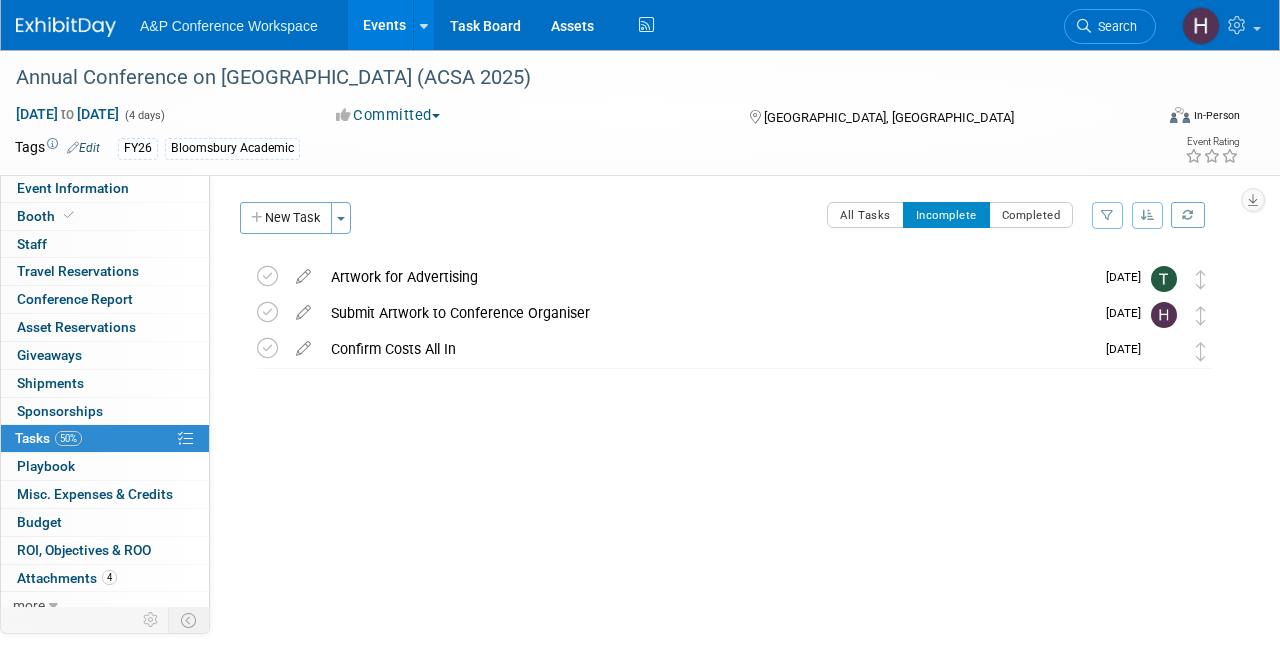 click on "Search" at bounding box center (1110, 24) 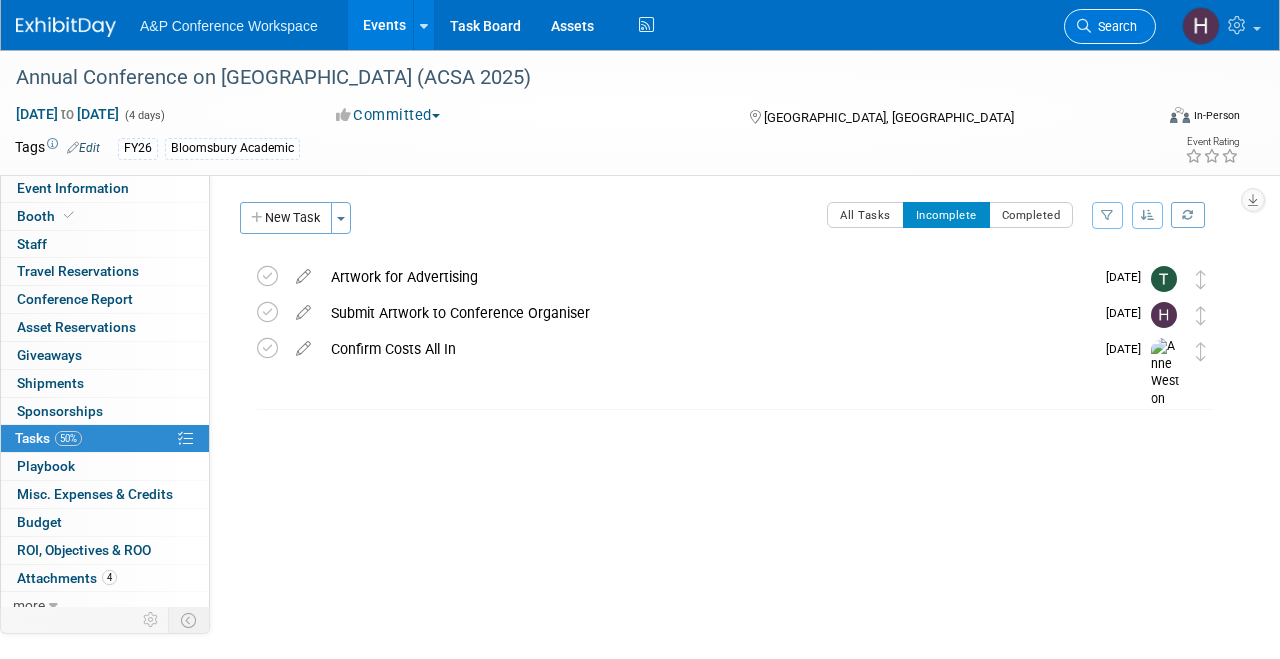 click on "Search" at bounding box center (1110, 26) 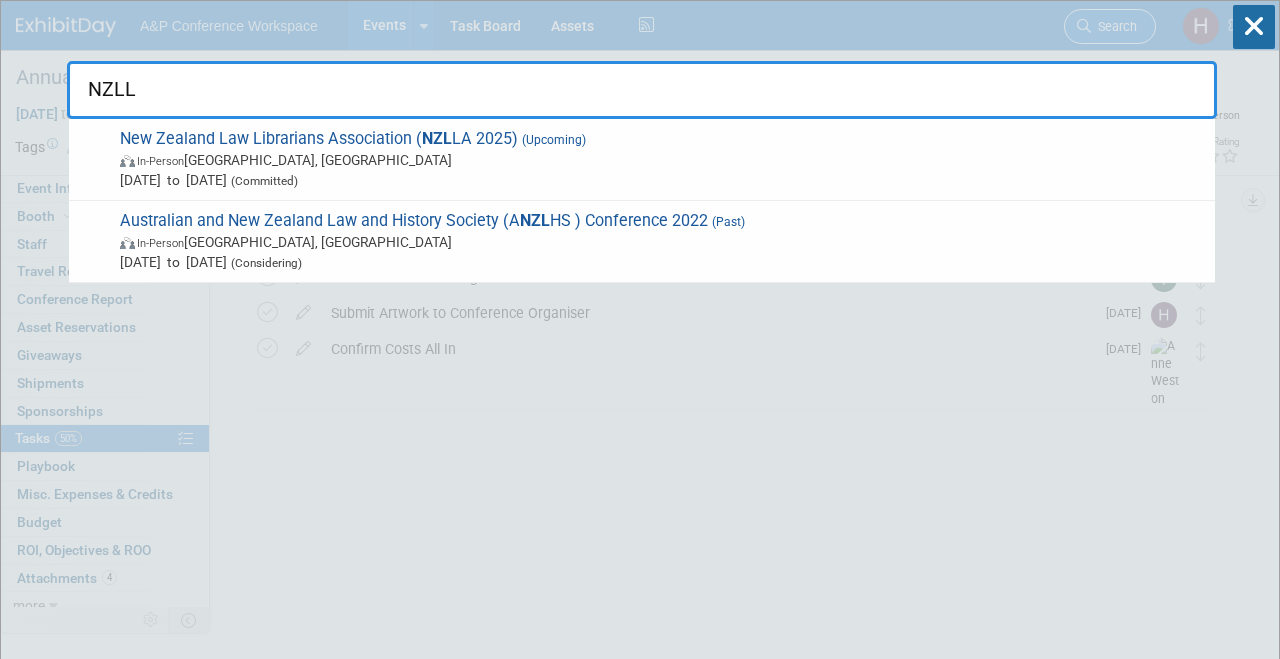 type on "NZLLA" 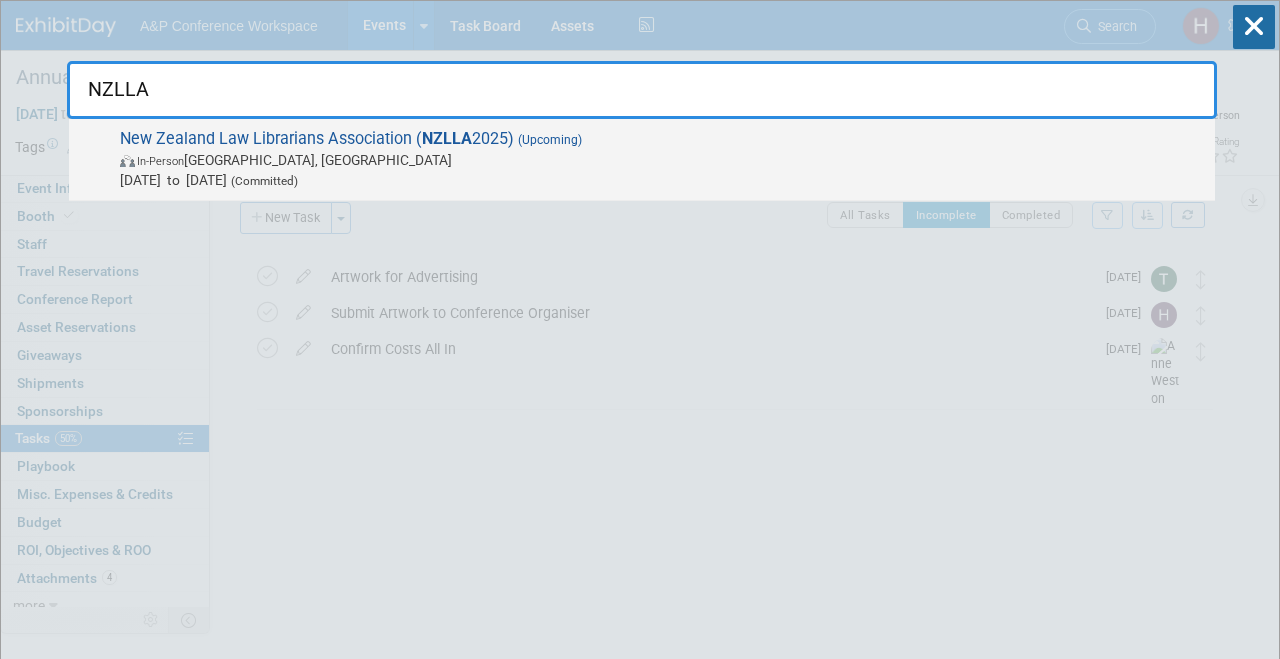 click on "New Zealand Law Librarians Association ( NZLLA  2025)  (Upcoming)  In-Person     Auckland, New Zealand Sep 18, 2025  to  Sep 19, 2025  (Committed)" at bounding box center (659, 159) 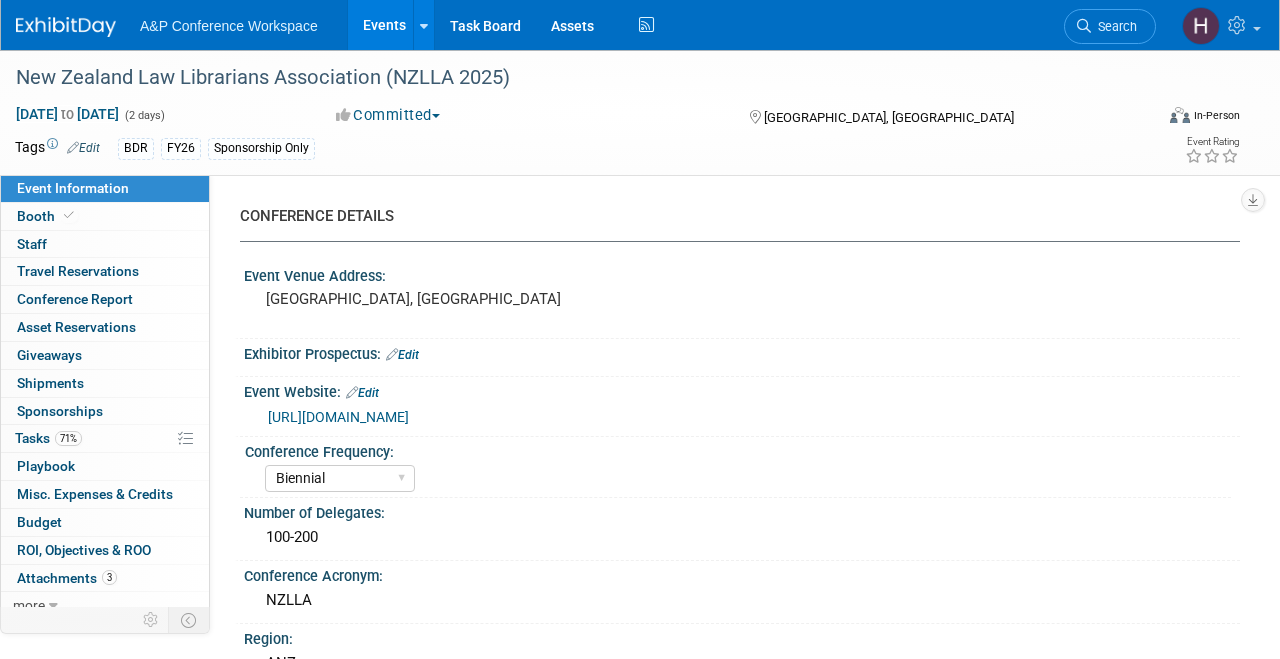 select on "Biennial" 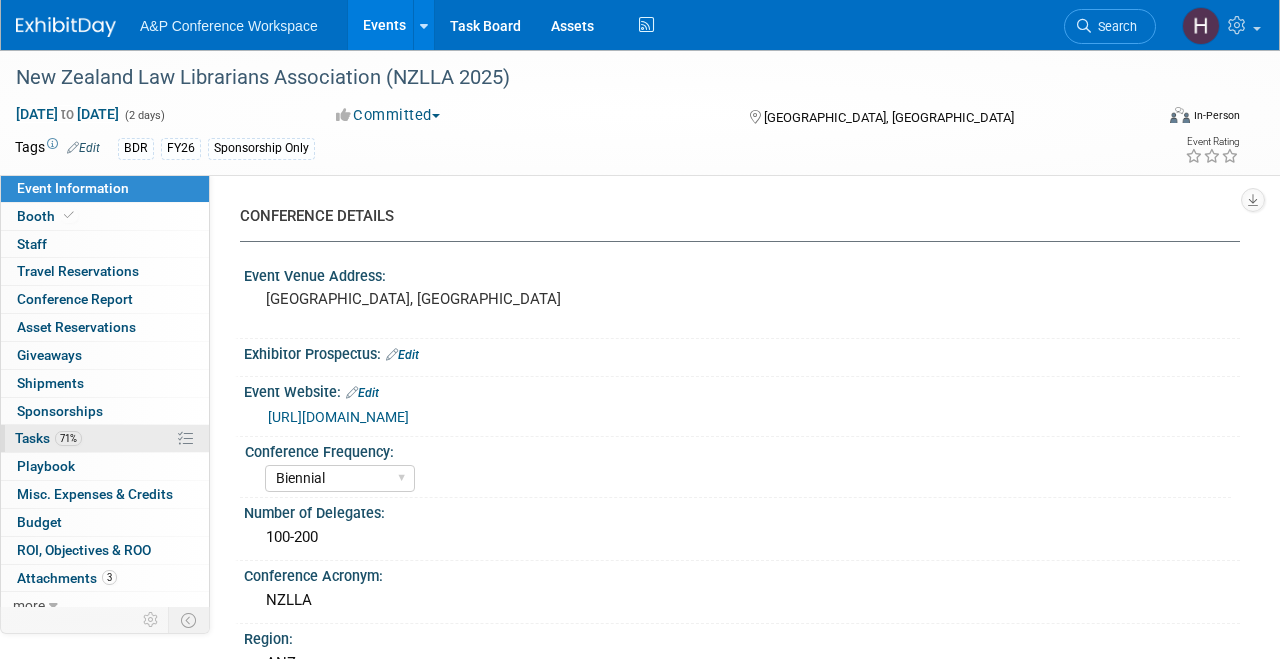 click on "71%
Tasks 71%" at bounding box center [105, 438] 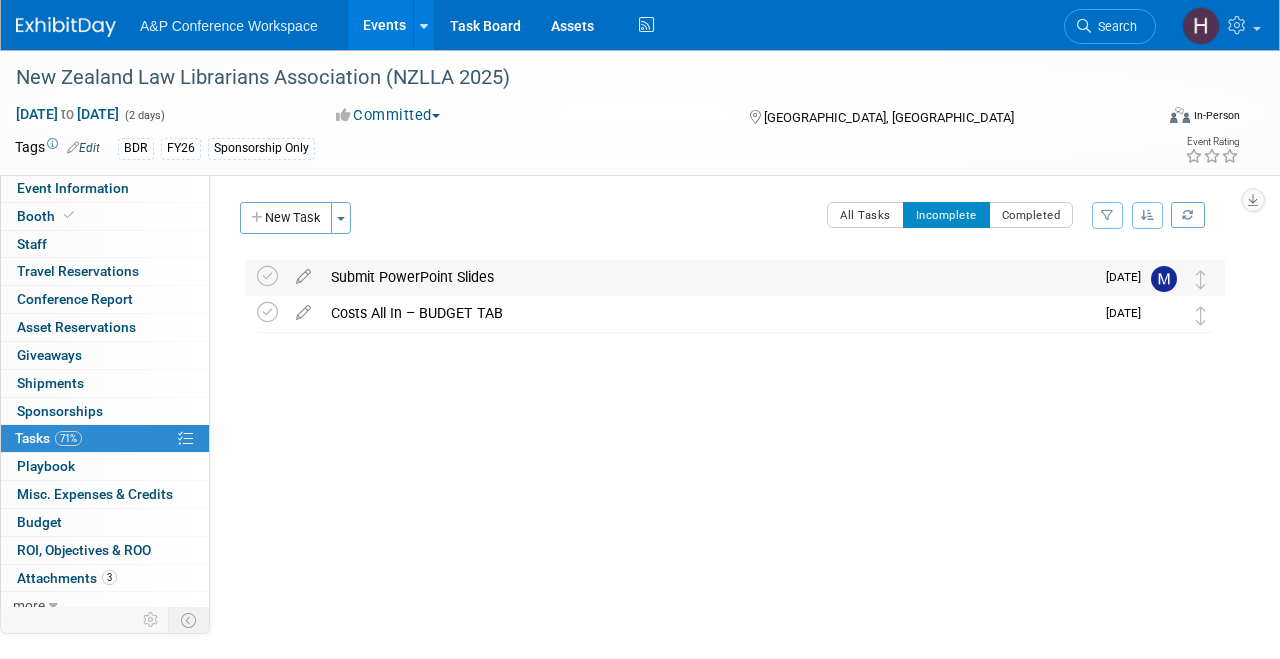 click on "Submit PowerPoint Slides" at bounding box center [707, 277] 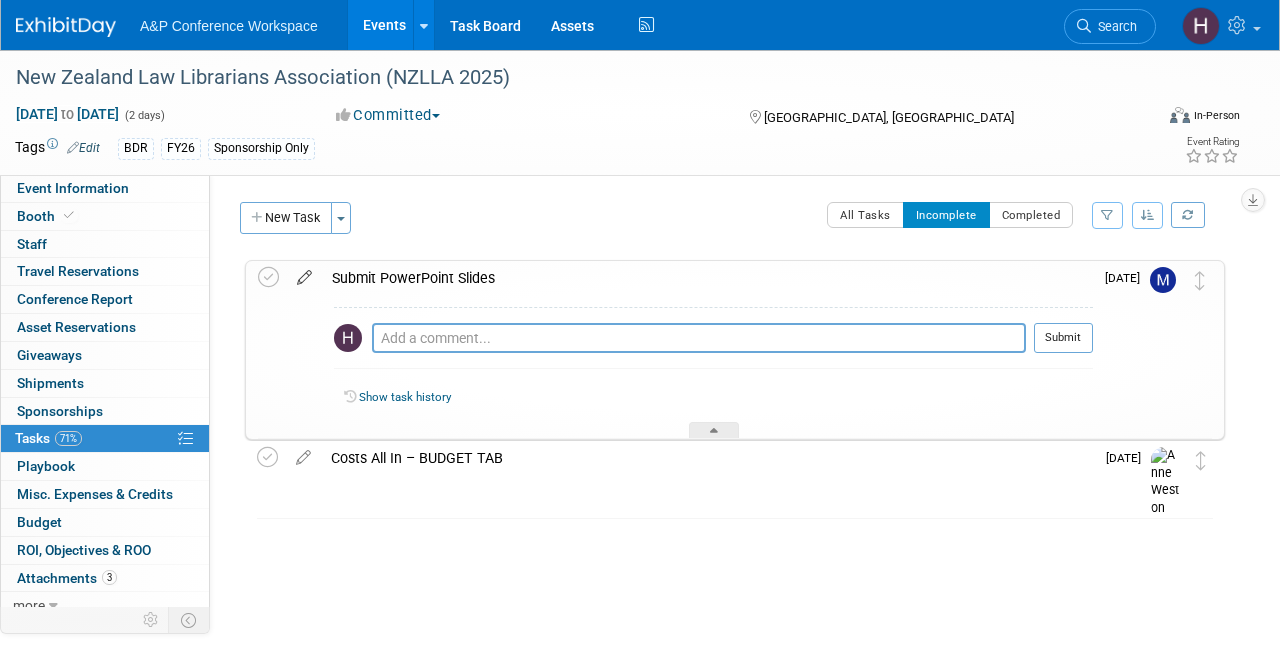 click at bounding box center [304, 273] 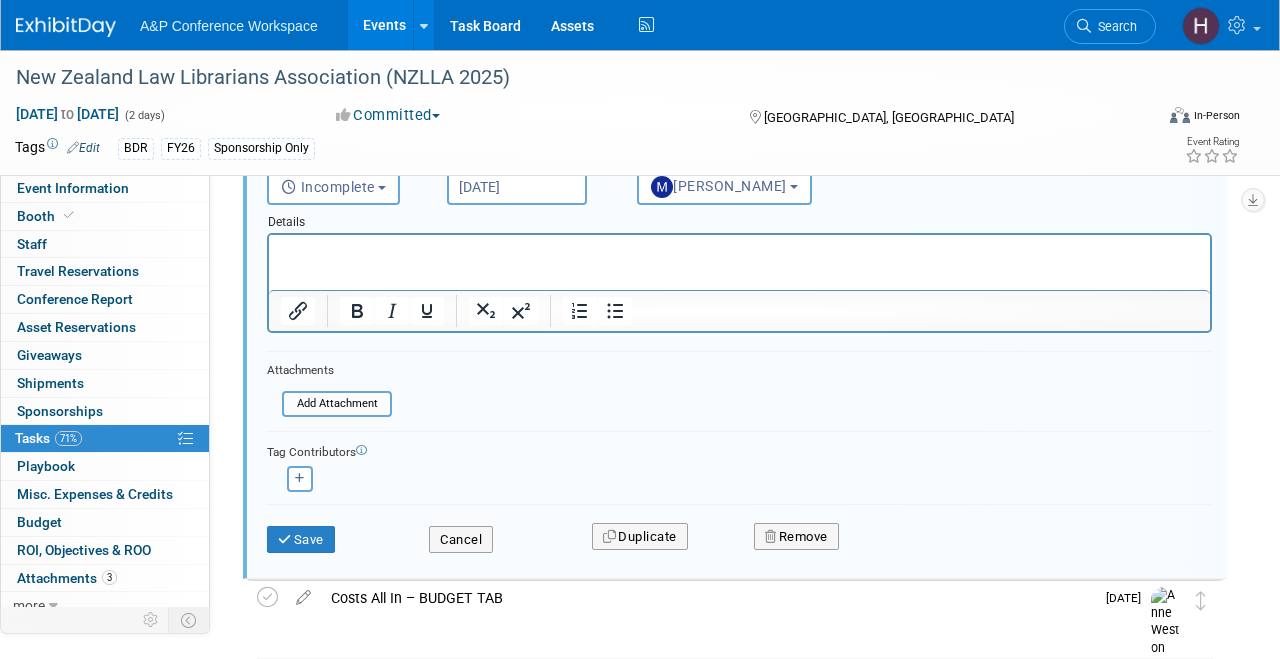 scroll, scrollTop: 282, scrollLeft: 0, axis: vertical 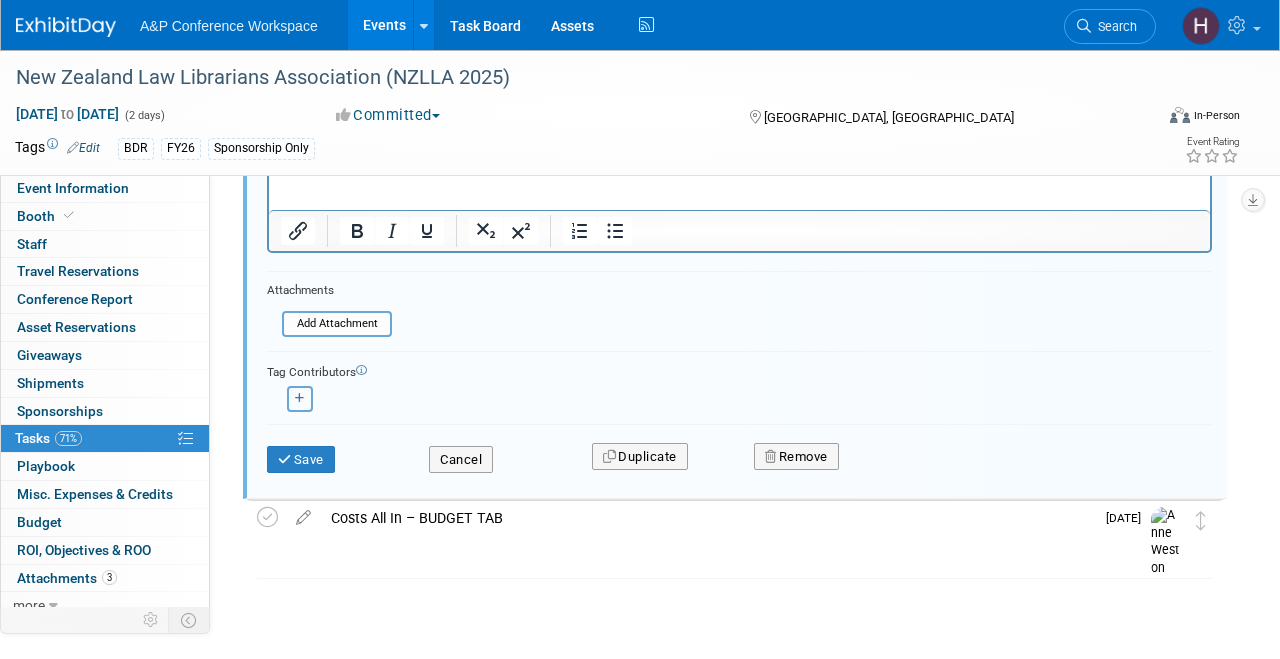 click at bounding box center [300, 399] 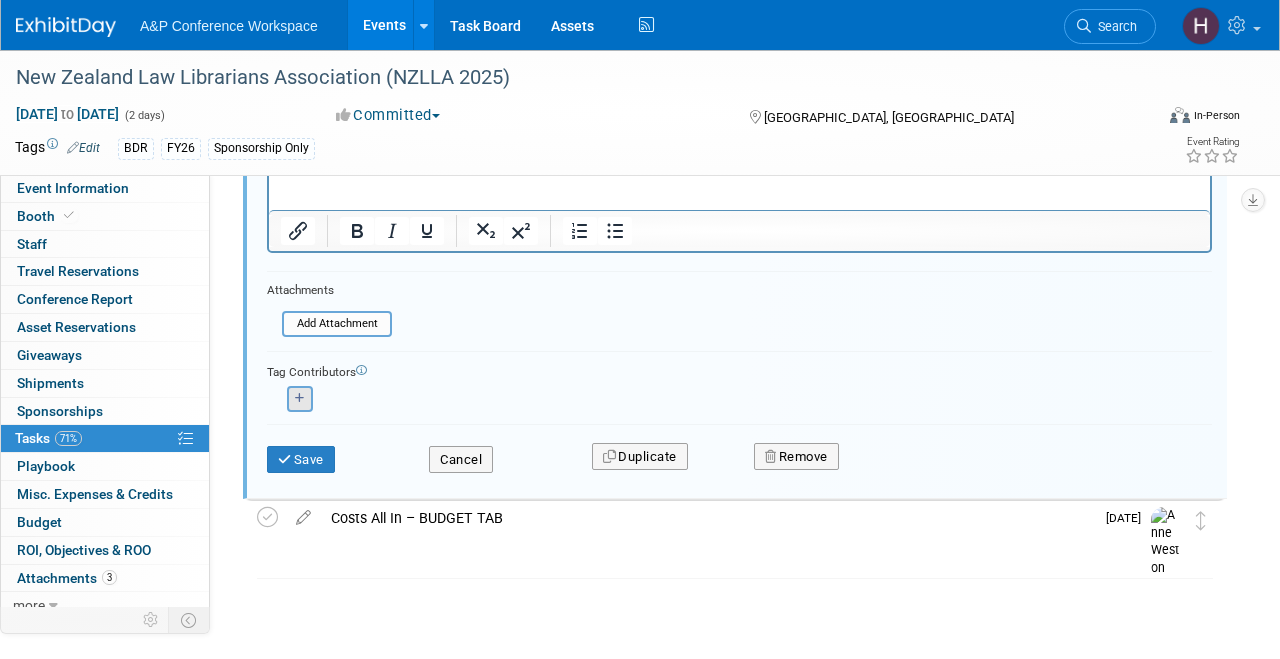 select 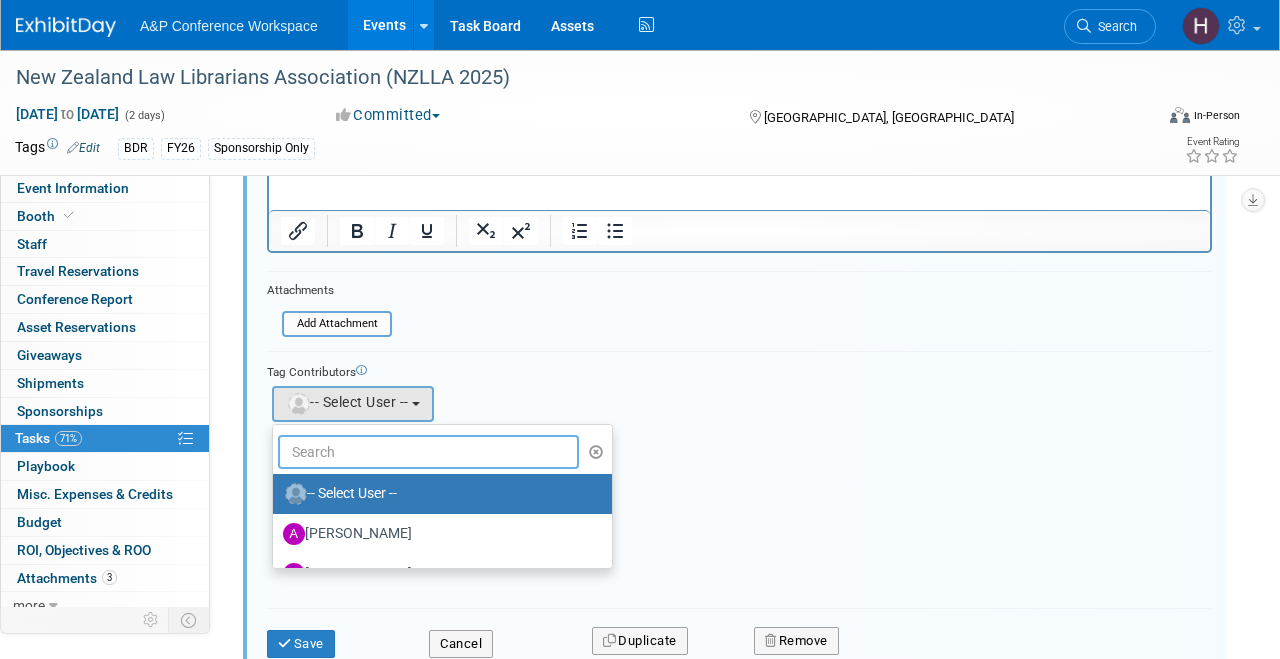 click at bounding box center [428, 452] 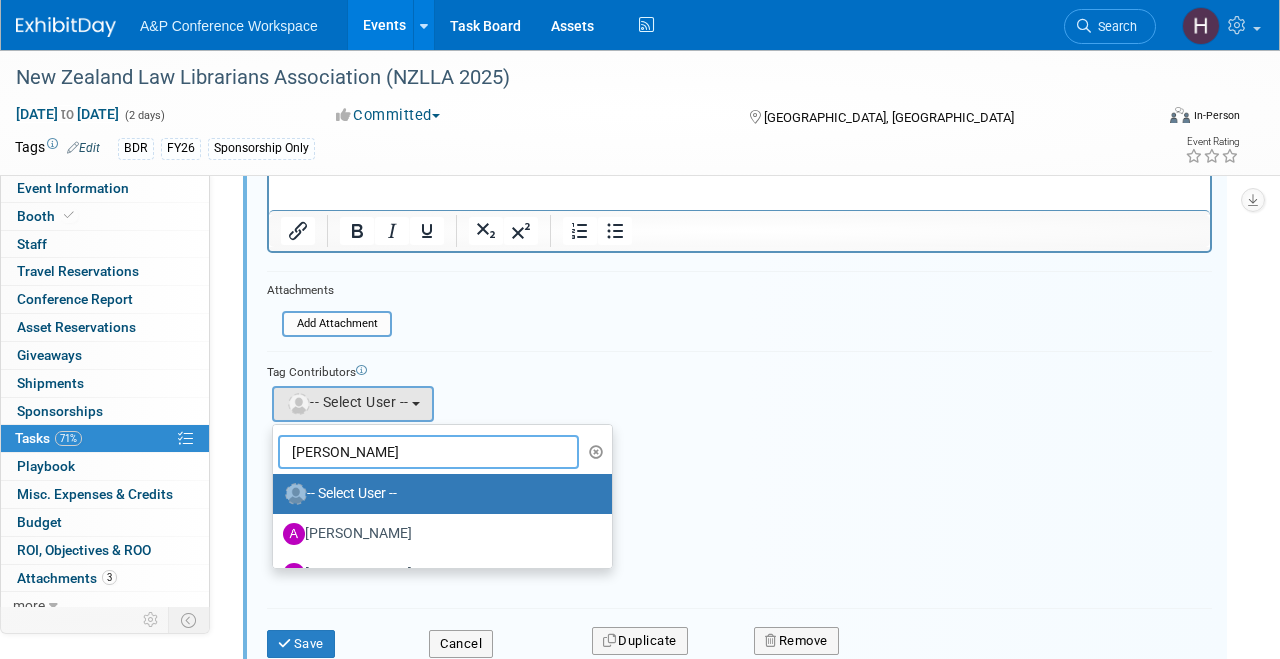 type on "[PERSON_NAME]" 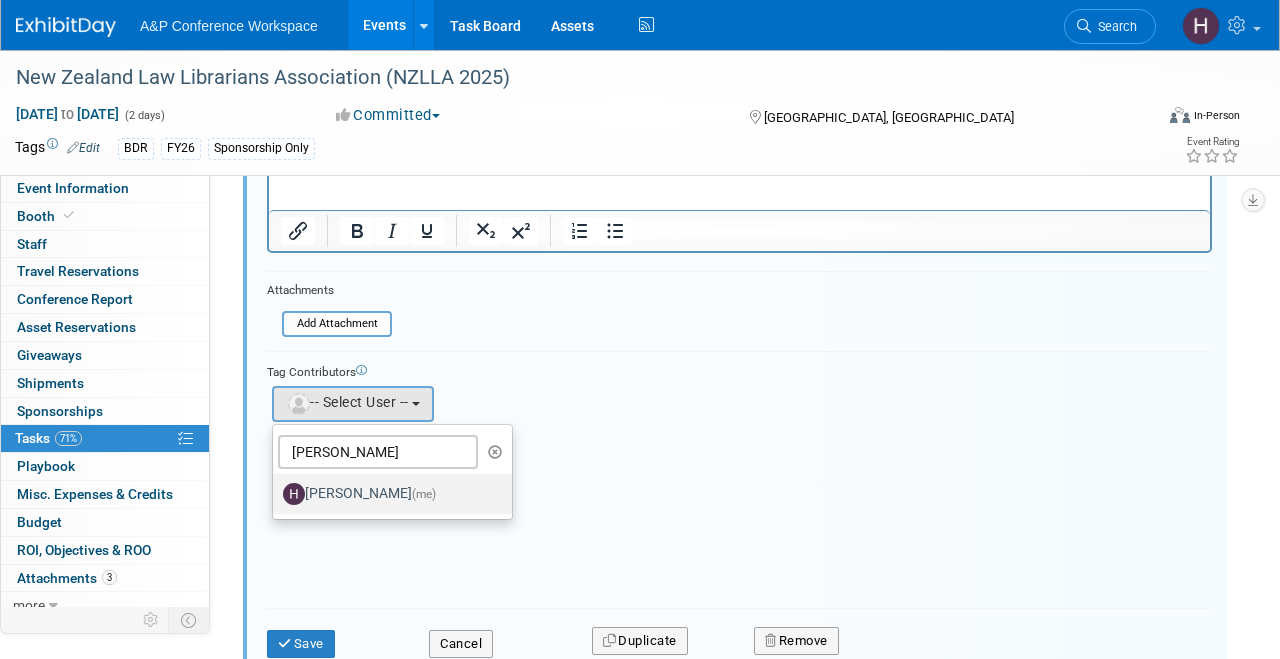 click on "[PERSON_NAME]
(me)" at bounding box center (387, 494) 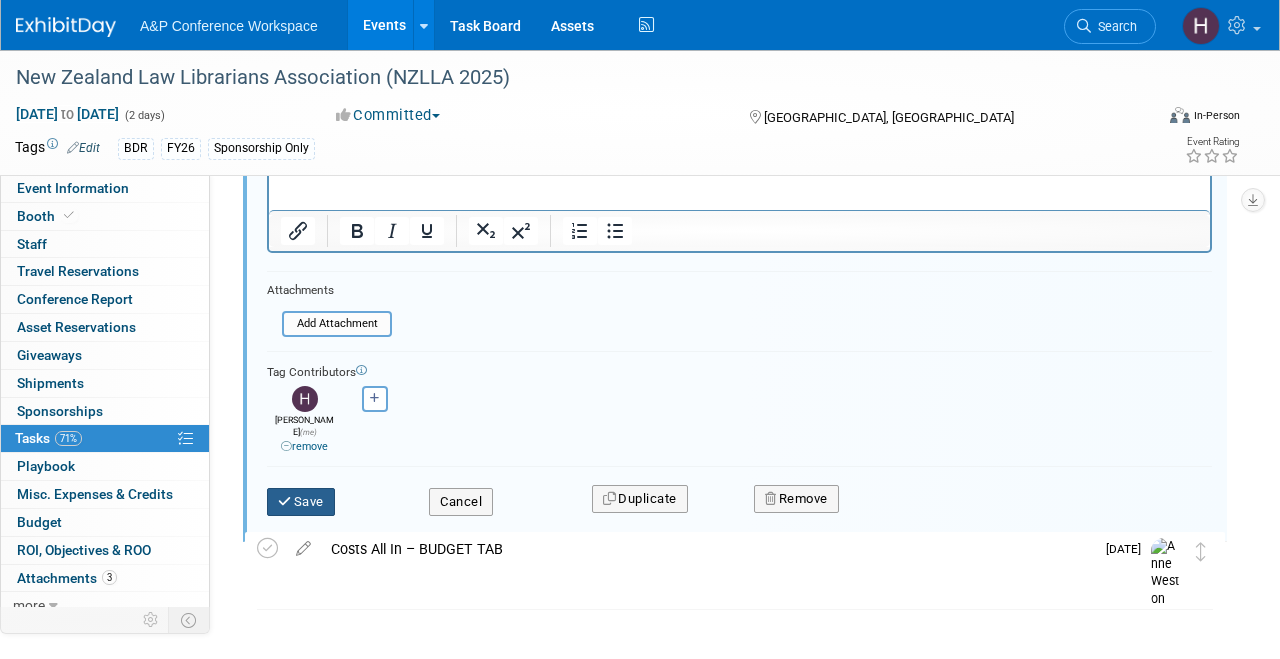 click on "Save" at bounding box center (301, 502) 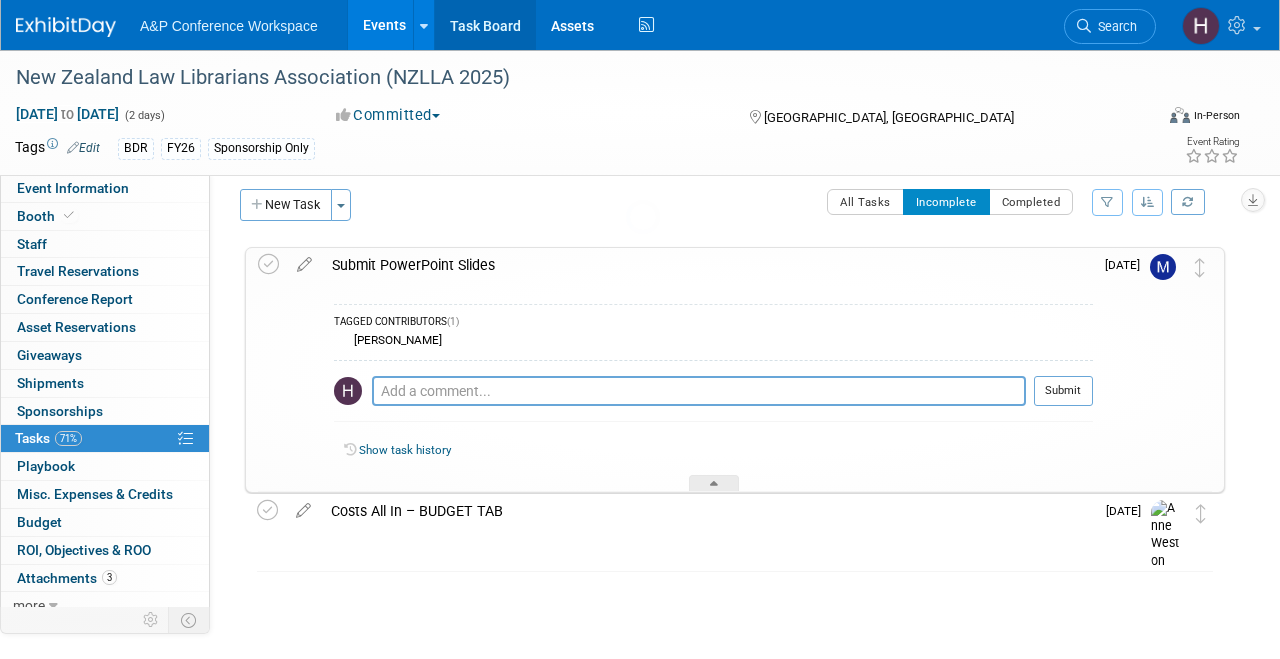 scroll, scrollTop: 6, scrollLeft: 0, axis: vertical 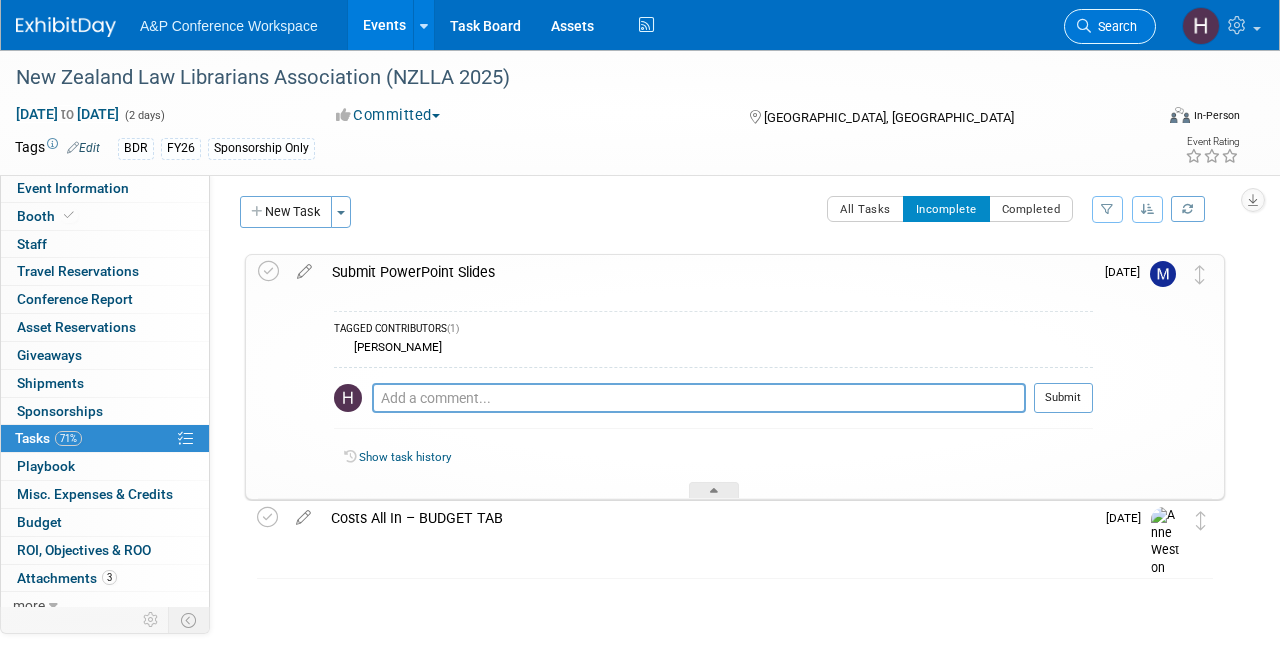 click on "Search" at bounding box center [1110, 26] 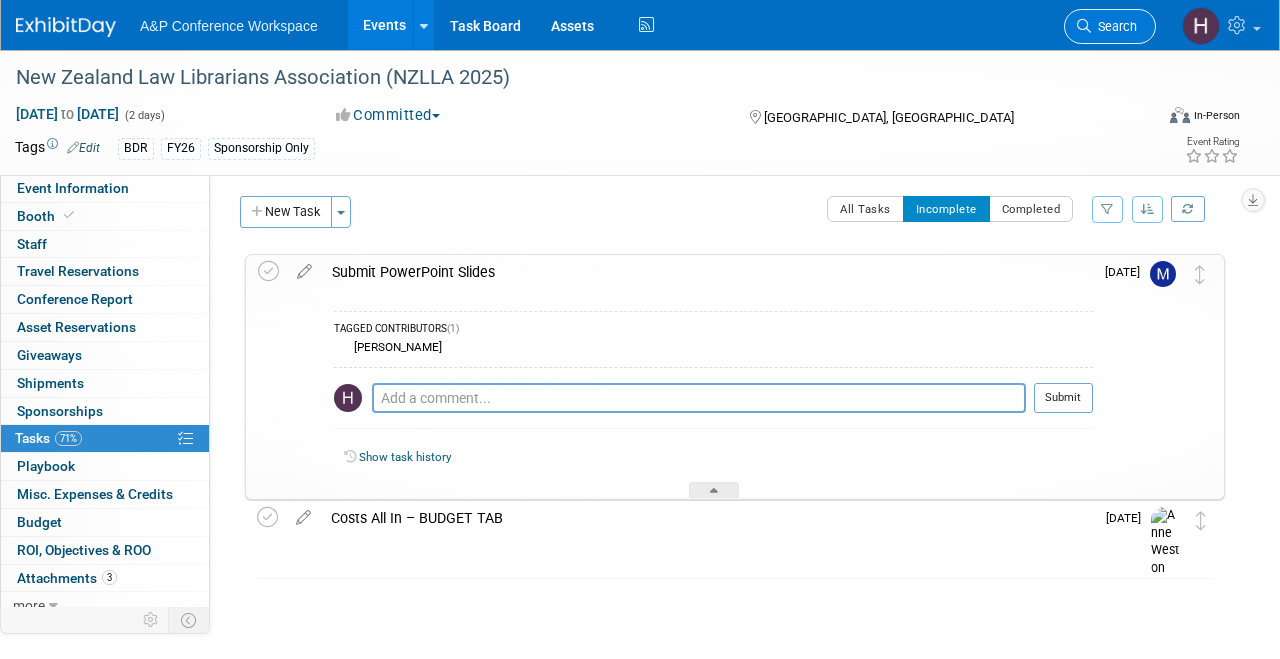 scroll, scrollTop: 0, scrollLeft: 0, axis: both 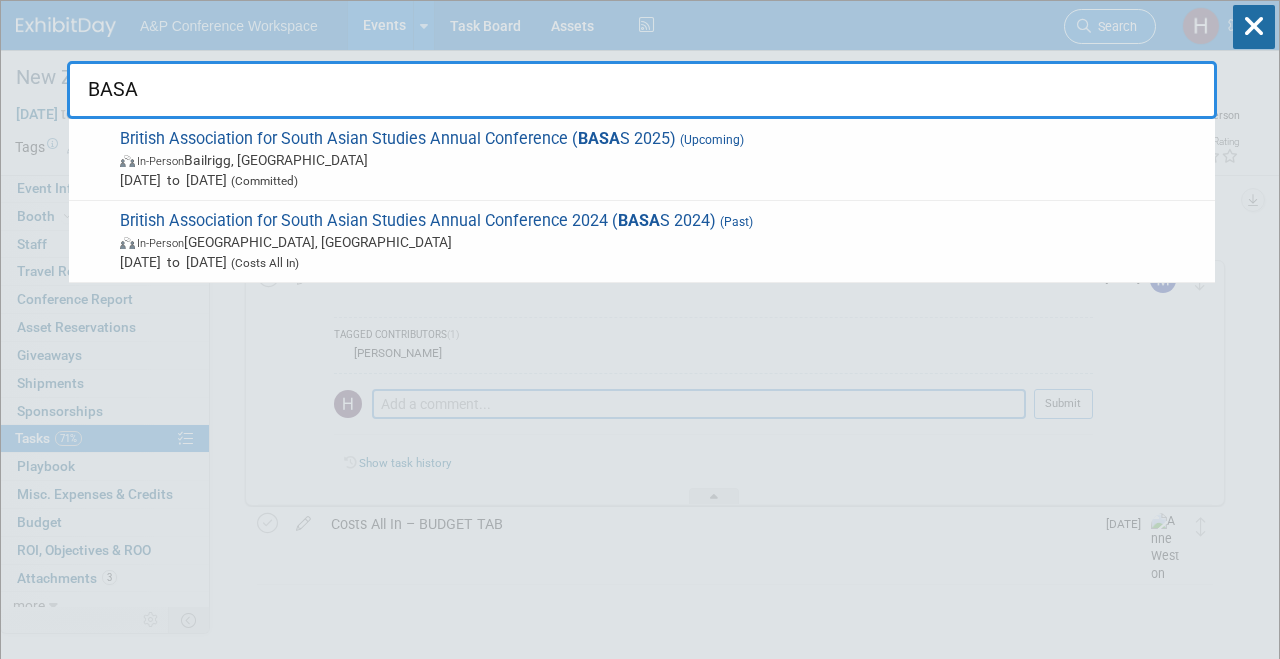 type on "BASAS" 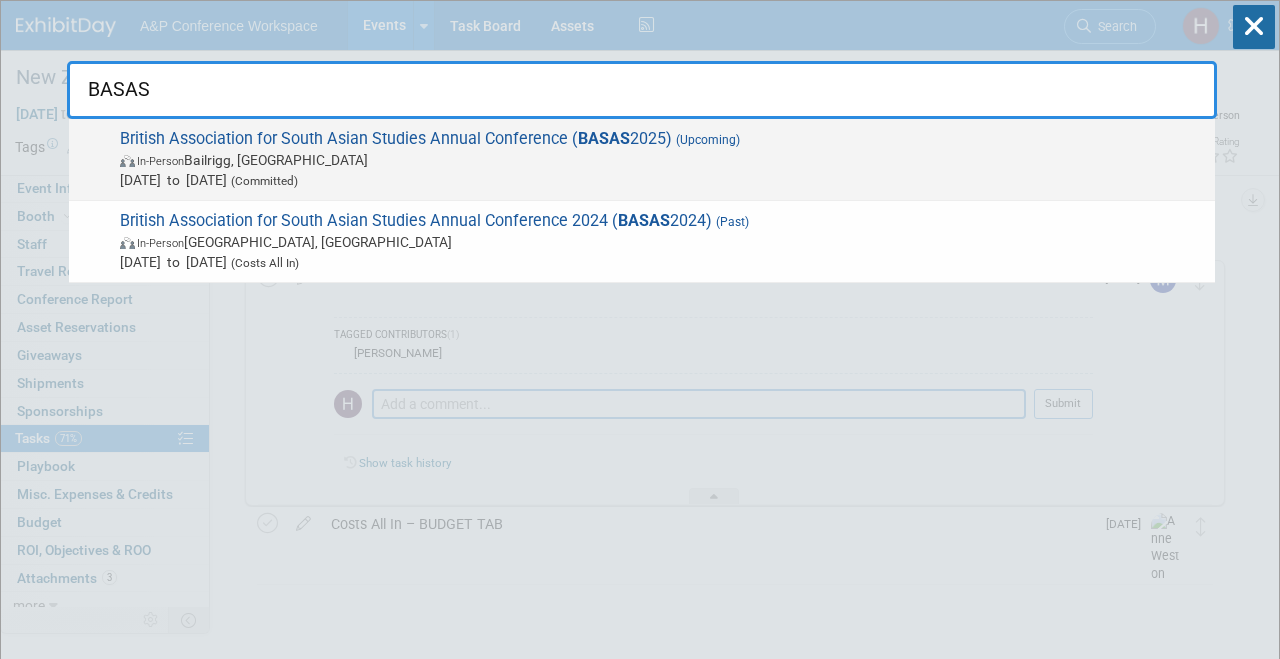 click on "British Association for South Asian Studies Annual Conference ( BASAS  2025)  (Upcoming)  In-Person     Bailrigg, United Kingdom Sep 10, 2025  to  Sep 12, 2025  (Committed)" at bounding box center [659, 159] 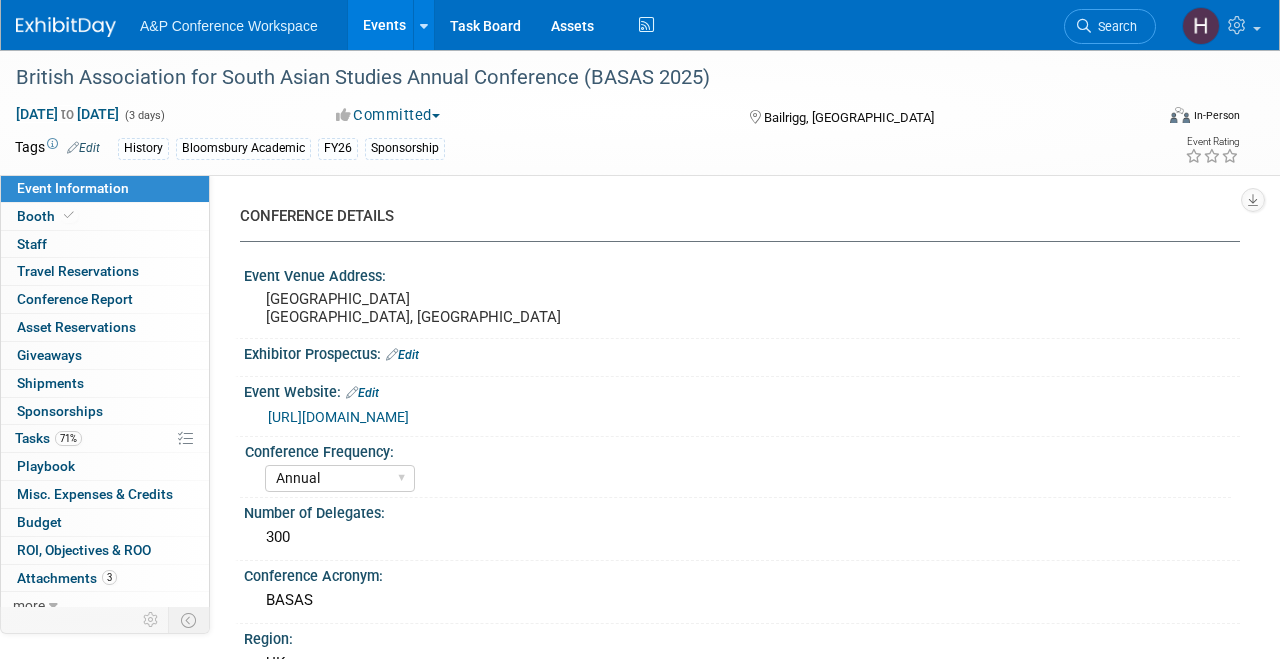 select on "Annual" 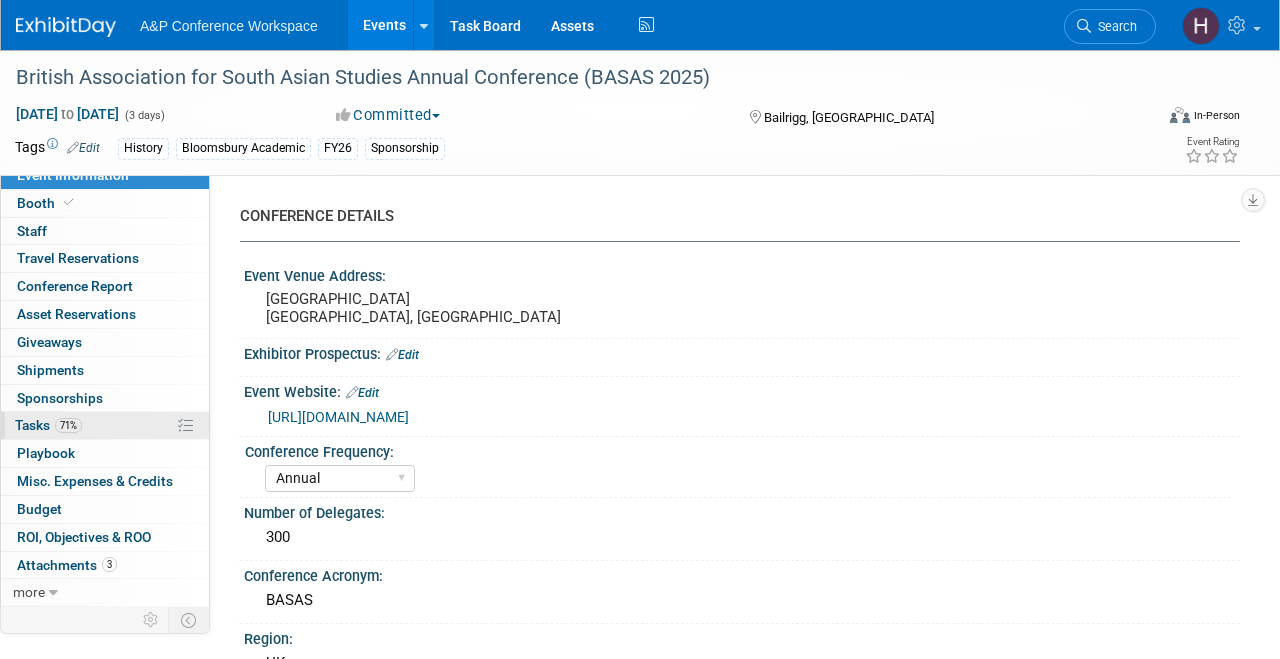 click on "71%
Tasks 71%" at bounding box center [105, 425] 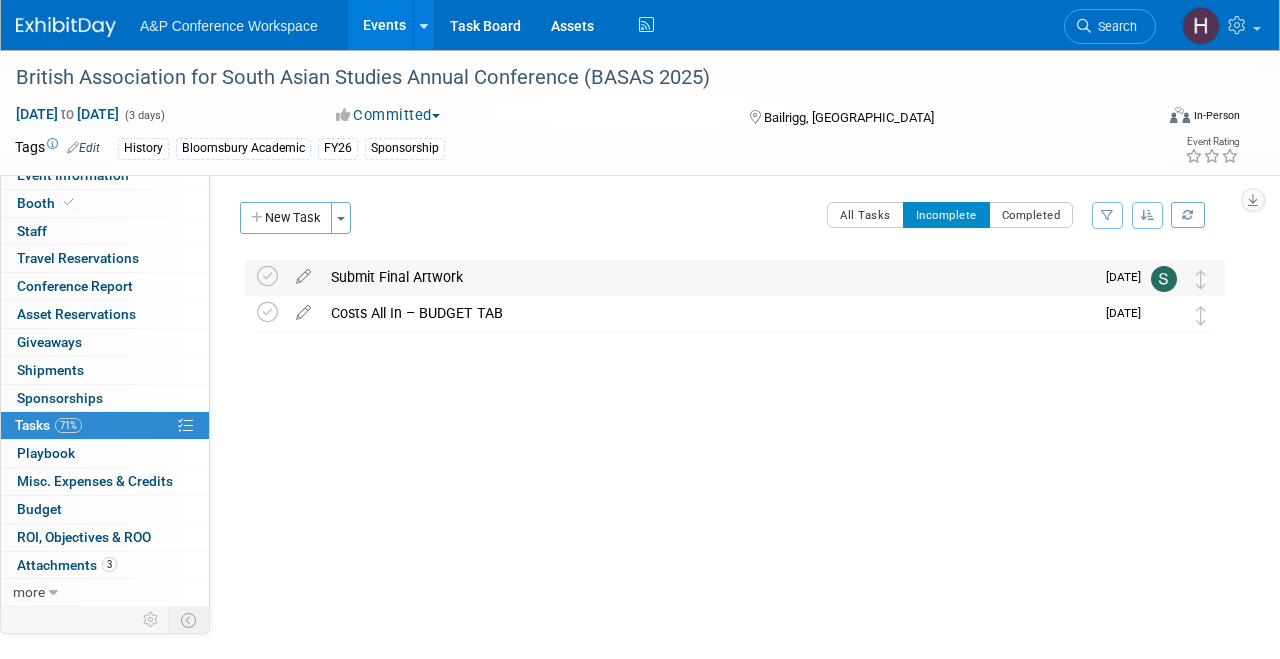 click on "Submit Final Artwork" at bounding box center [707, 277] 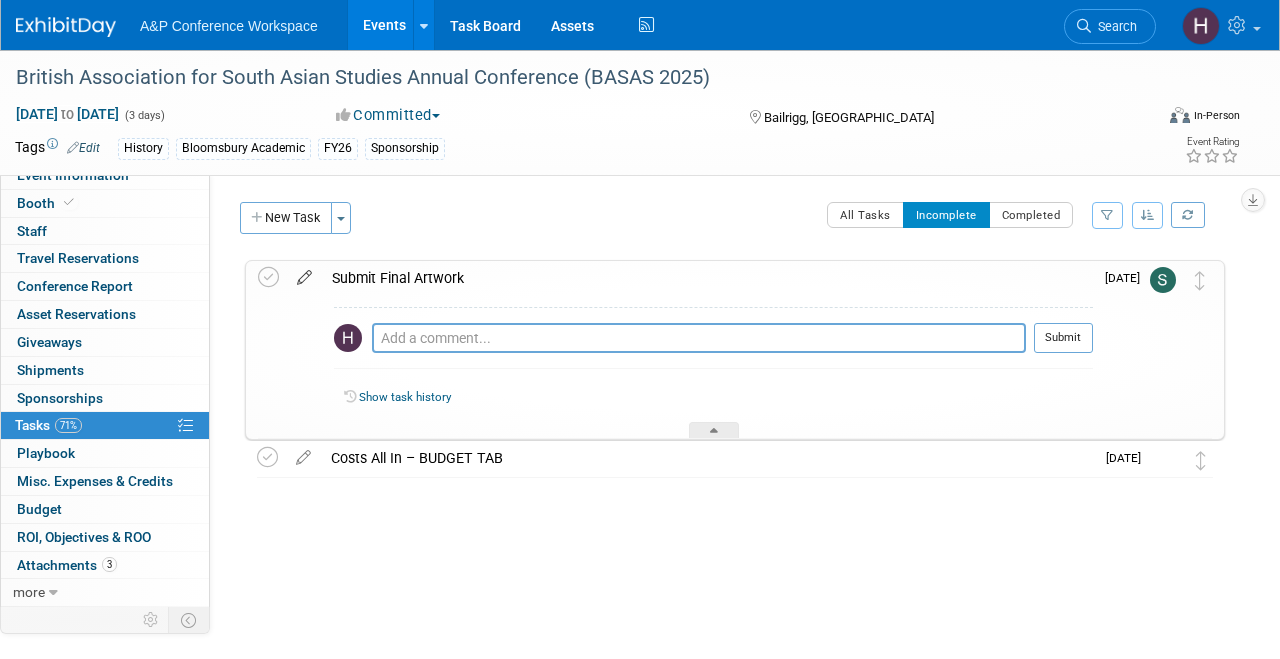 click at bounding box center (304, 273) 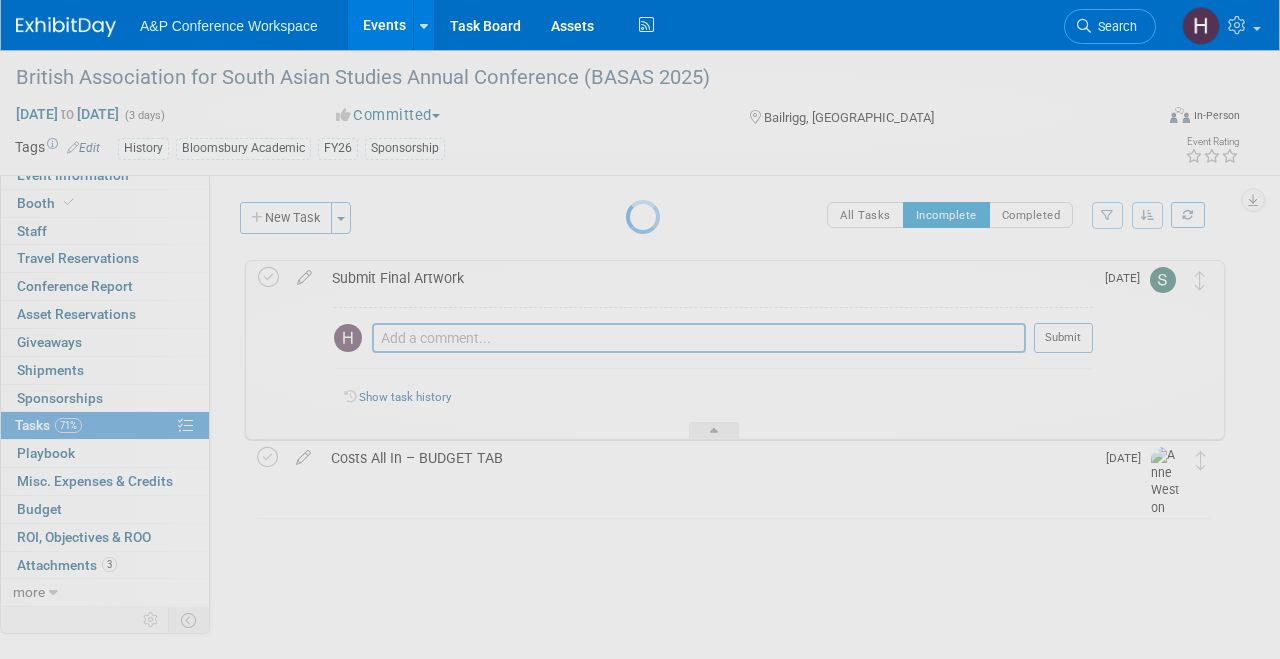 click at bounding box center (640, 329) 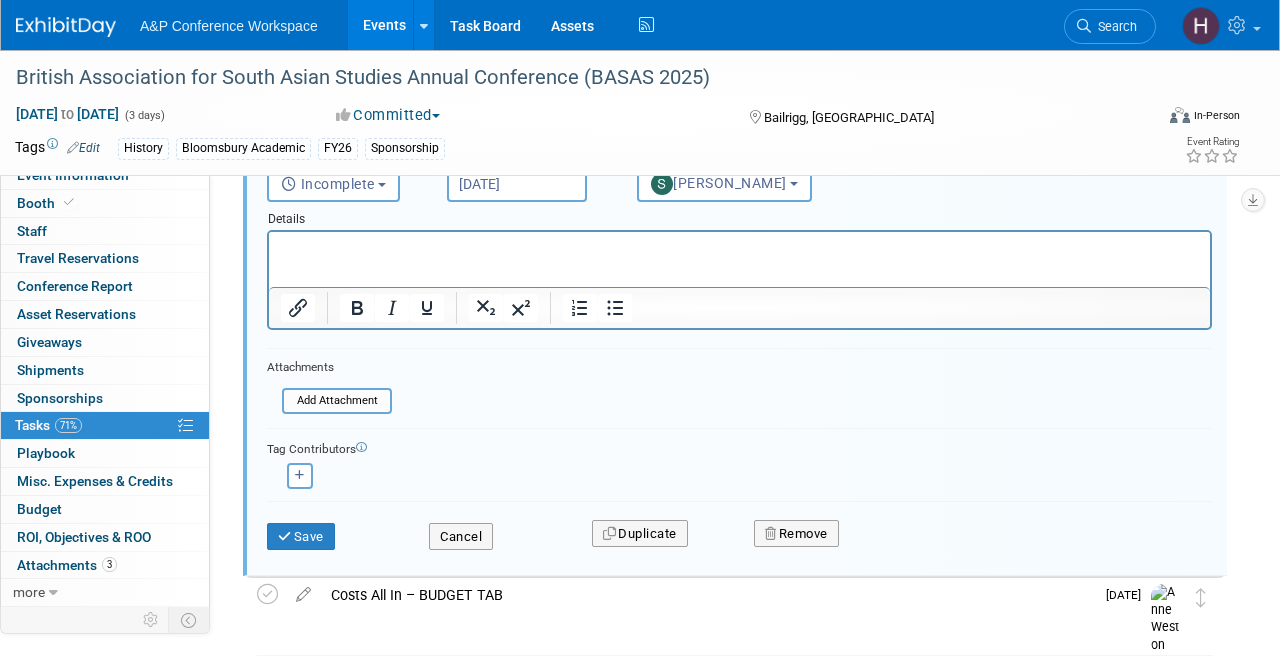 scroll, scrollTop: 210, scrollLeft: 0, axis: vertical 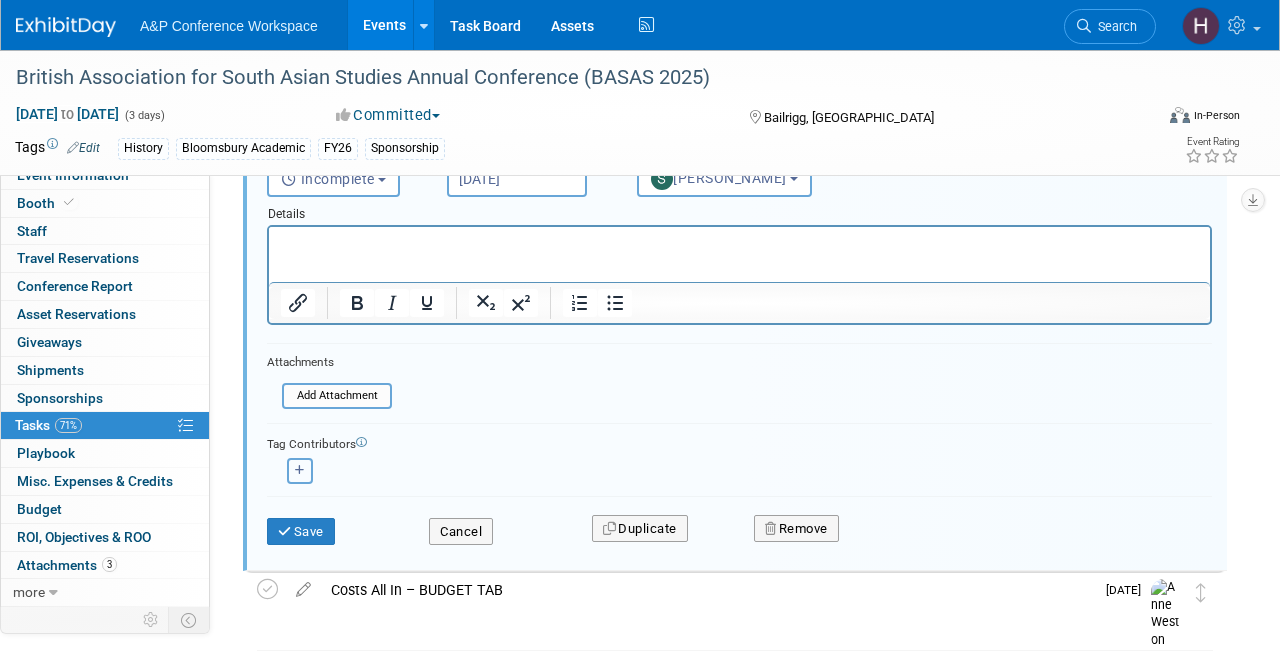 click at bounding box center (300, 470) 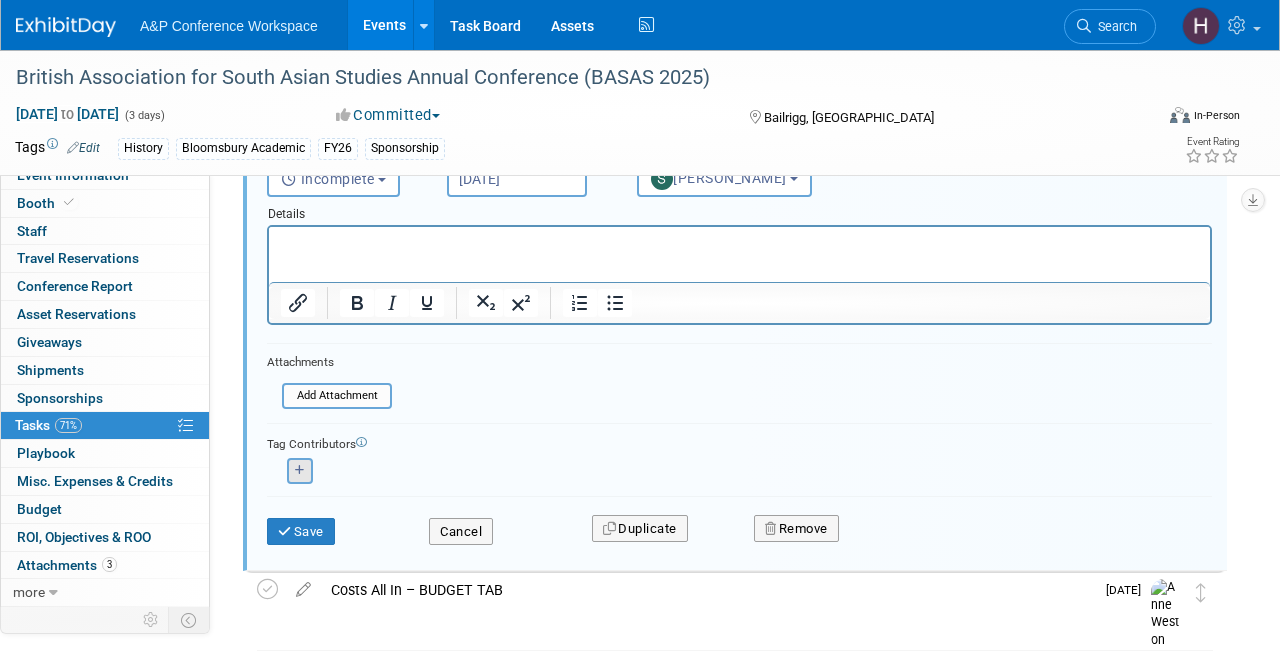 select 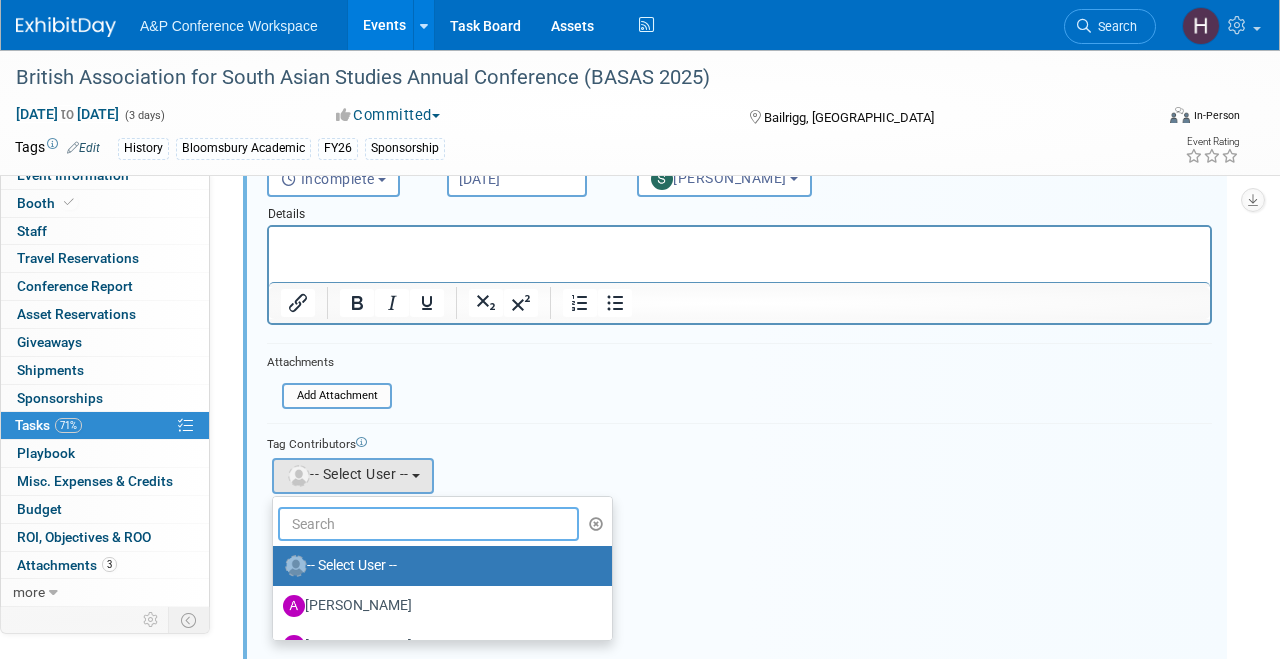 click at bounding box center (428, 524) 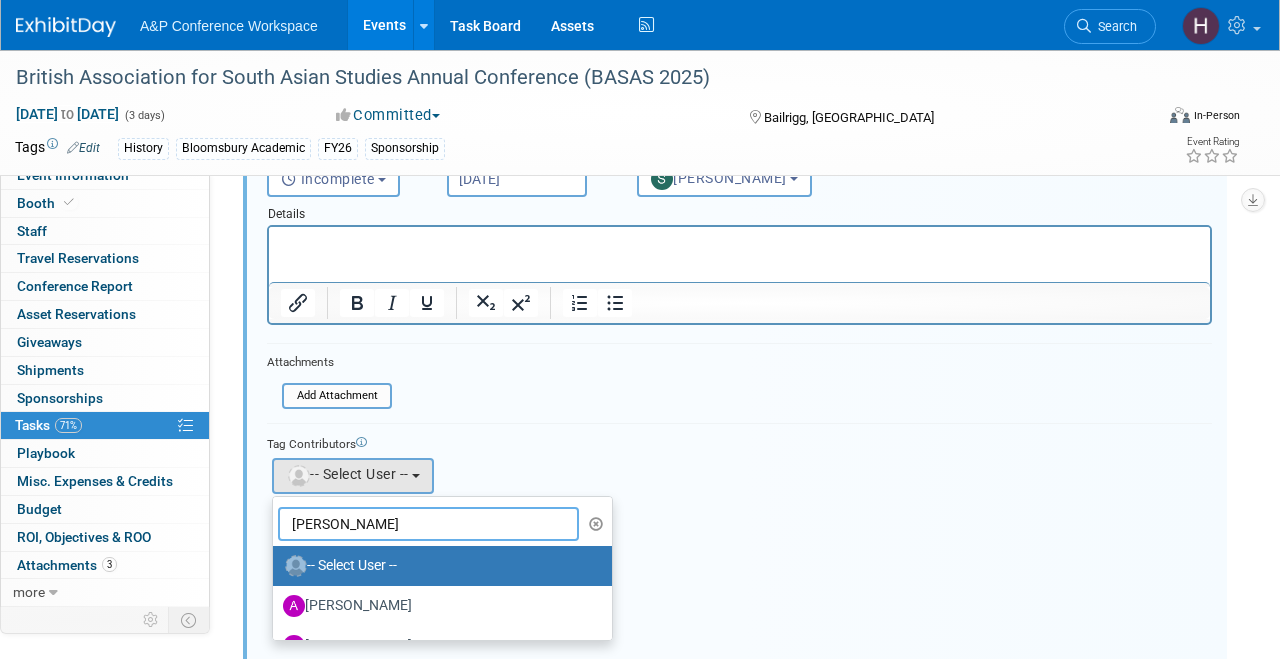 type on "[PERSON_NAME]" 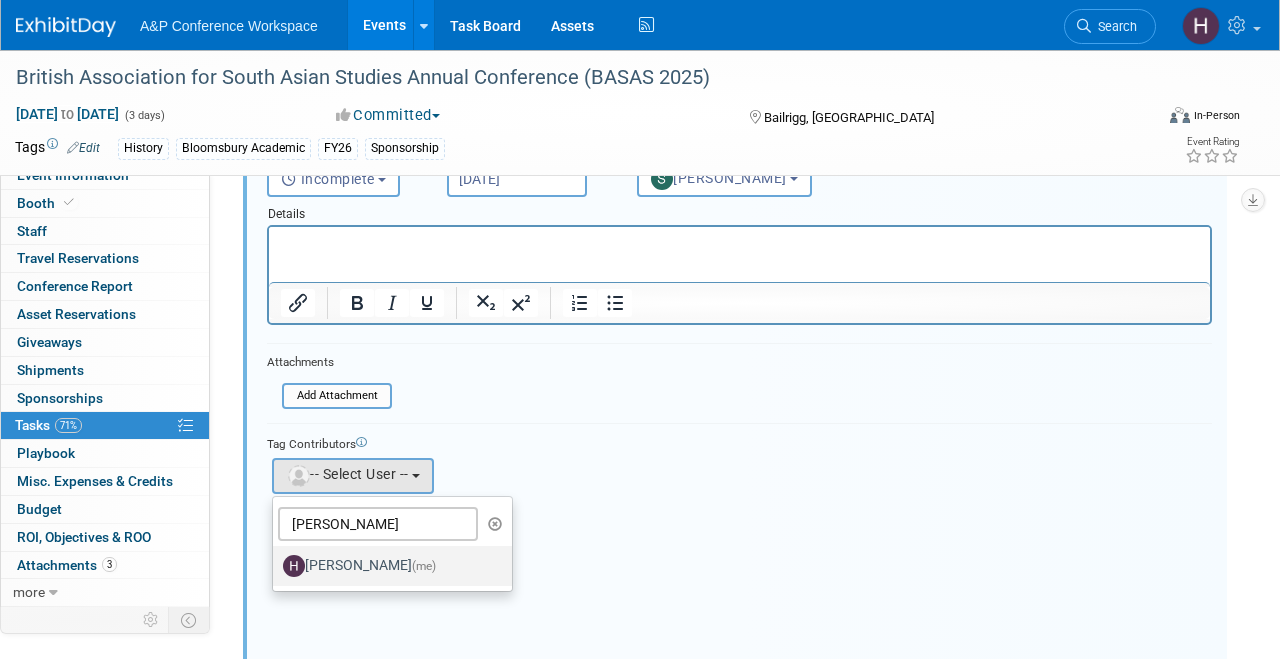 click on "[PERSON_NAME]
(me)" at bounding box center [387, 566] 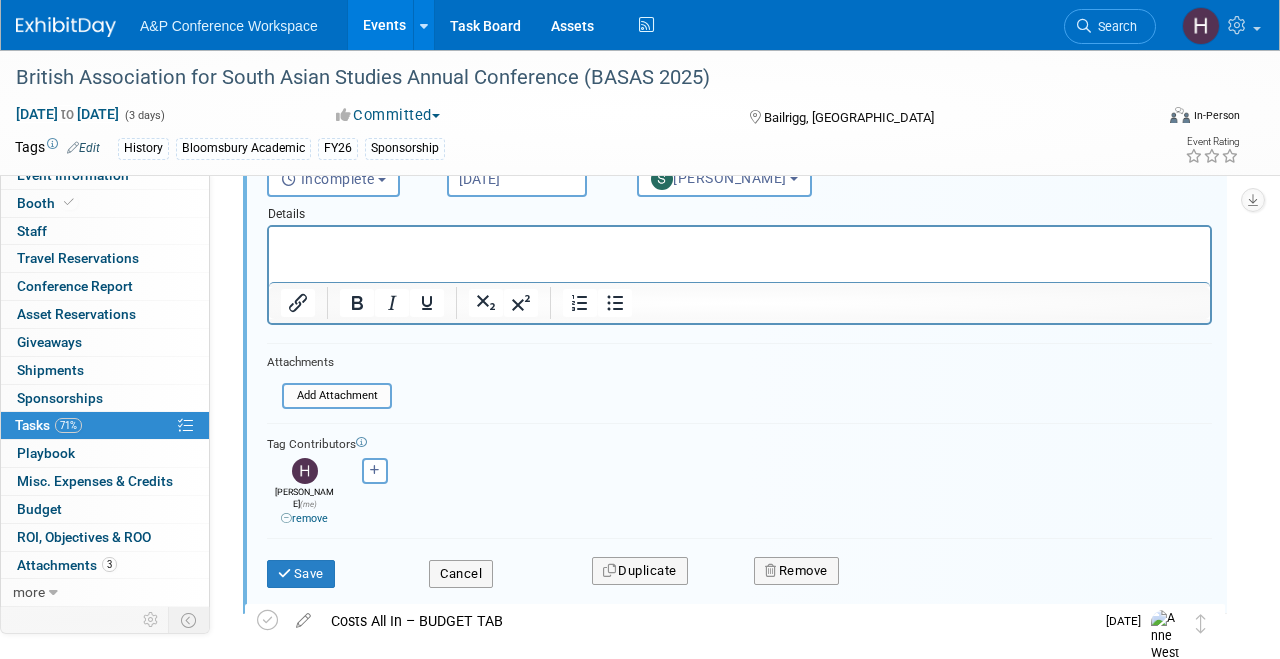 scroll, scrollTop: 256, scrollLeft: 0, axis: vertical 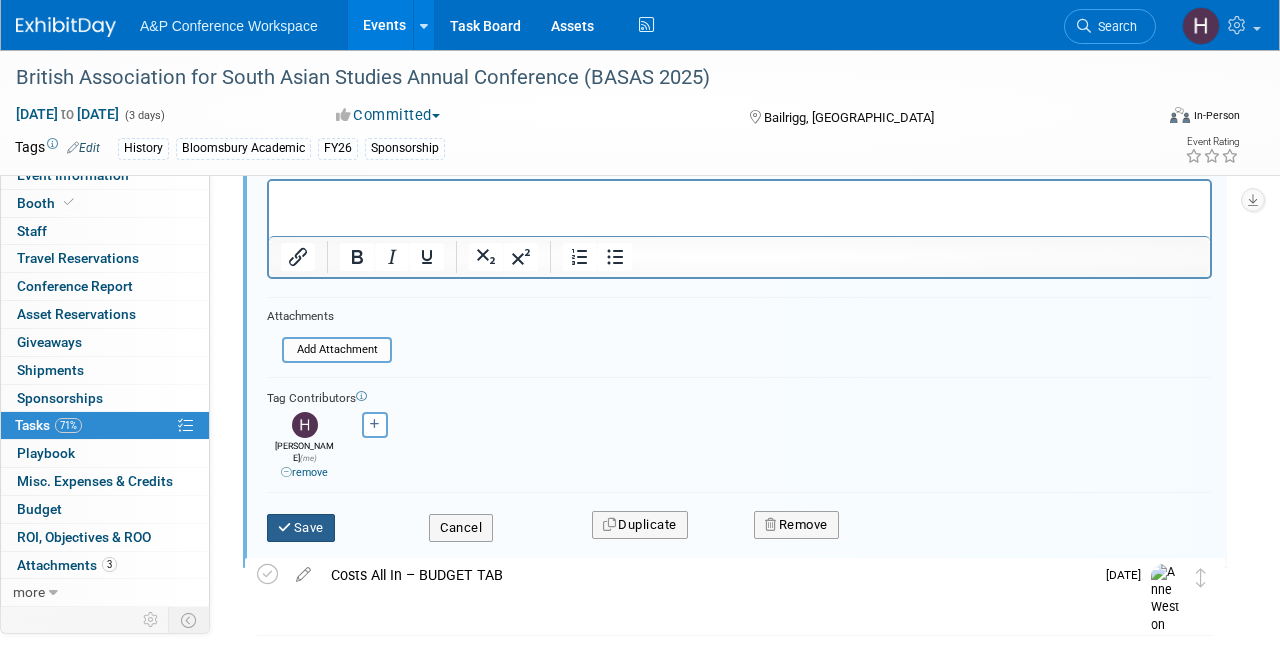 click on "Save" at bounding box center (301, 528) 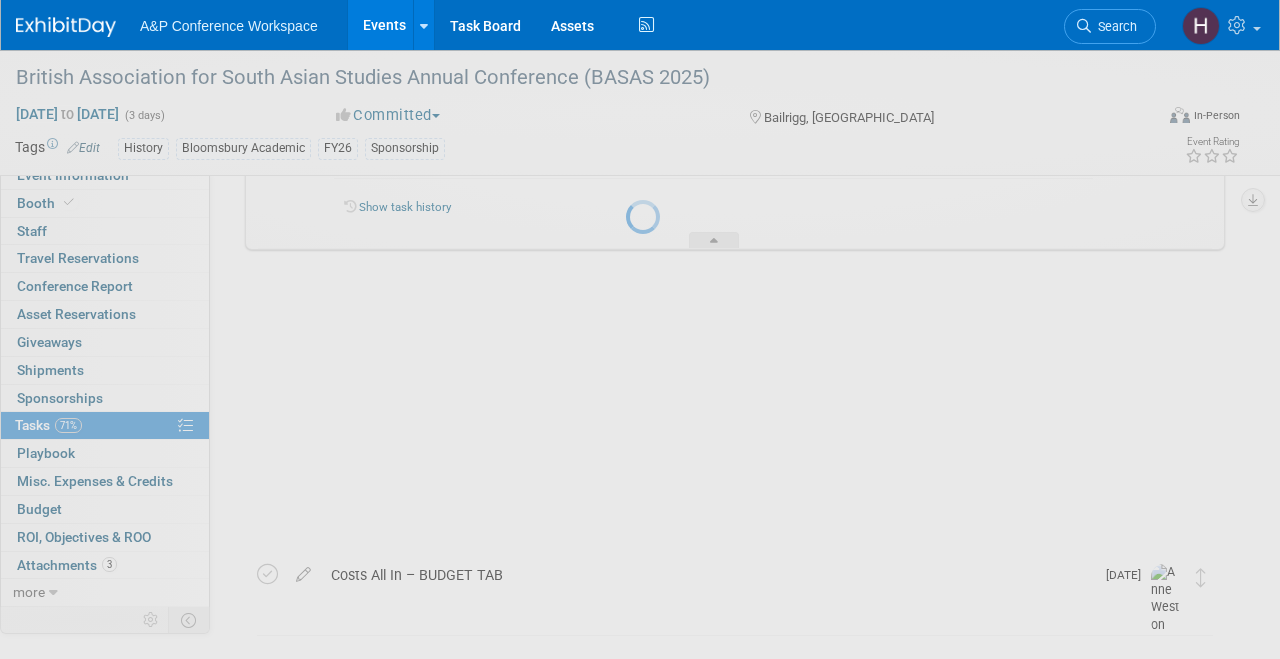 scroll, scrollTop: 6, scrollLeft: 0, axis: vertical 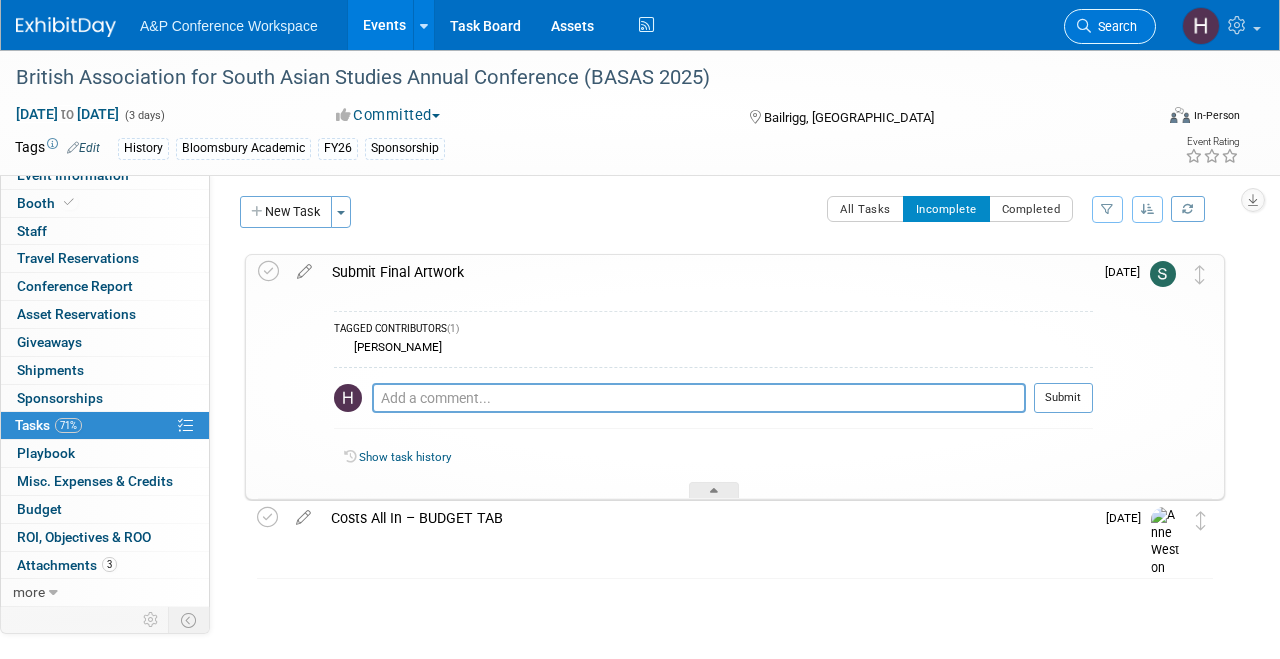 click on "Search" at bounding box center (1114, 26) 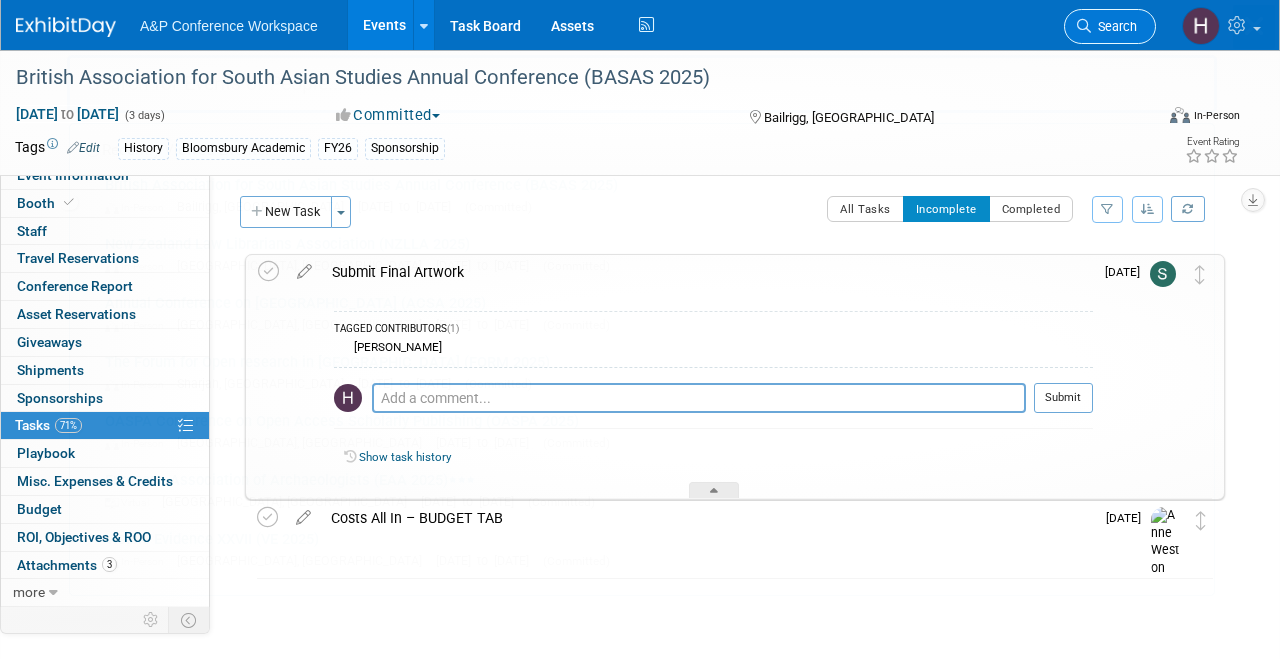 scroll, scrollTop: 0, scrollLeft: 0, axis: both 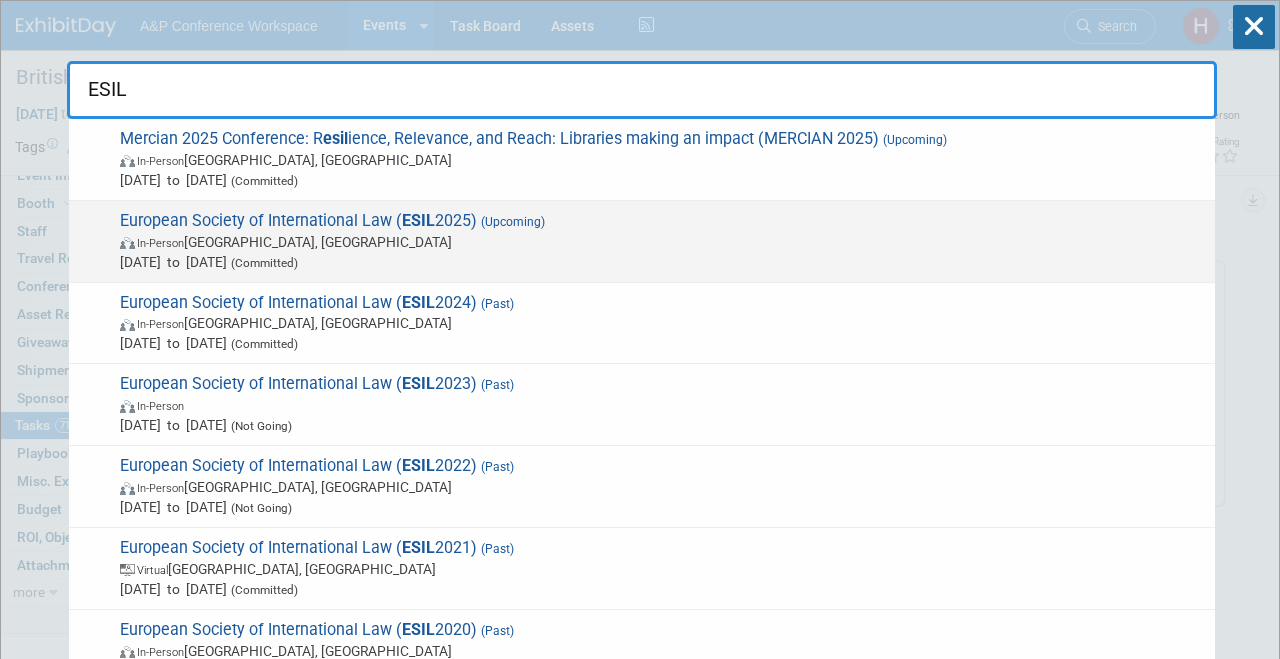 type on "ESIL" 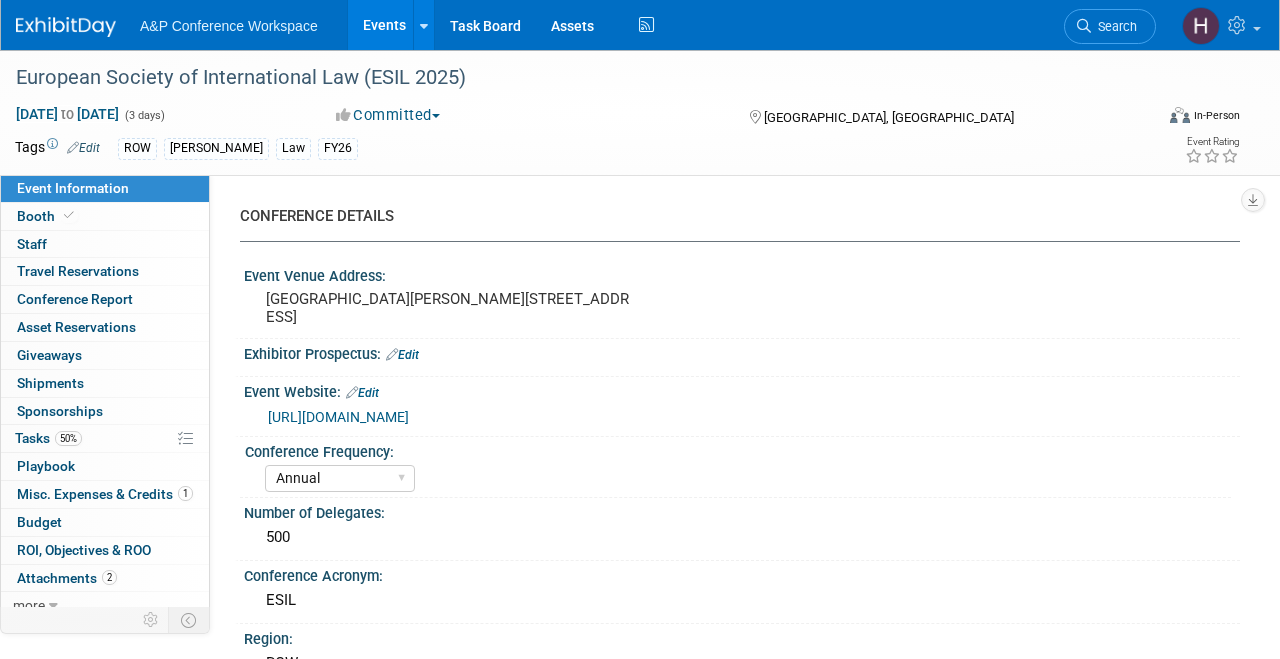 select on "Annual" 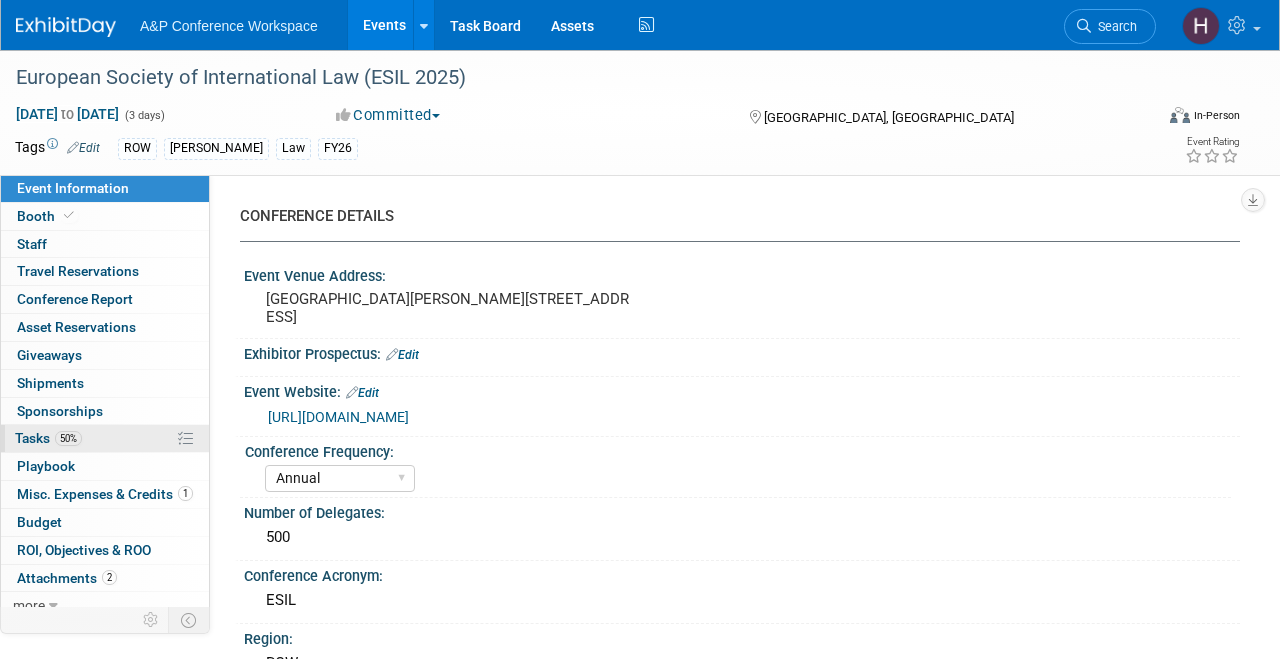 click on "50%
Tasks 50%" at bounding box center [105, 438] 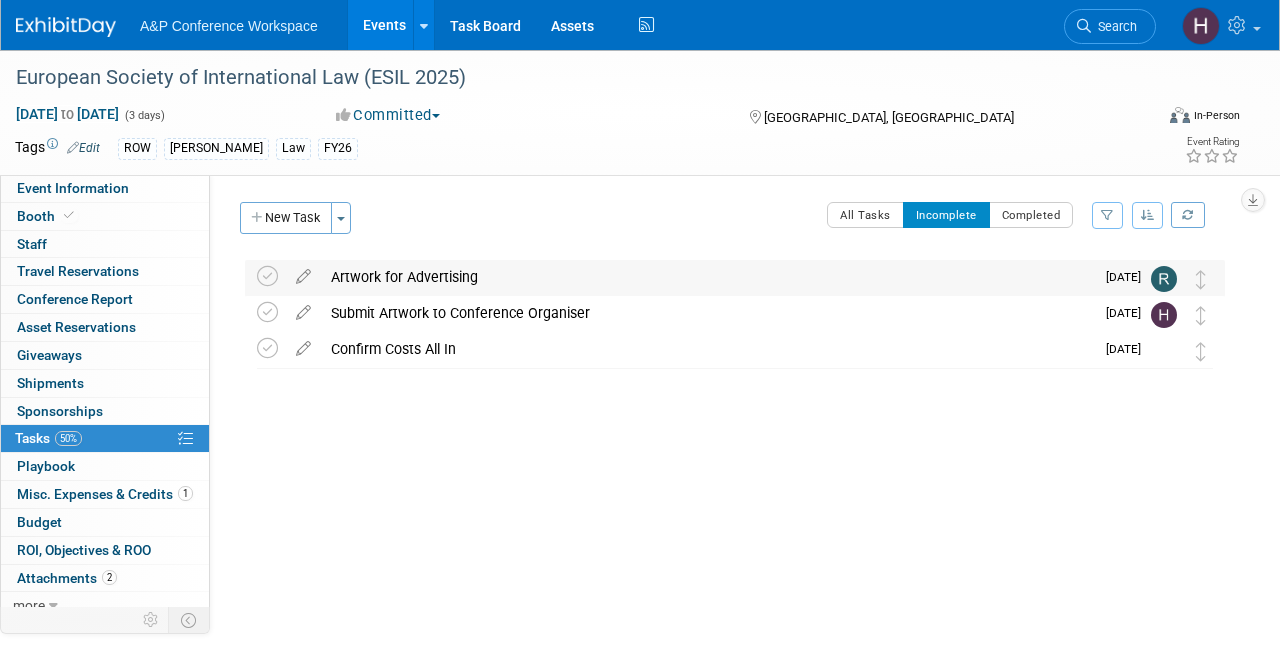 click on "Artwork for Advertising" at bounding box center (707, 277) 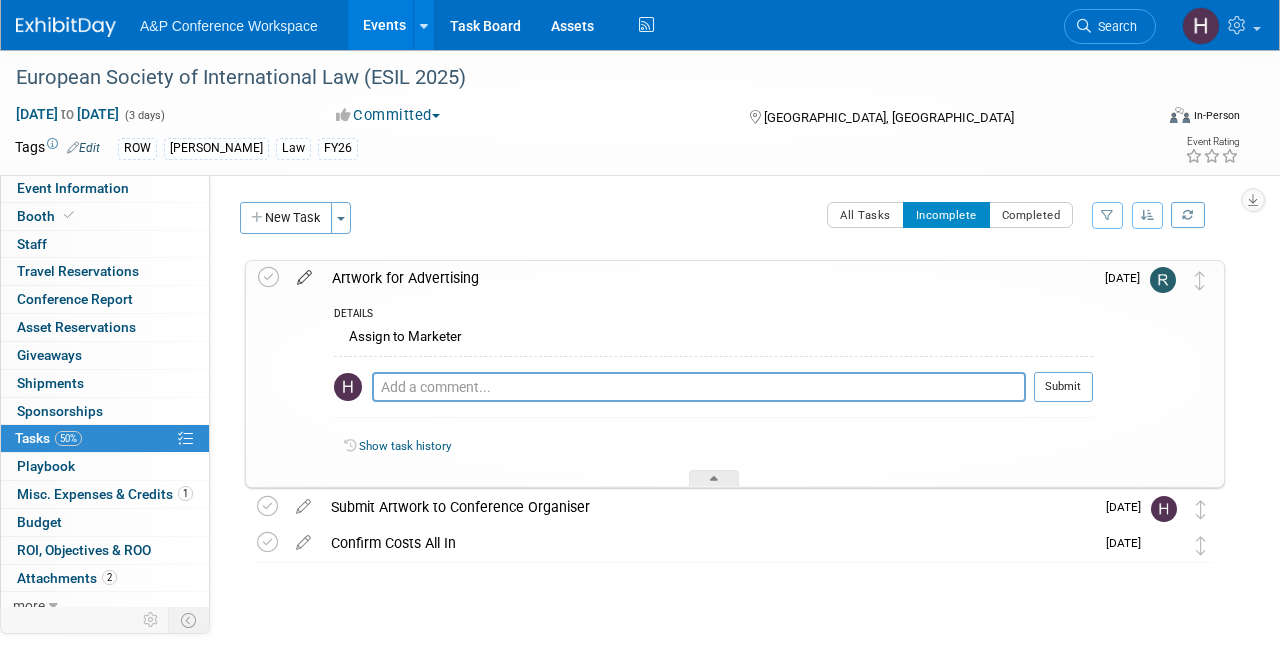 click at bounding box center [304, 273] 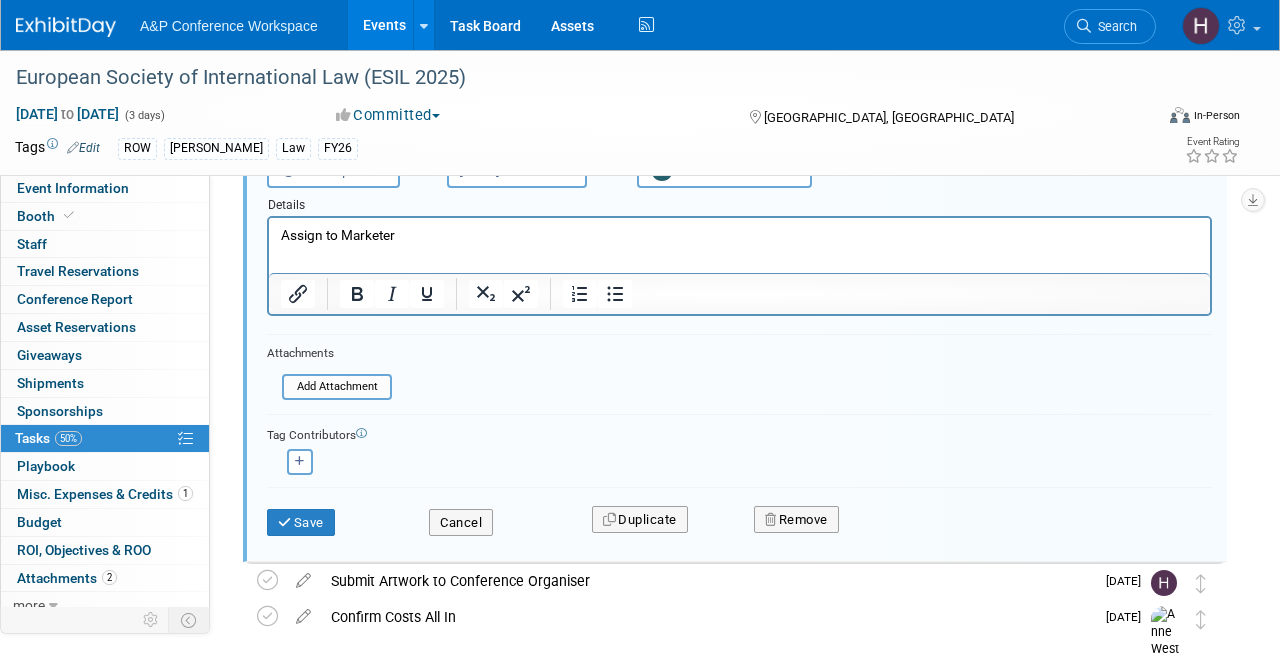 scroll, scrollTop: 227, scrollLeft: 0, axis: vertical 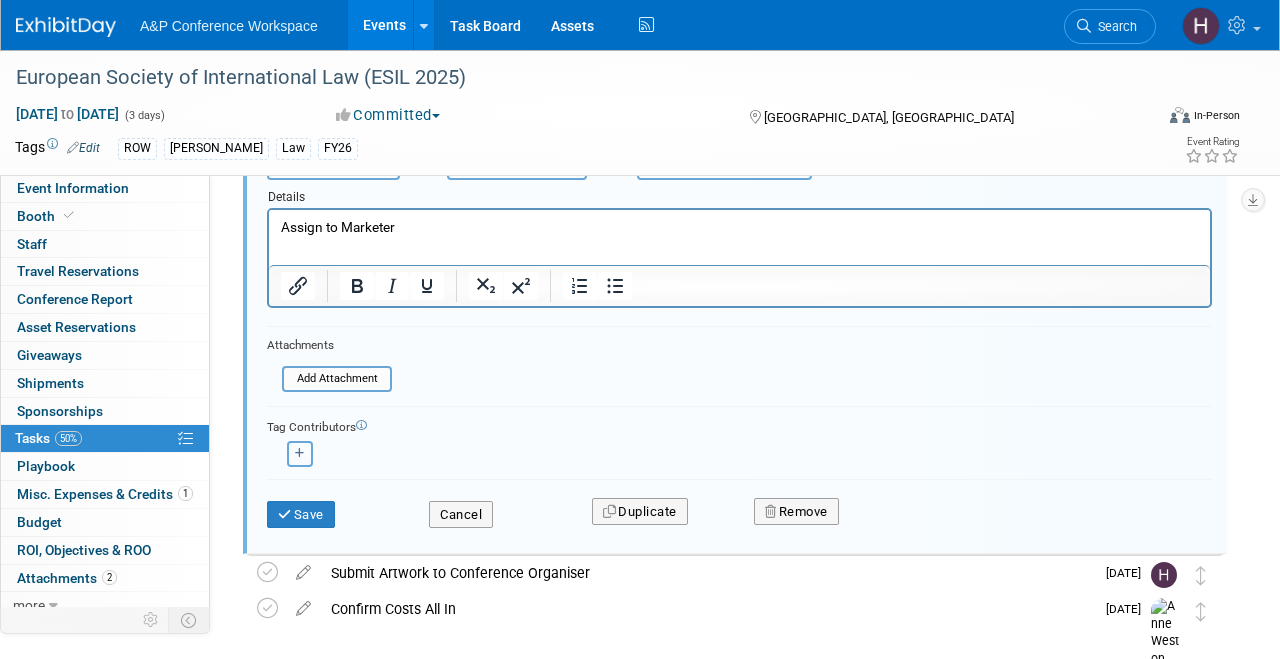 click at bounding box center (300, 454) 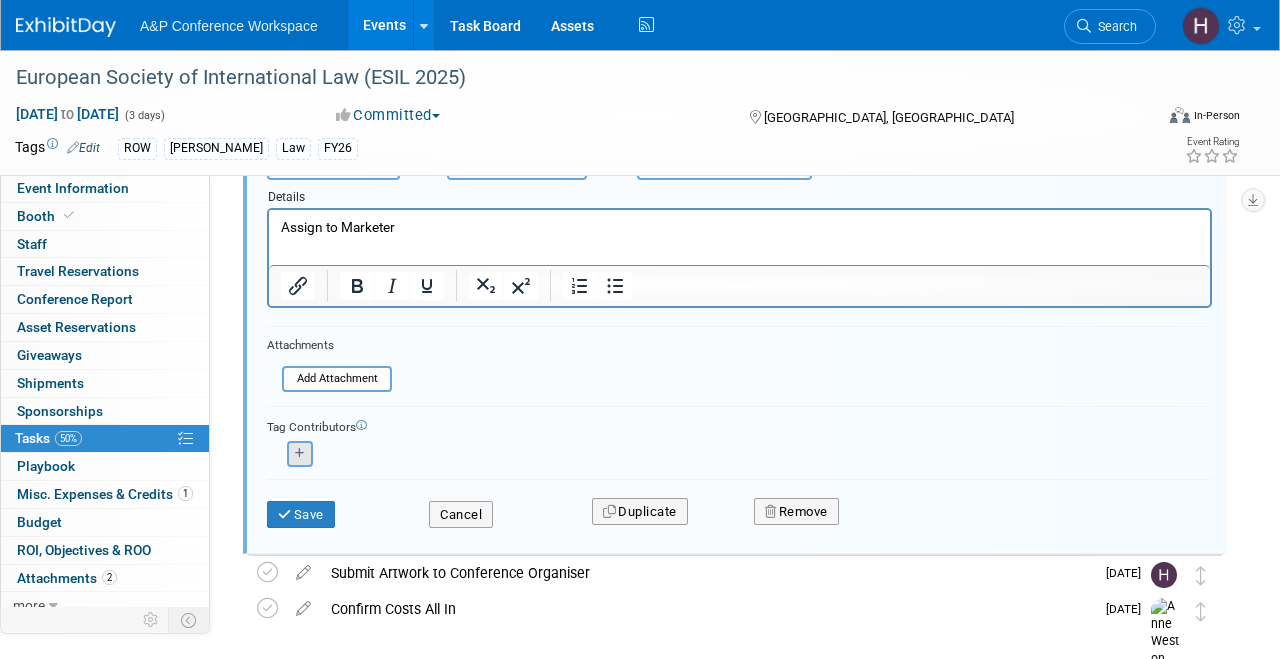 select 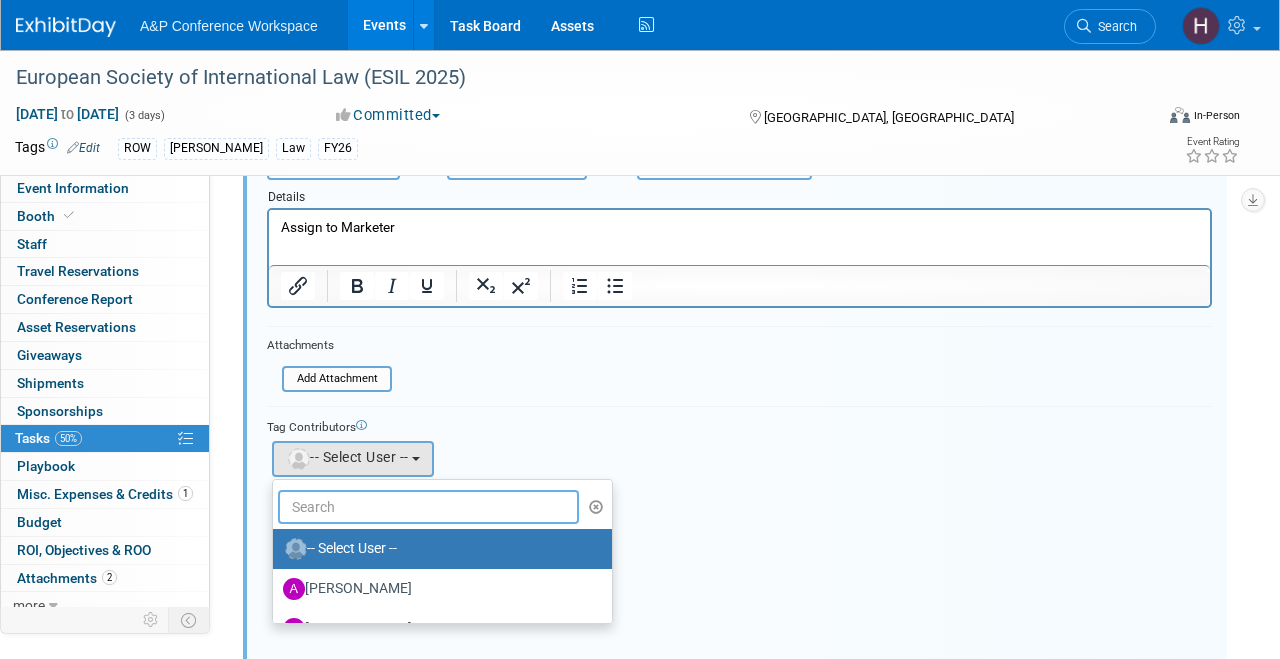 click at bounding box center (428, 507) 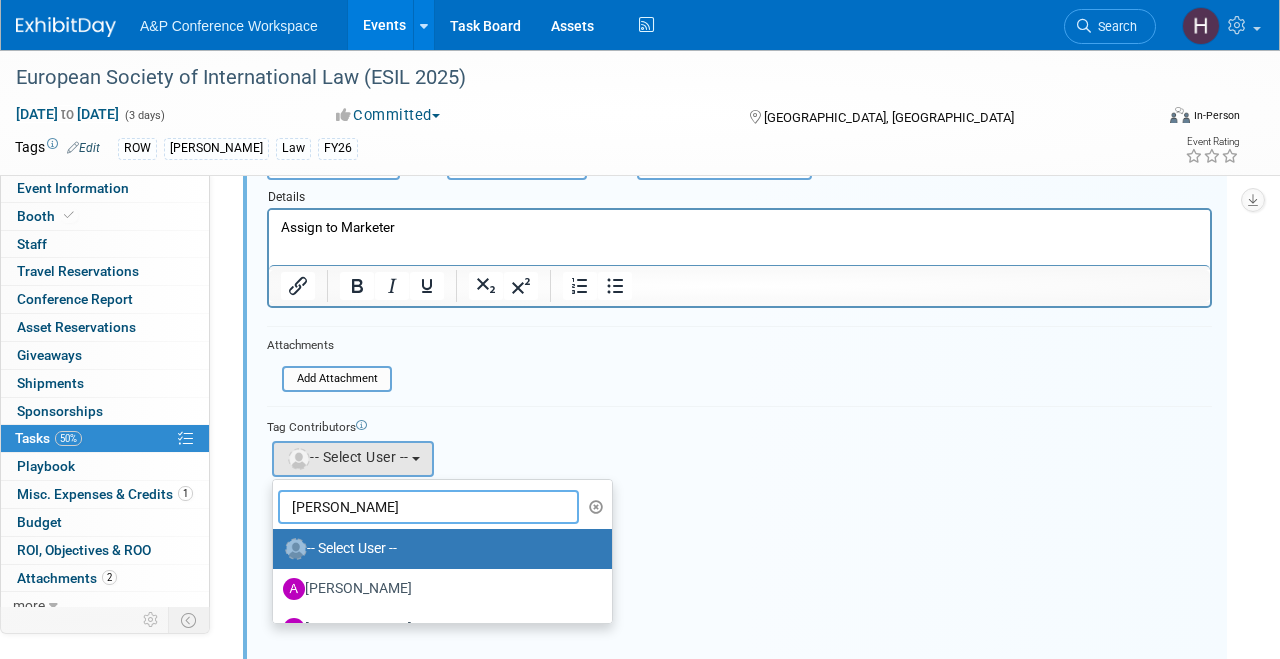 type on "HANNAH" 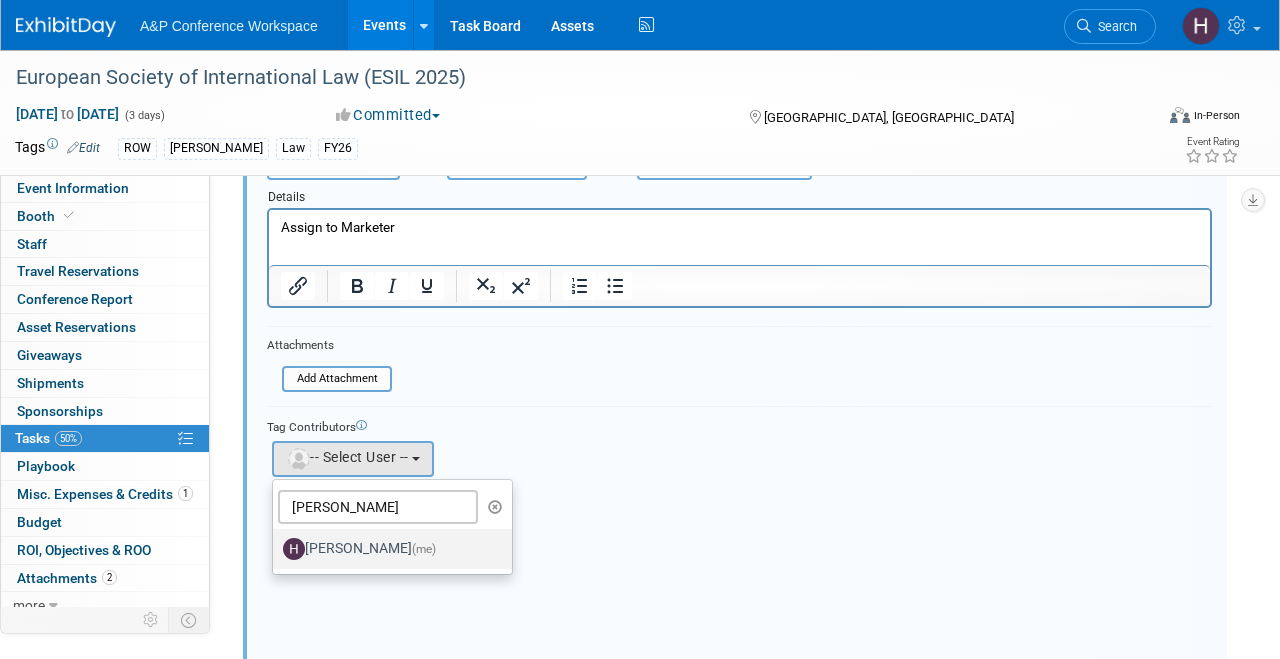 click on "Hannah Siegel
(me)" at bounding box center (387, 549) 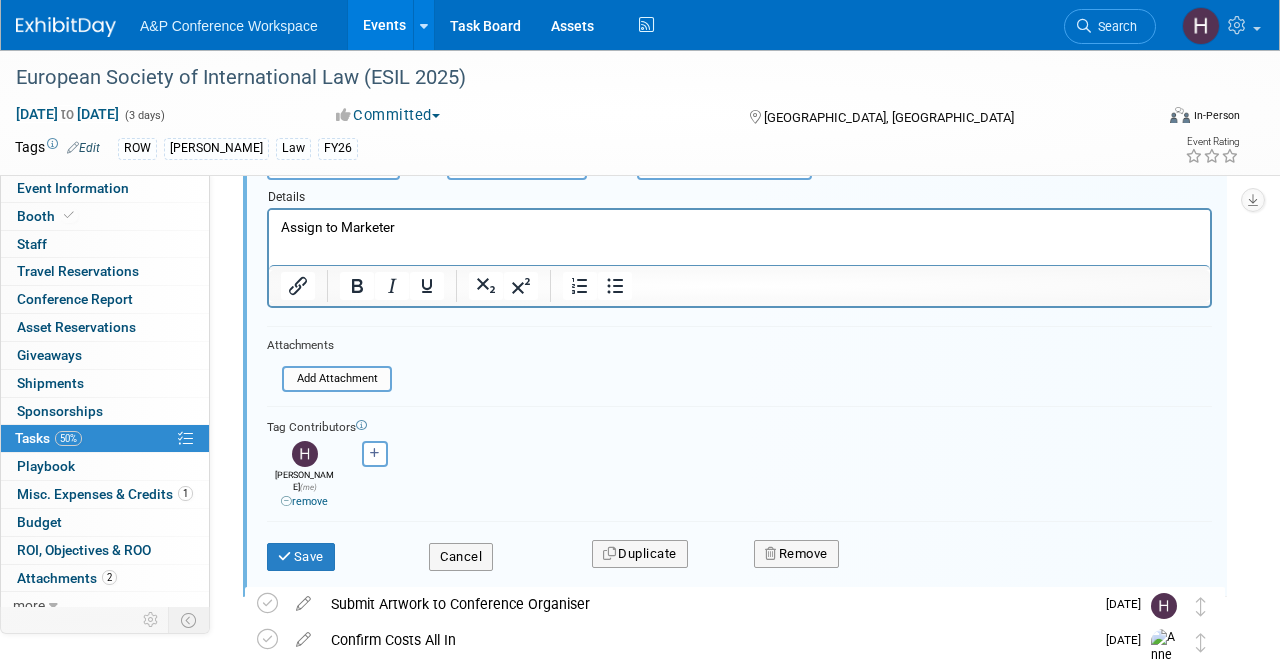 click on "Save" at bounding box center [333, 550] 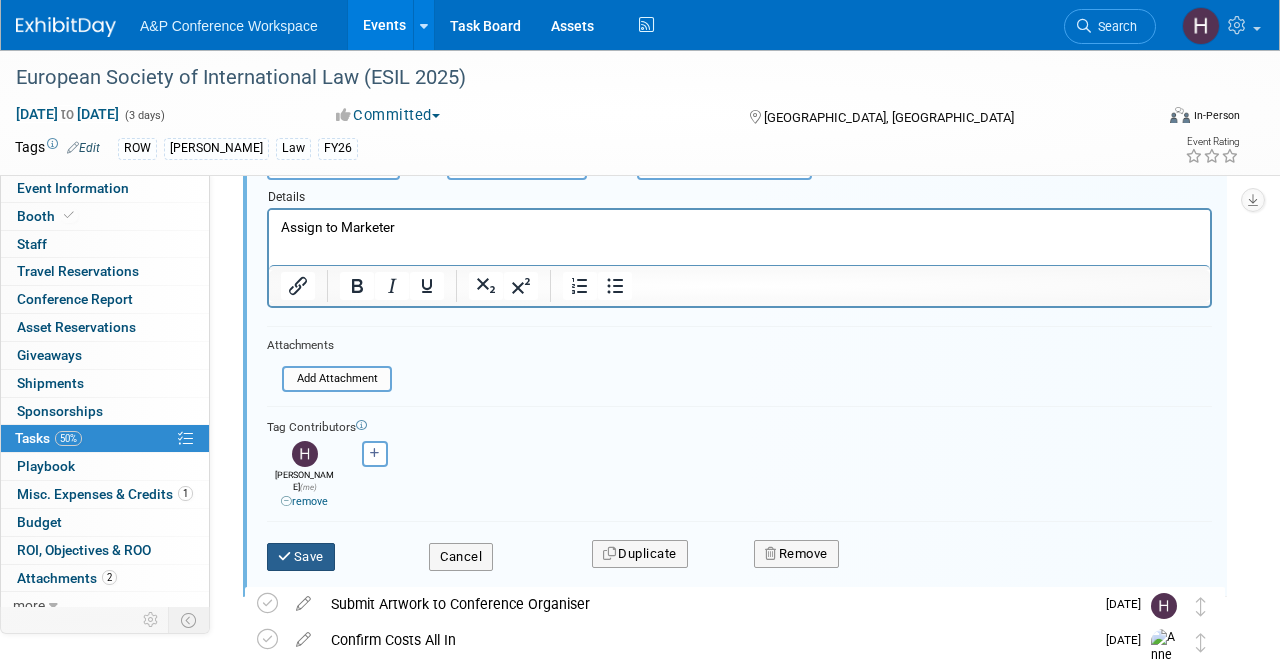 click on "Save" at bounding box center [301, 557] 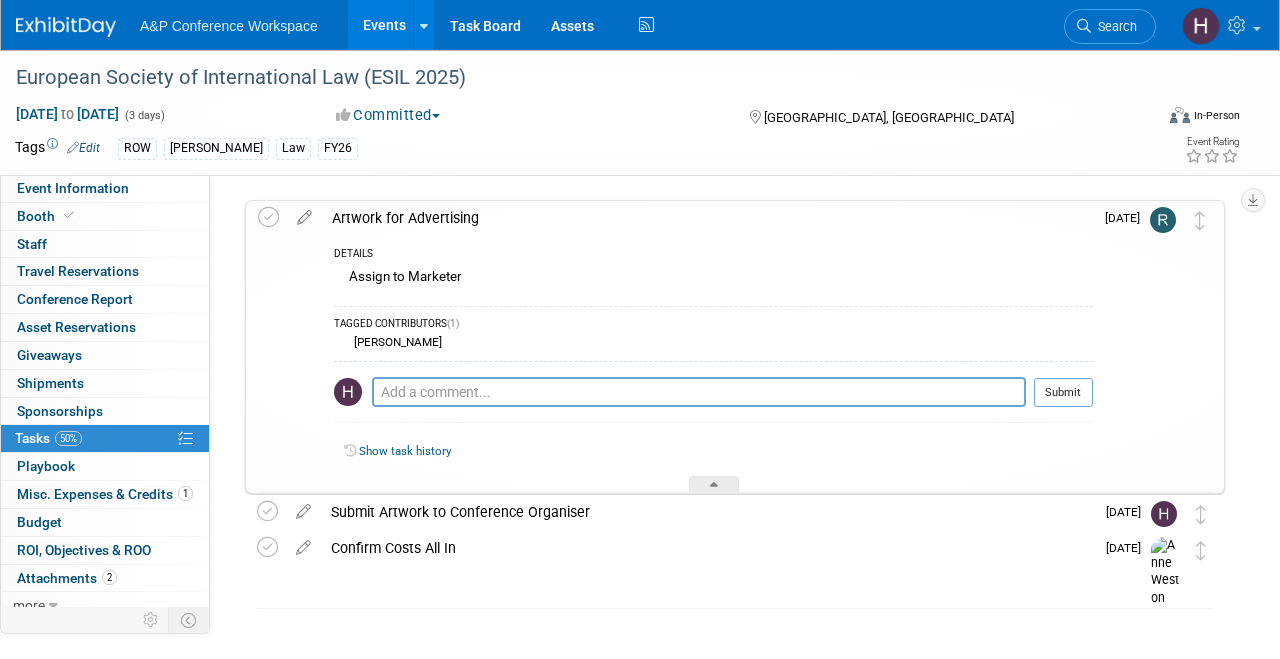 scroll, scrollTop: 54, scrollLeft: 0, axis: vertical 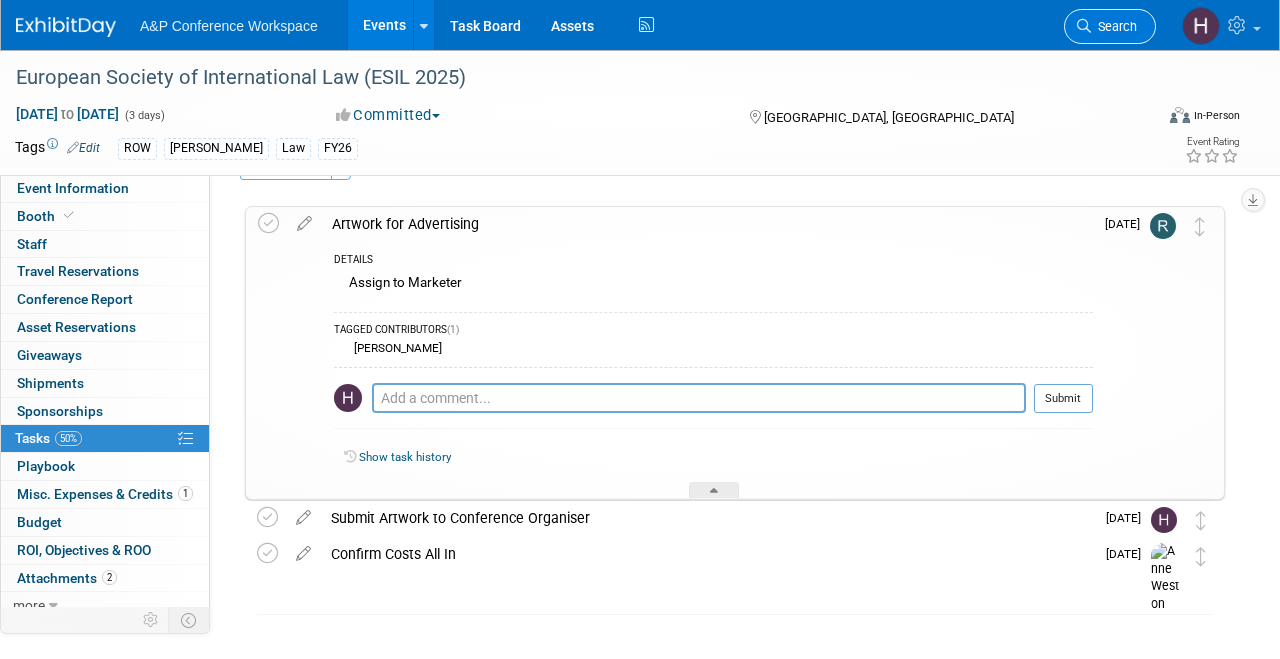 click on "Search" at bounding box center (1110, 26) 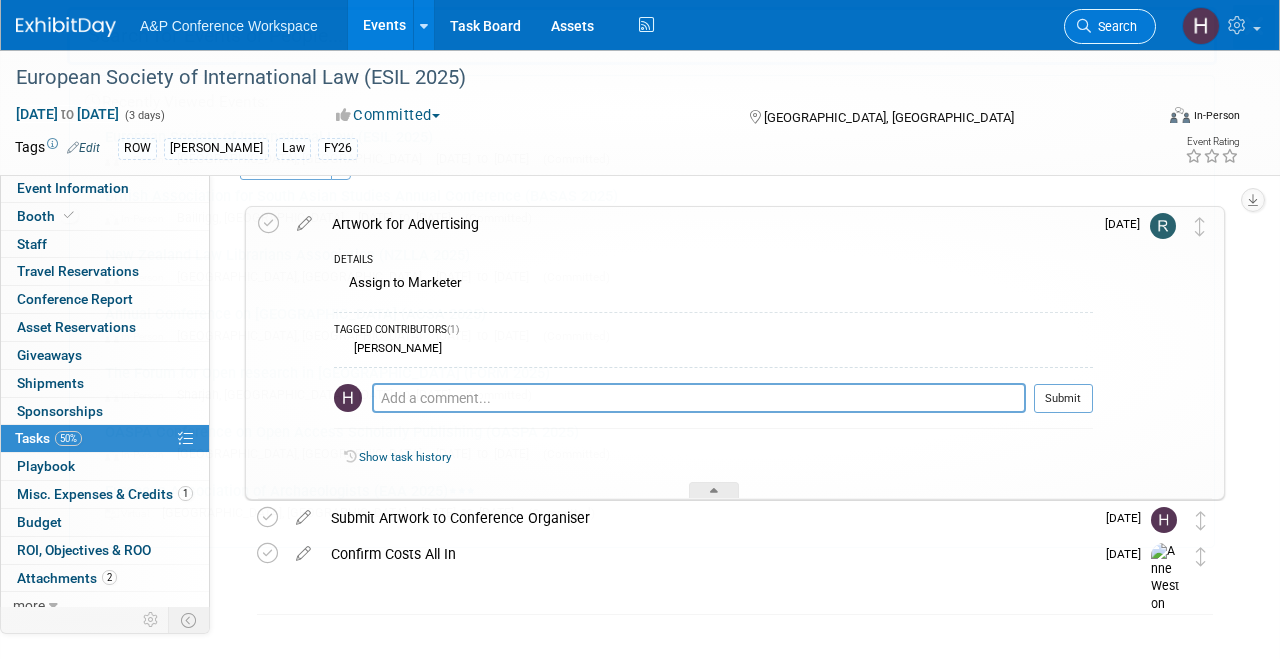 scroll, scrollTop: 0, scrollLeft: 0, axis: both 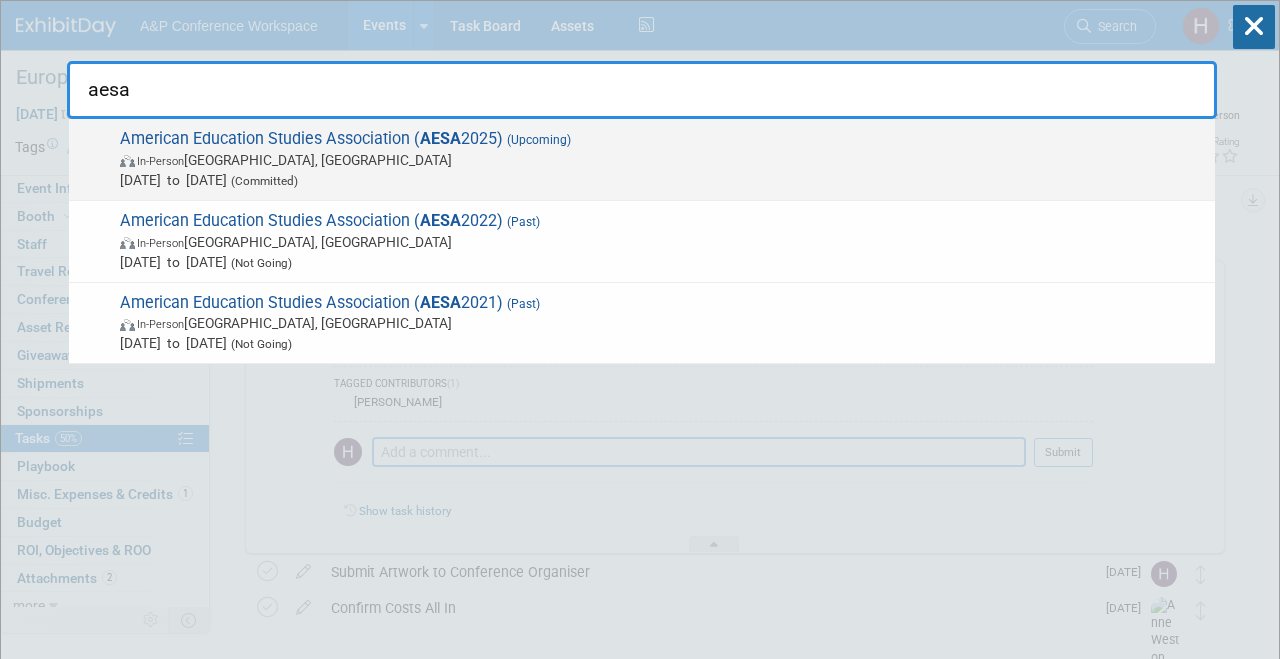 type on "aesa" 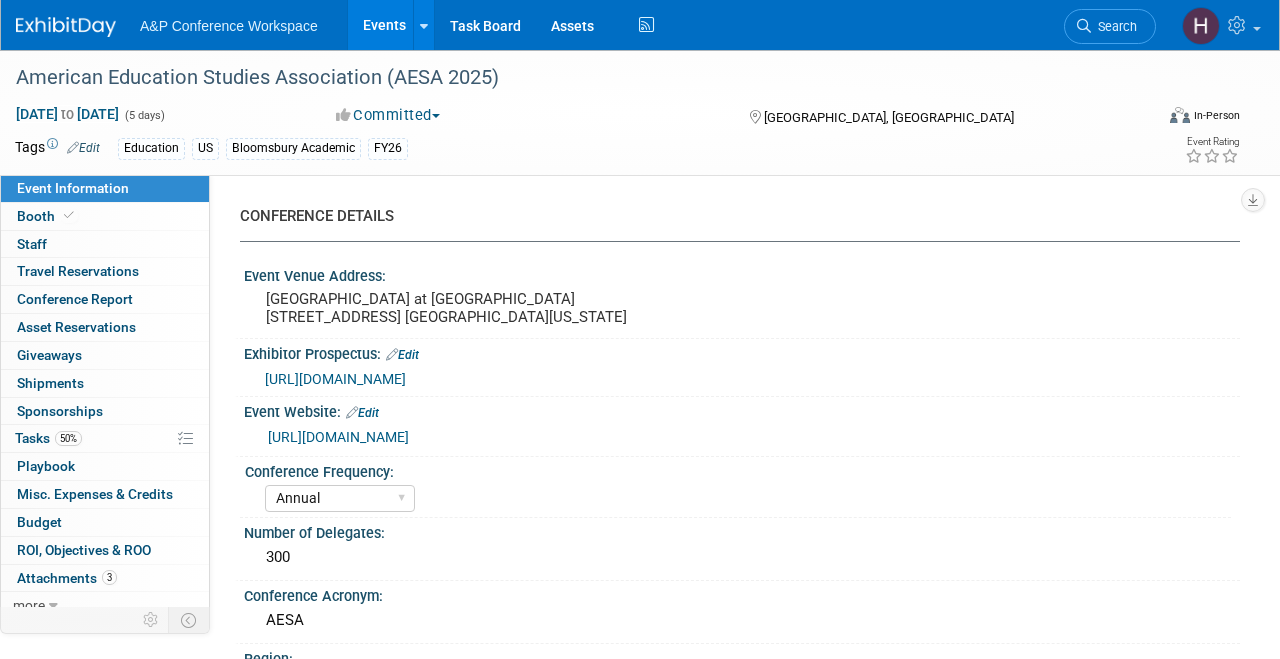 select on "Annual" 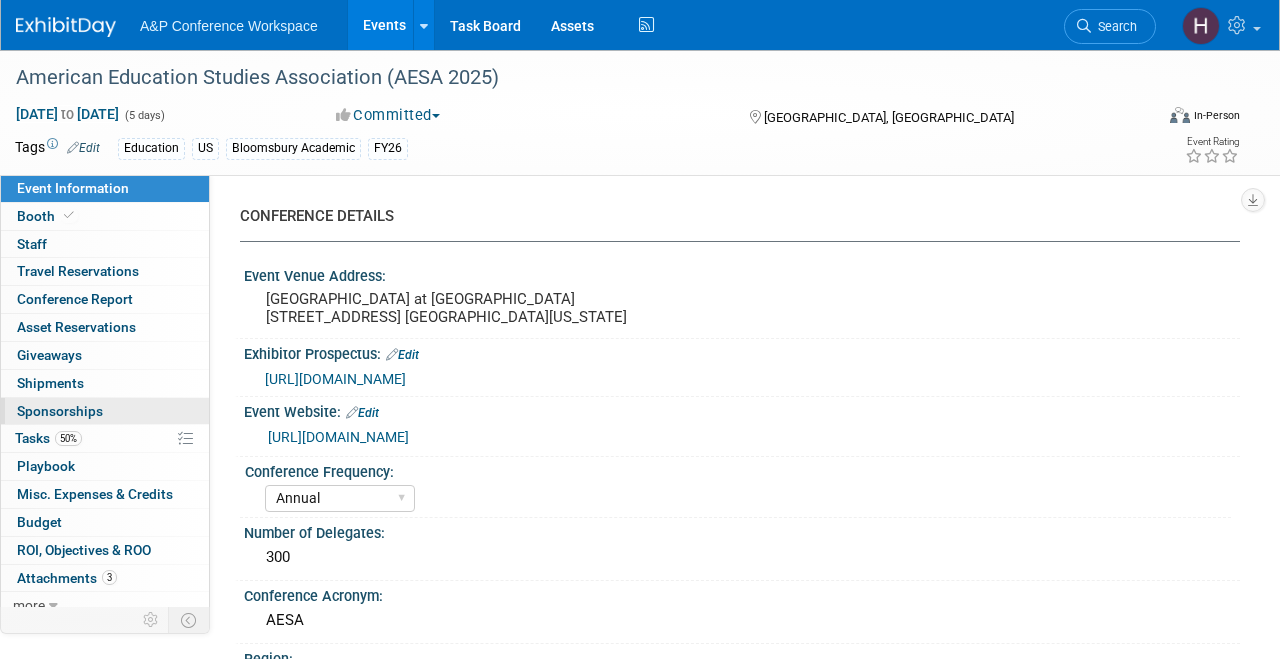 scroll, scrollTop: 0, scrollLeft: 0, axis: both 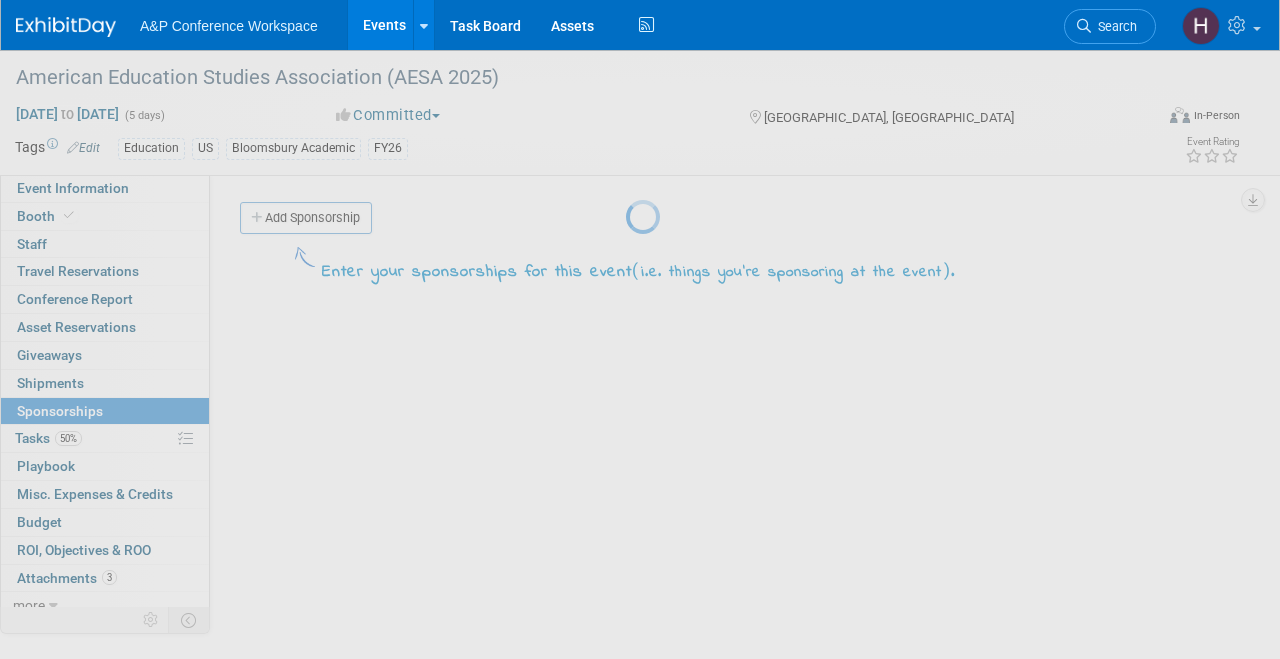 click at bounding box center (640, 329) 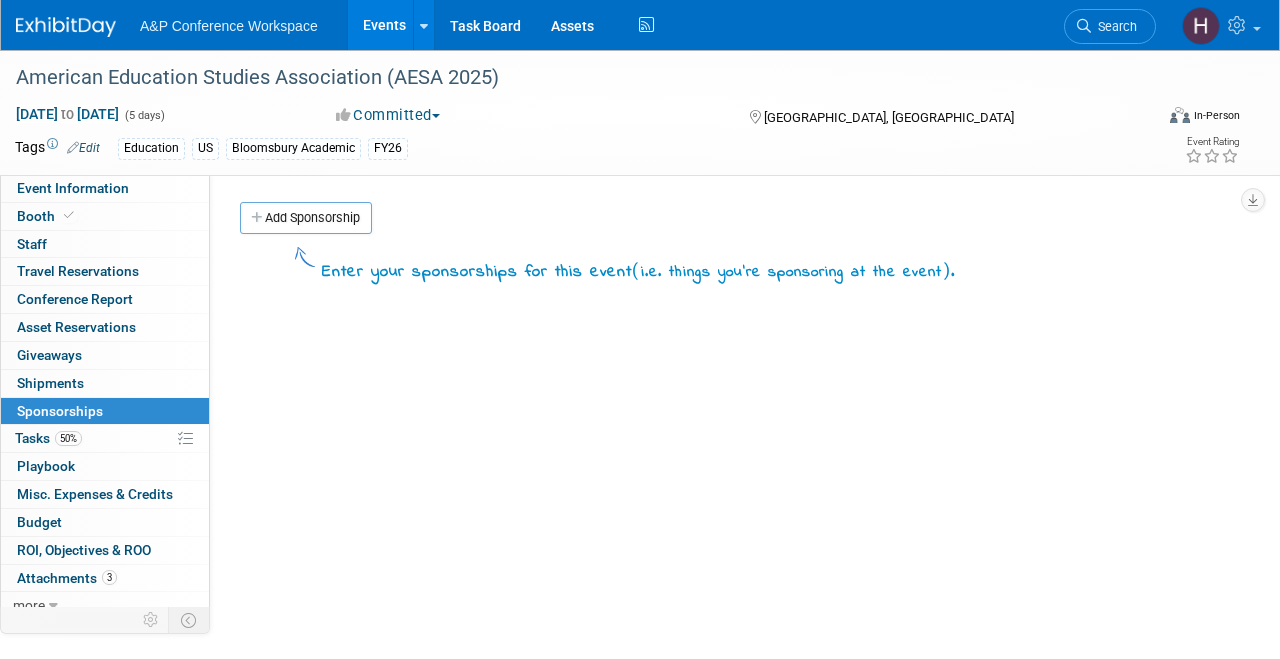 click on "50%" at bounding box center [68, 438] 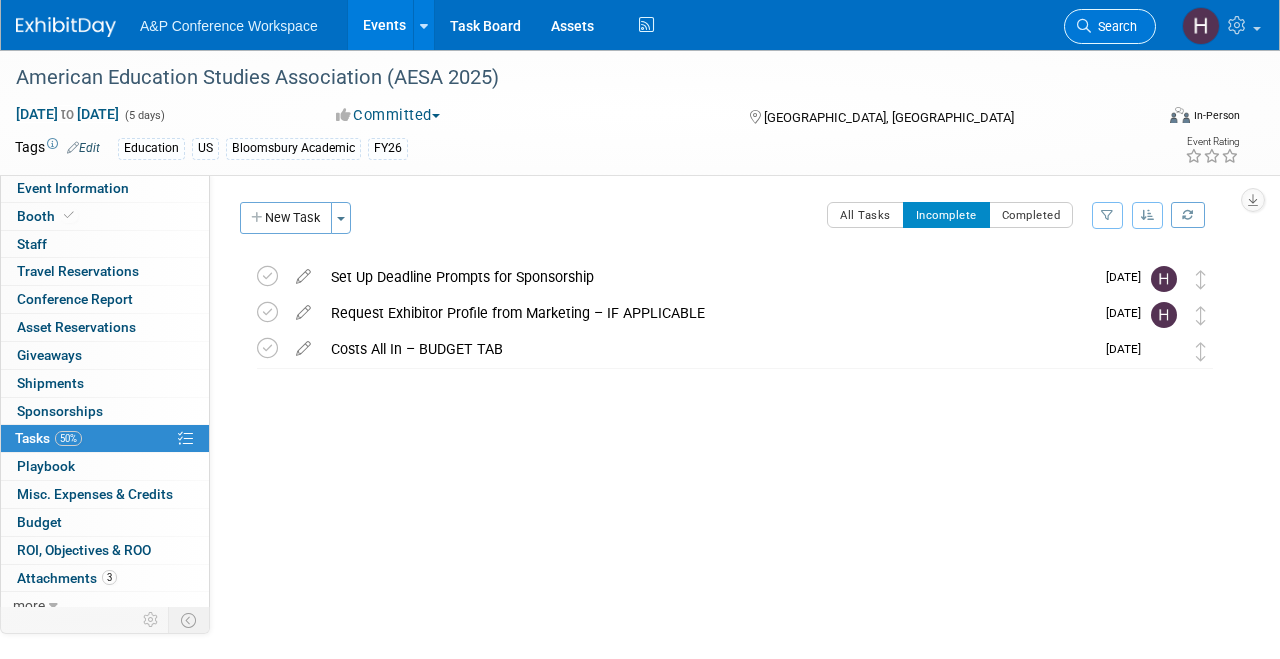 click at bounding box center (1084, 26) 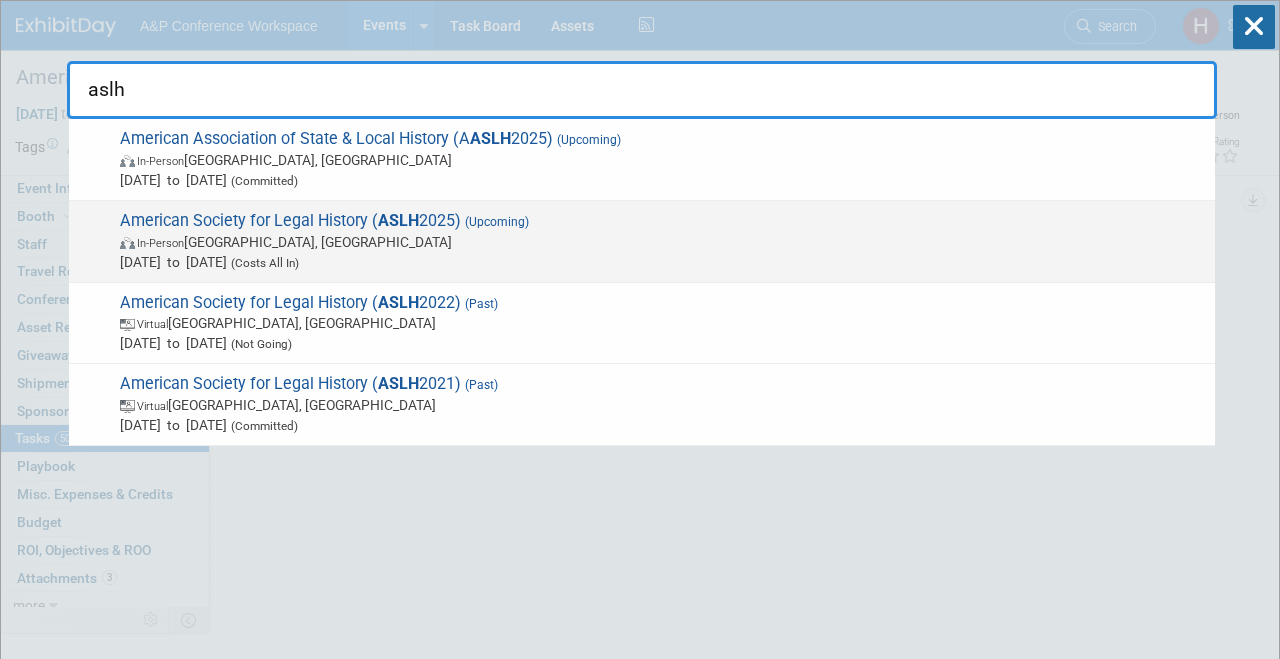 type on "aslh" 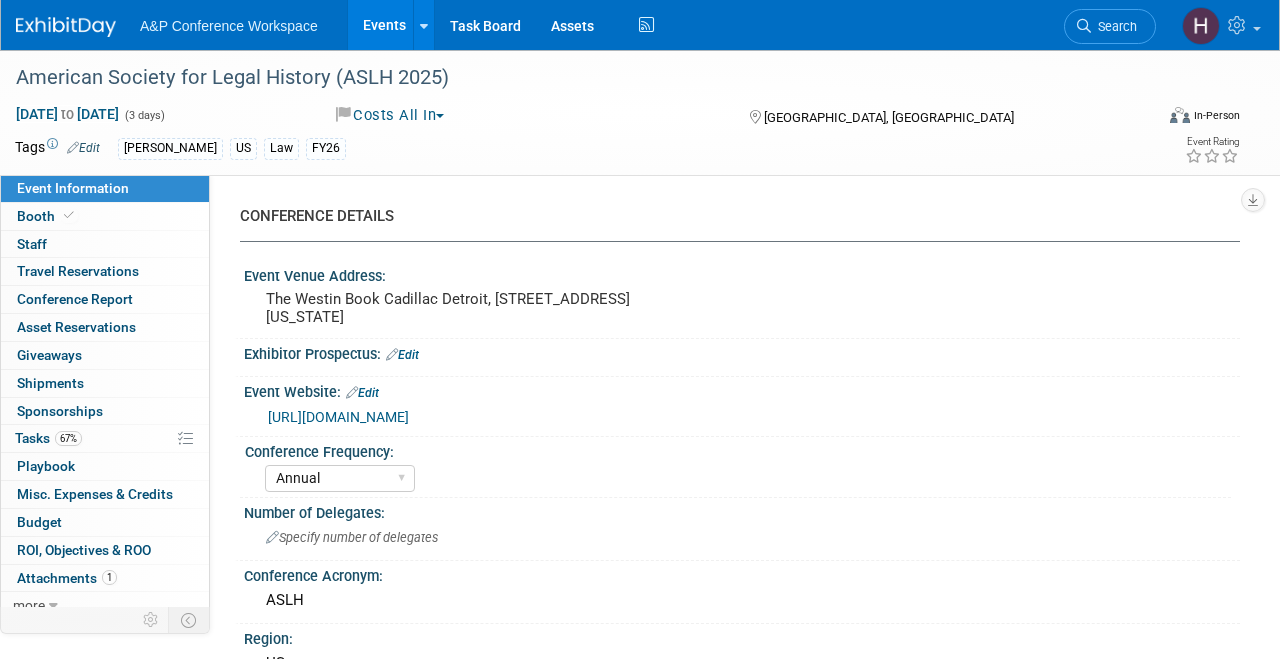 select on "Annual" 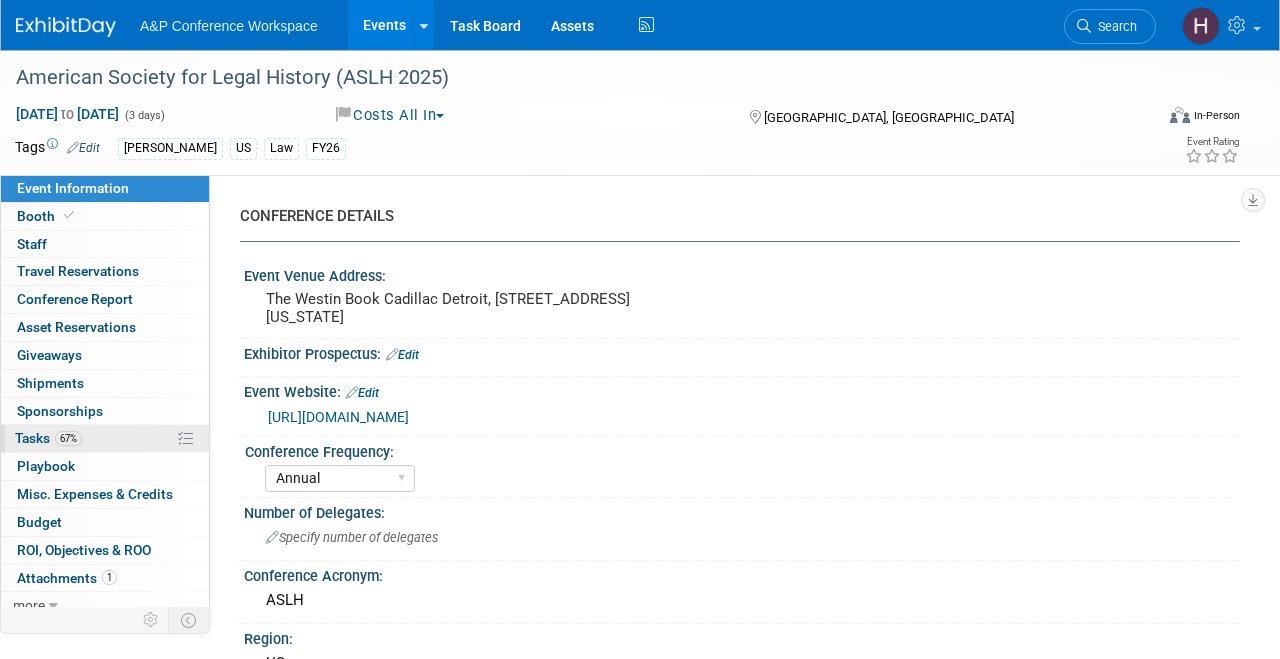 click on "67%" at bounding box center (68, 438) 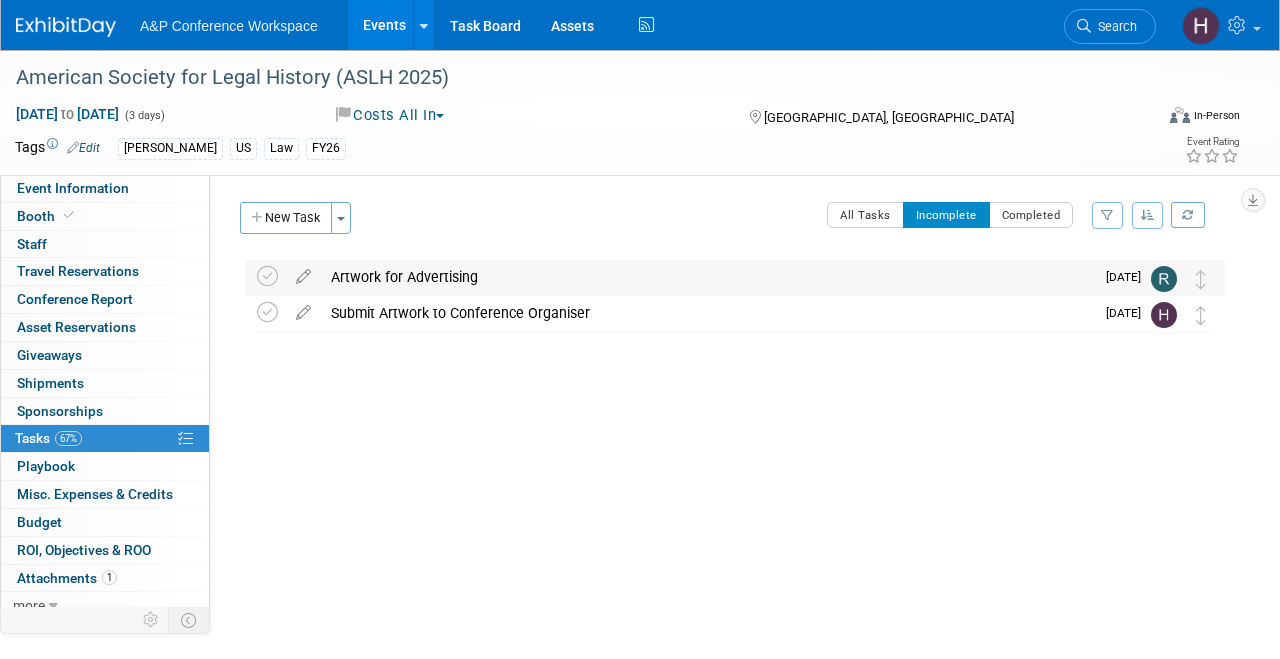 click on "Artwork for Advertising" at bounding box center (707, 277) 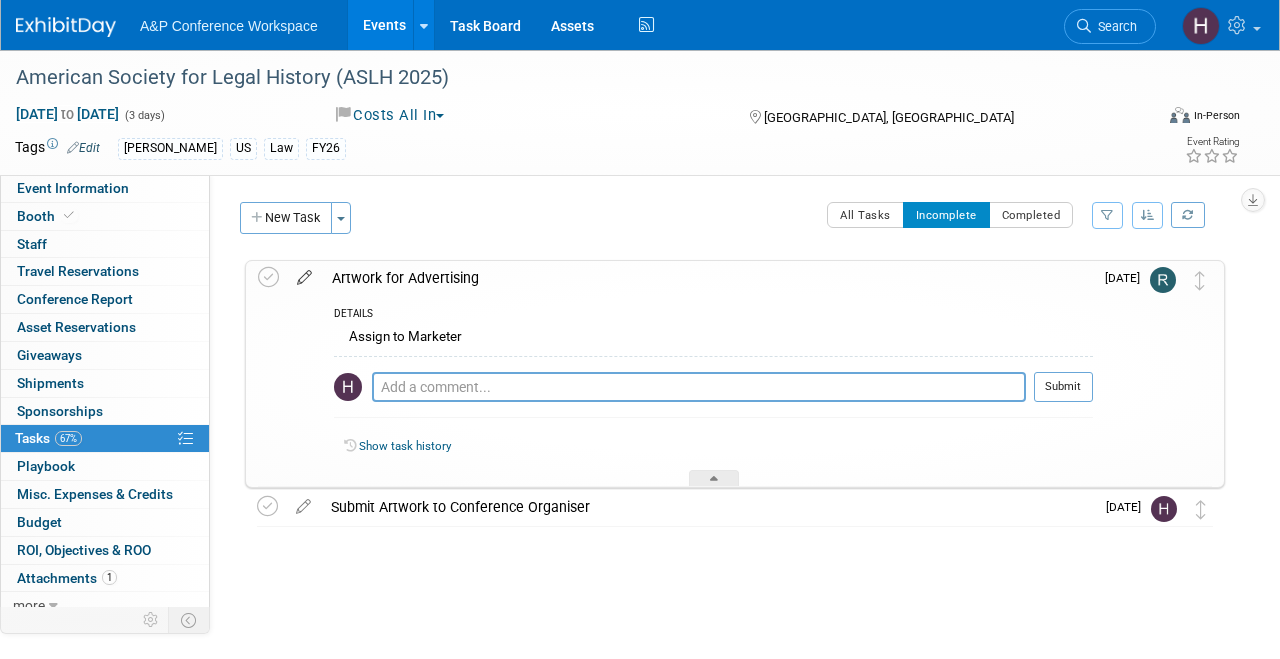 click at bounding box center [304, 273] 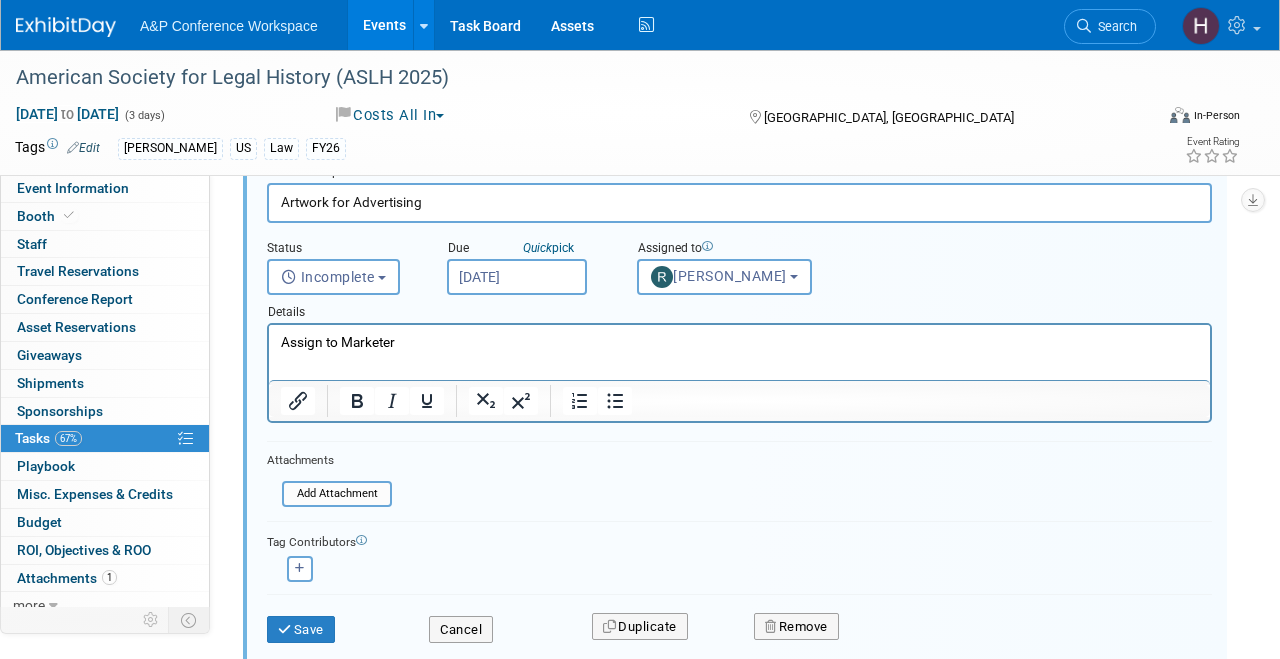 scroll, scrollTop: 133, scrollLeft: 0, axis: vertical 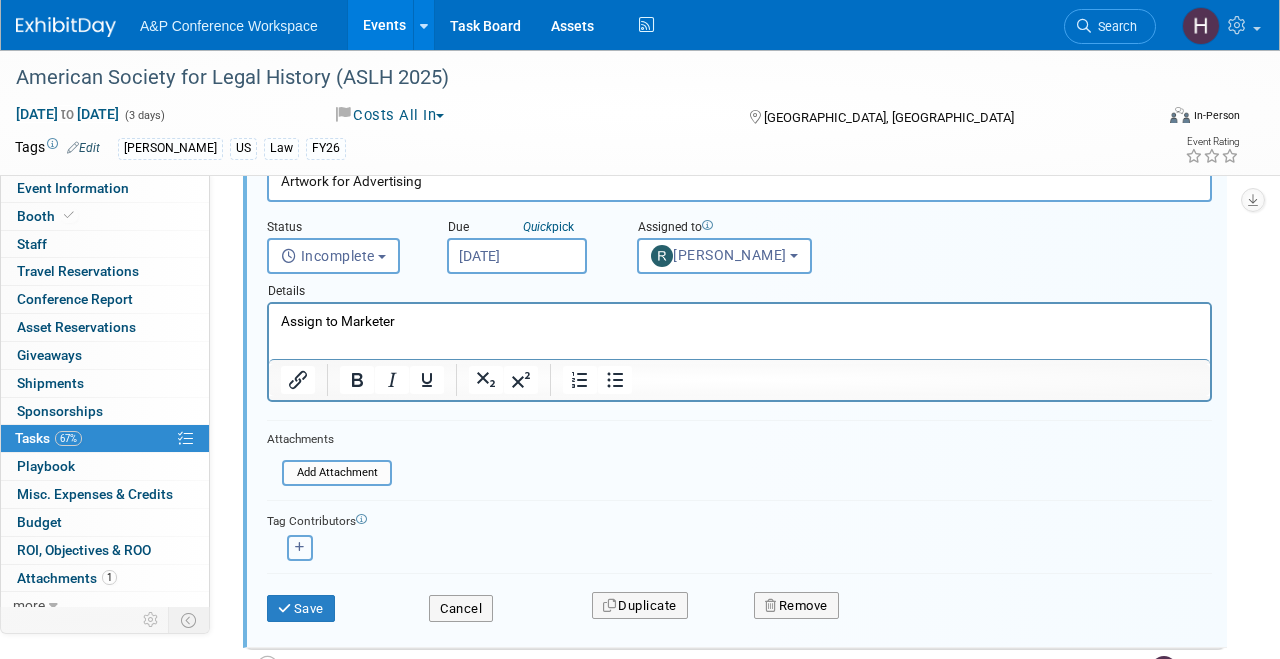 click at bounding box center (300, 548) 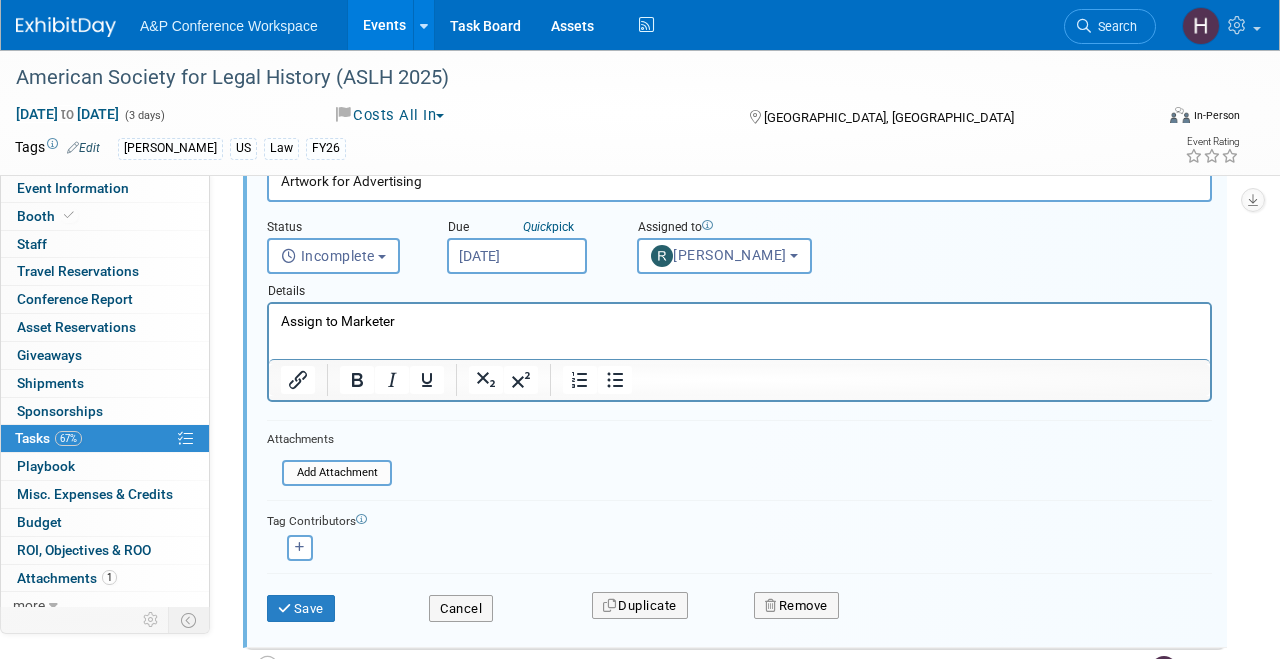 select 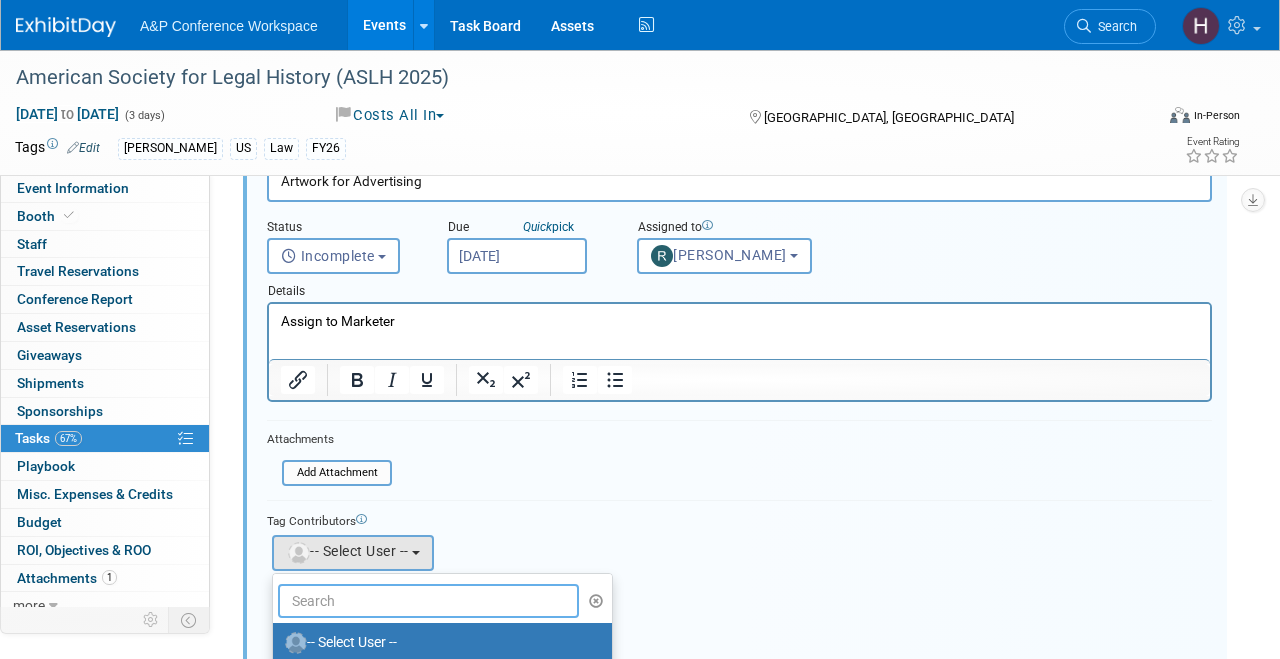 click at bounding box center (428, 601) 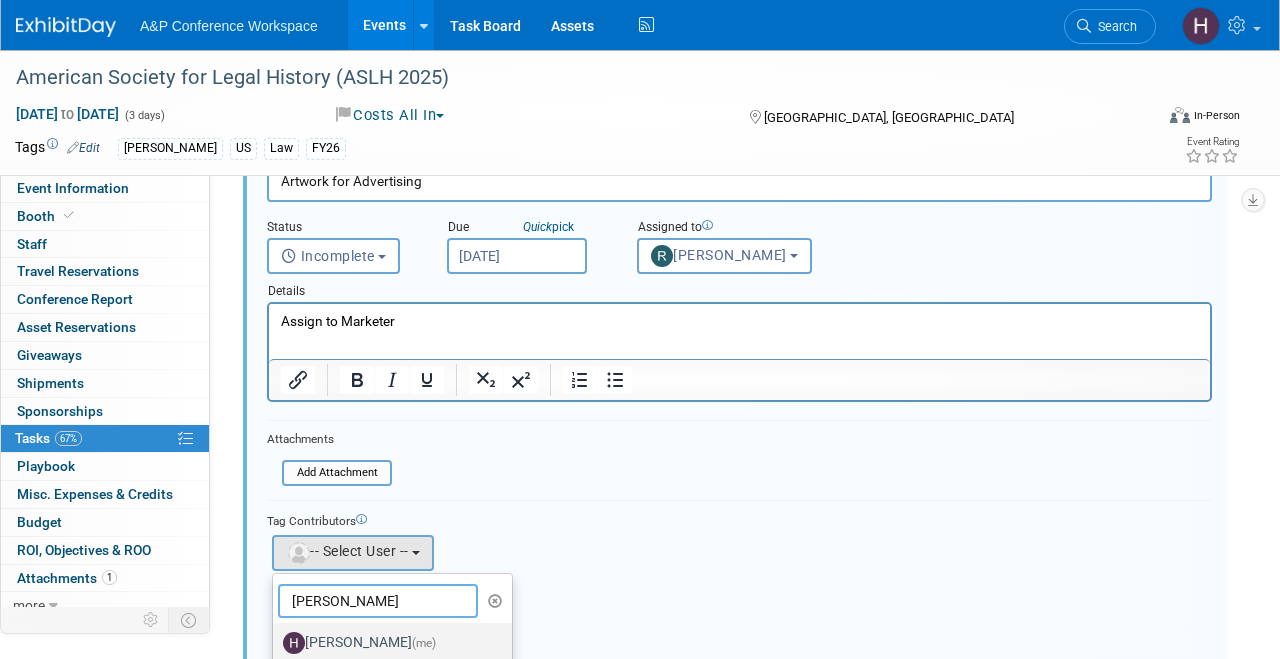 type on "hannah" 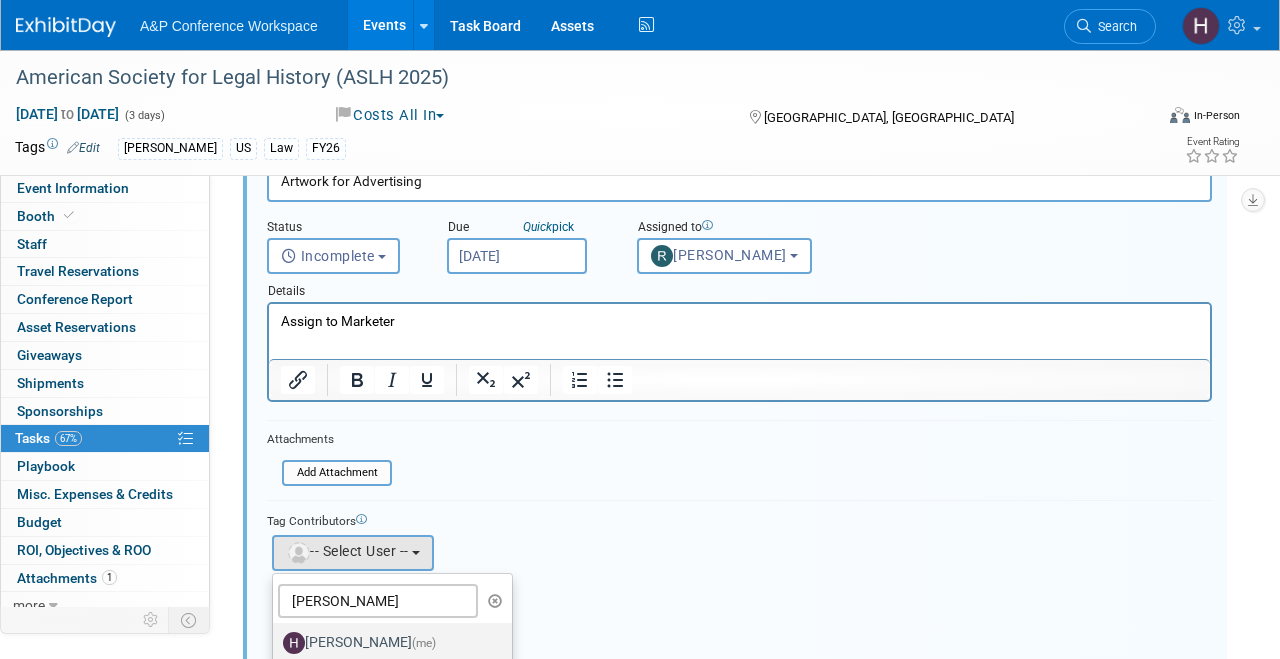 click on "Hannah Siegel
(me)" at bounding box center [387, 643] 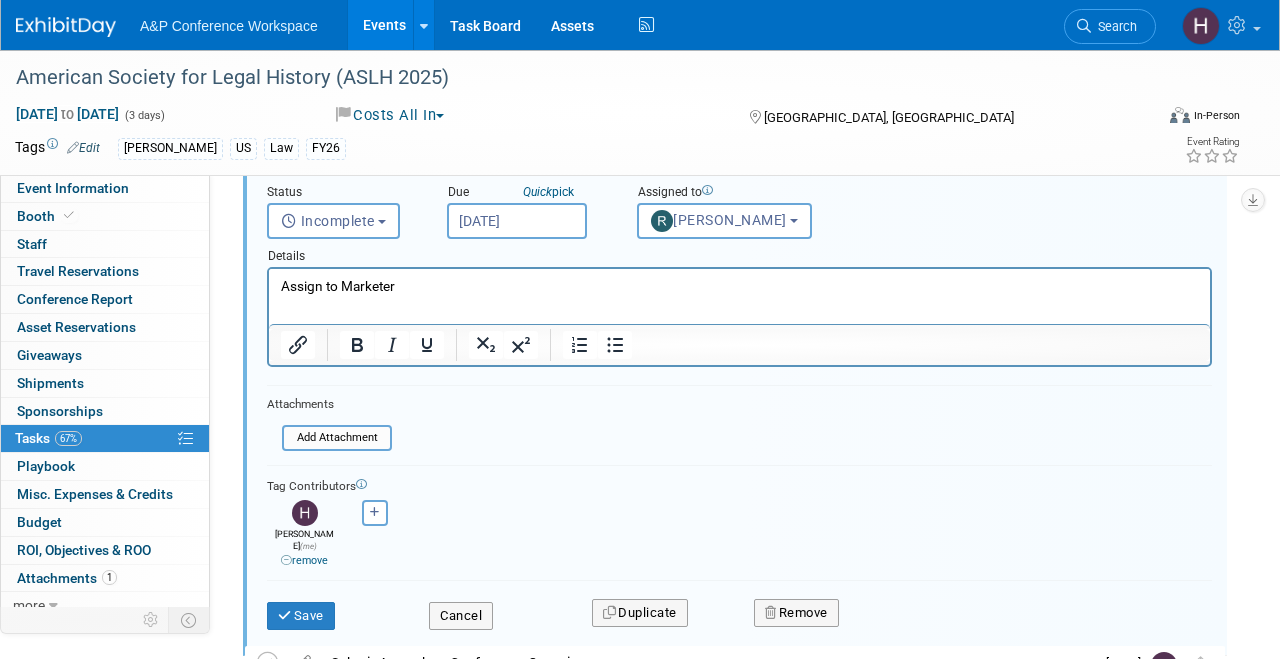 scroll, scrollTop: 177, scrollLeft: 0, axis: vertical 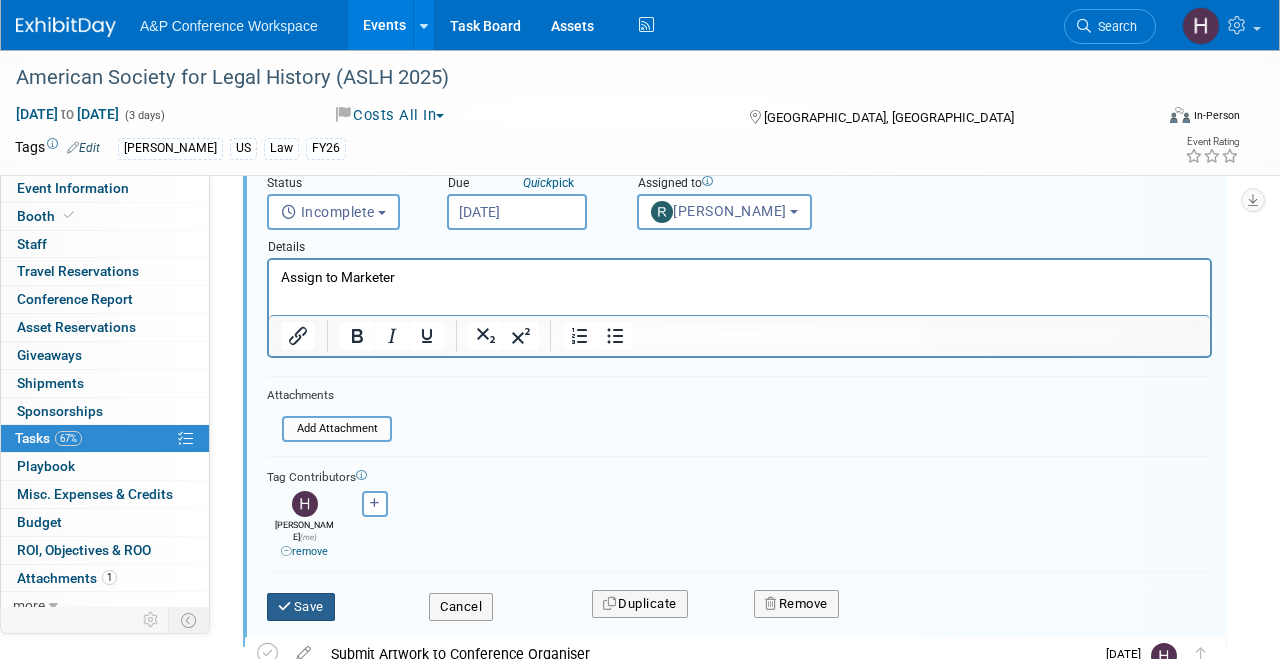 click on "Save" at bounding box center (301, 607) 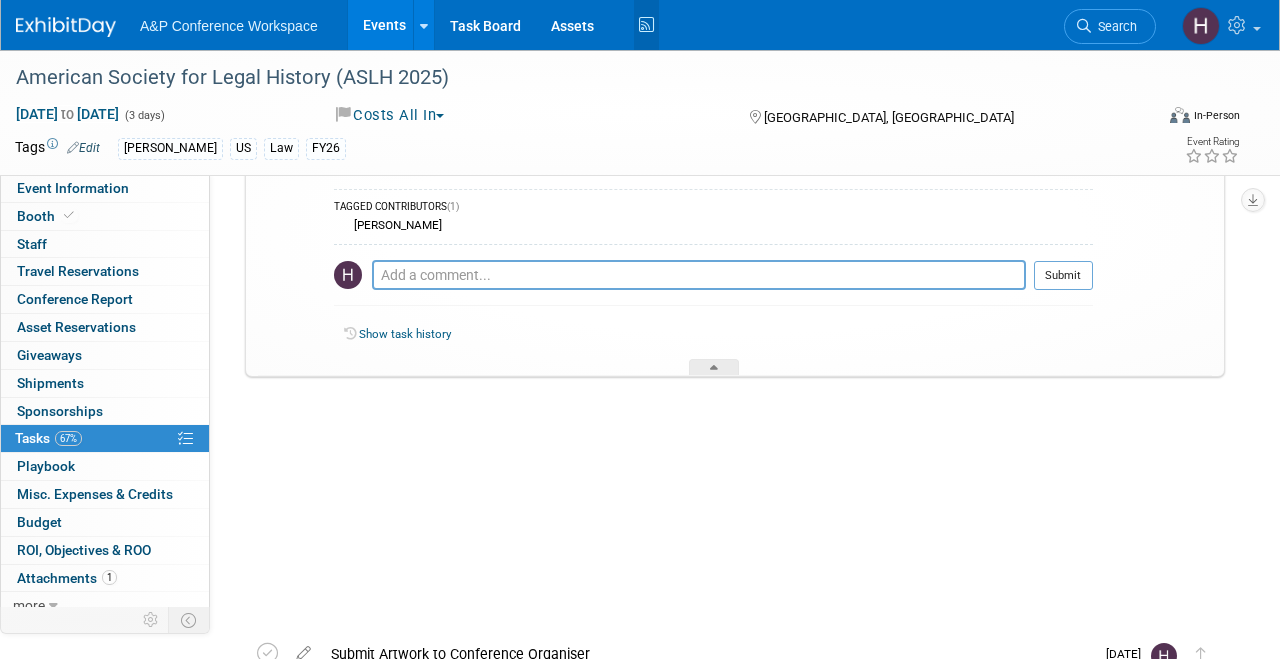 scroll, scrollTop: 54, scrollLeft: 0, axis: vertical 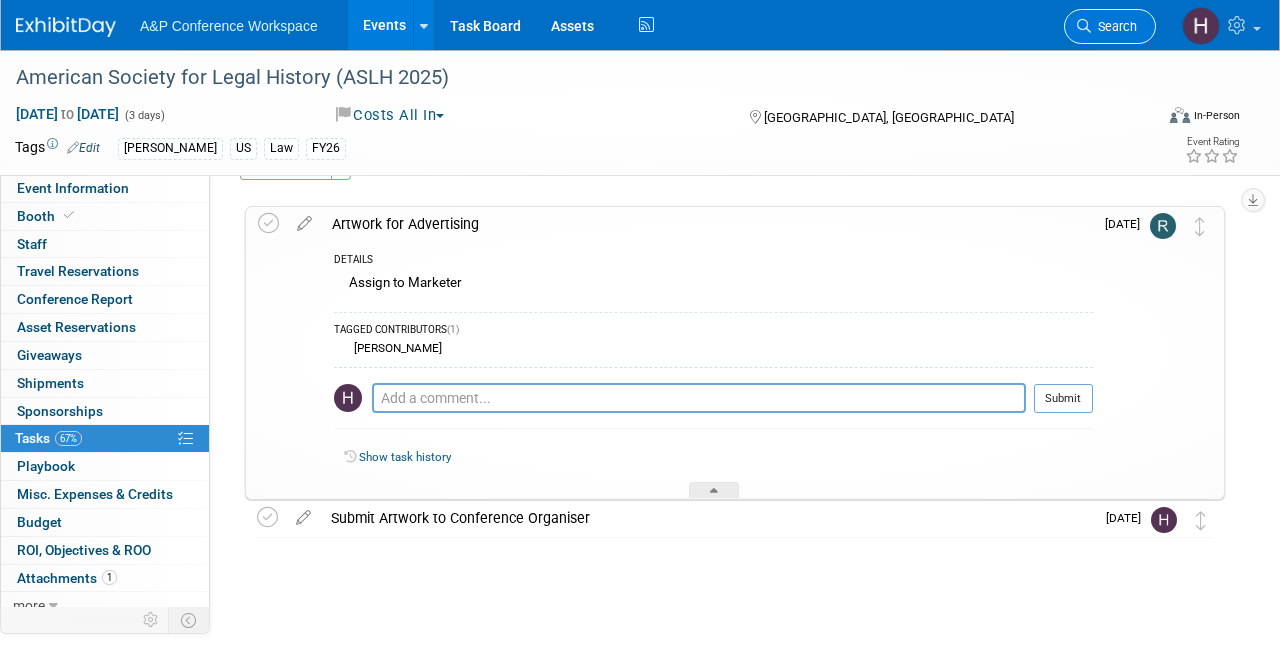 click on "Search" at bounding box center [1114, 26] 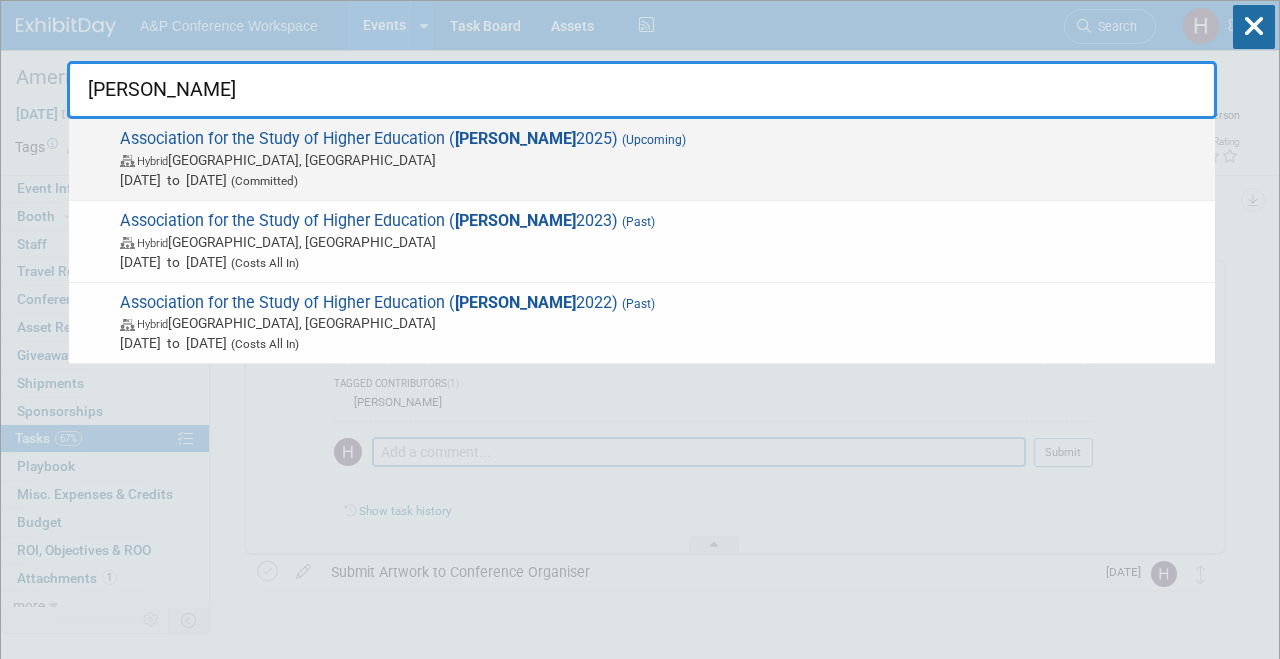 type on "ashe" 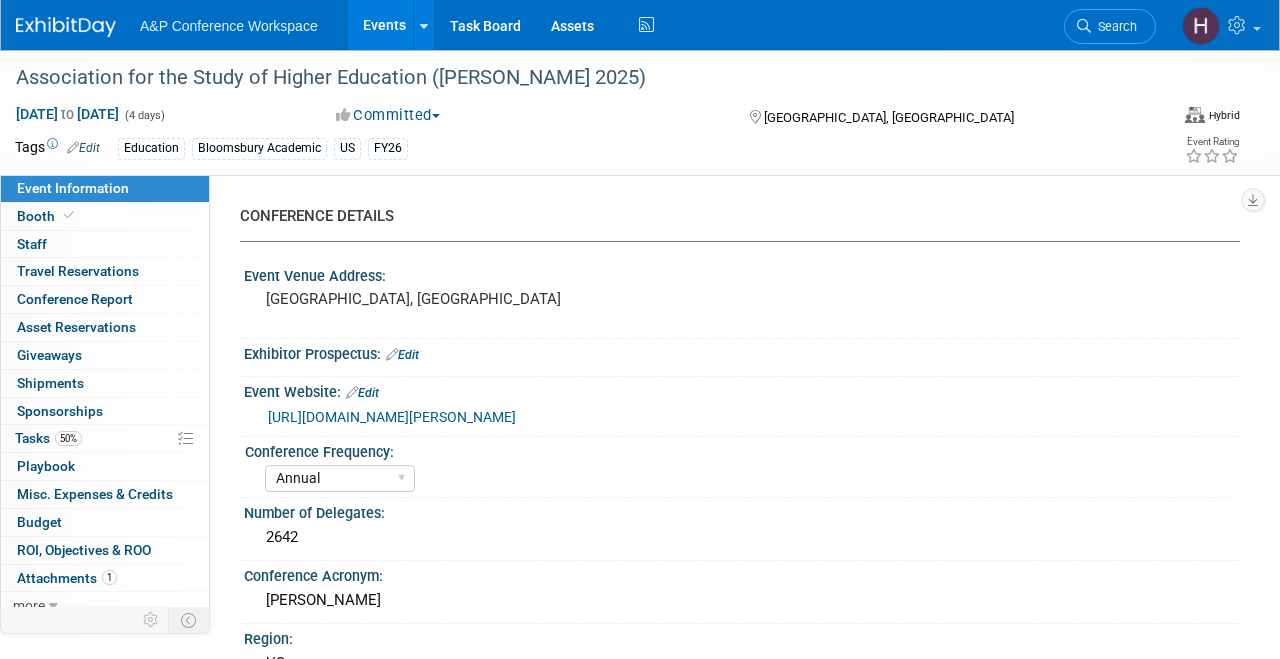select on "Annual" 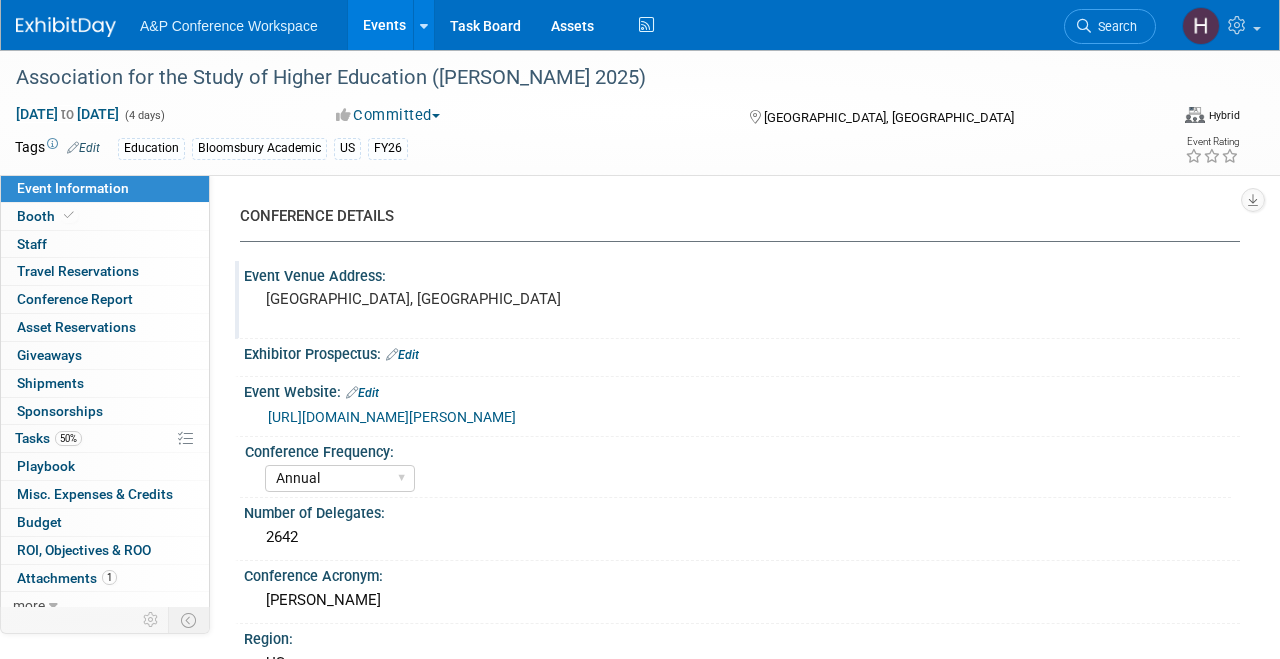 scroll, scrollTop: 0, scrollLeft: 0, axis: both 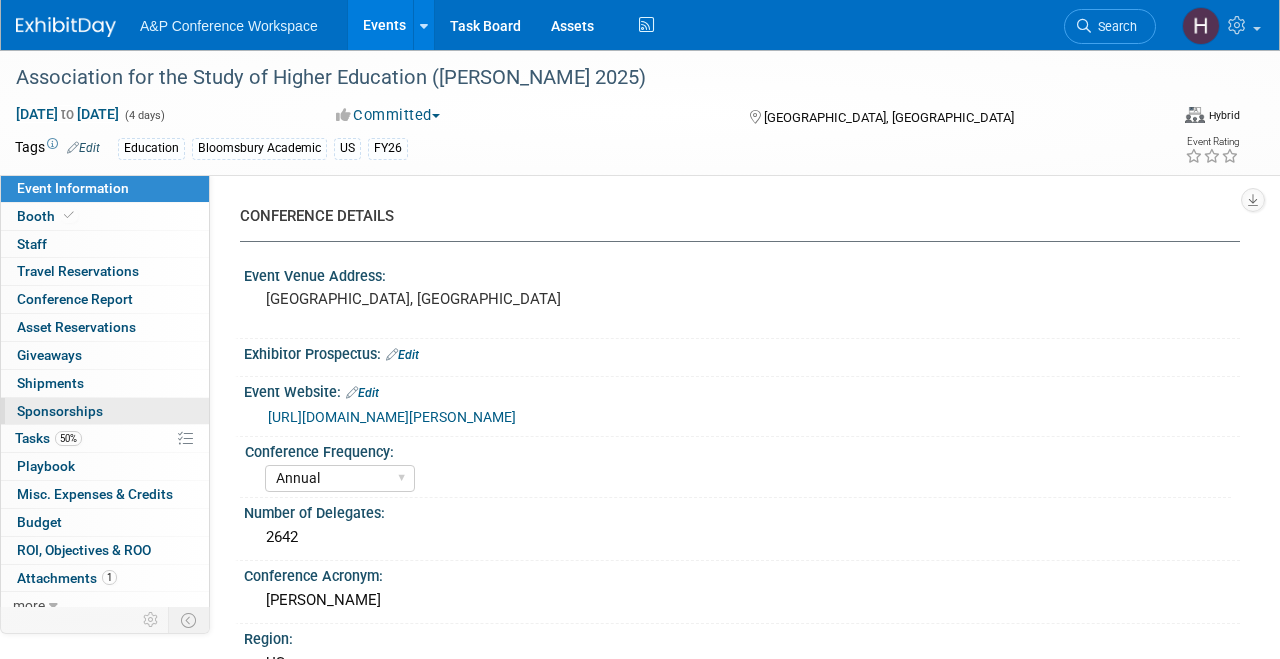 click on "0
Sponsorships 0" at bounding box center (105, 411) 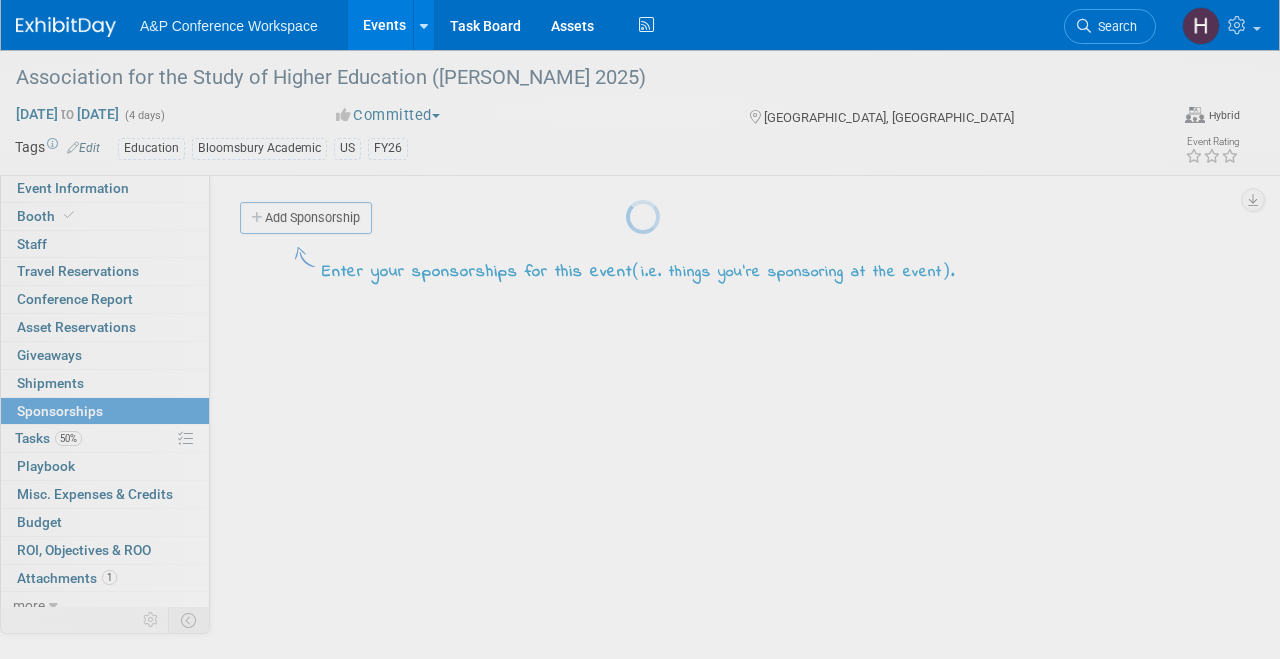 click on "A&P Conference Workspace
Events
Add Event
Bulk Upload Events
Shareable Event Boards
Recently Viewed Events:
Association for the Study of Higher Education (ASHE 2025)
Denver, CO
Nov 12, 2025  to  Nov 15, 2025
American Society for Legal History (ASLH 2025)
Detroit, MI
Nov 13, 2025  to  Nov 15, 2025
American Education Studies Association (AESA 2025)
Albuquerque, NM
Oct 29, 2025  to  Nov 2, 2025
Task Board
Assets
Activity Feed
My Account
My Profile & Preferences
Sync to External Calendar...
Team Workspace
Users and Permissions
Workspace Settings
Metrics & Analytics
Budgeting, ROI & ROO
Annual Budgets (all events)
You've Earned Free Swag ...
Refer & Earn
Contact us" at bounding box center [640, 329] 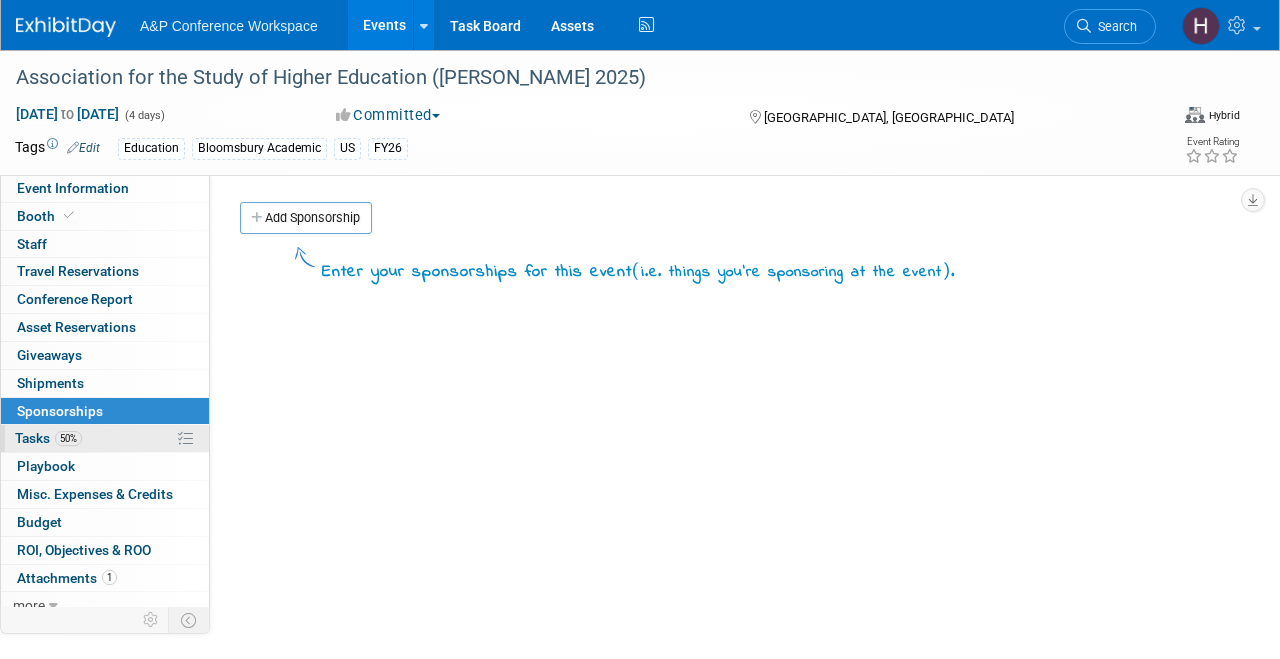 click on "50%
Tasks 50%" at bounding box center (105, 438) 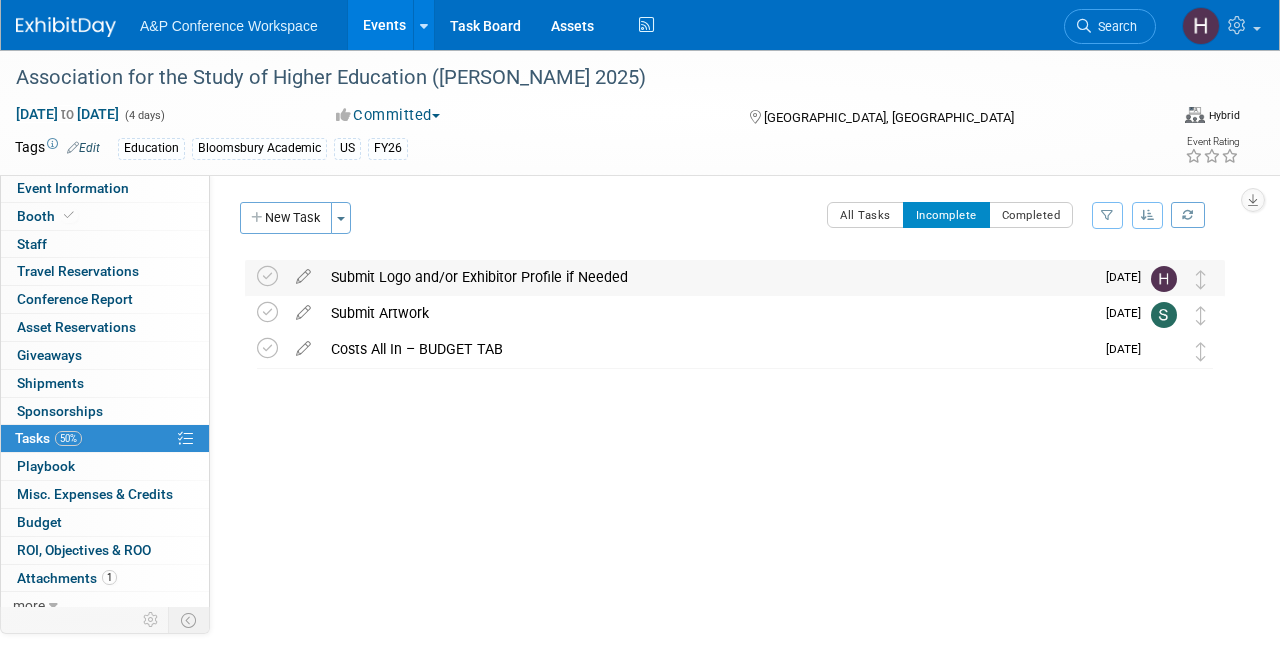 click on "Submit Logo and/or Exhibitor Profile if Needed" at bounding box center [707, 277] 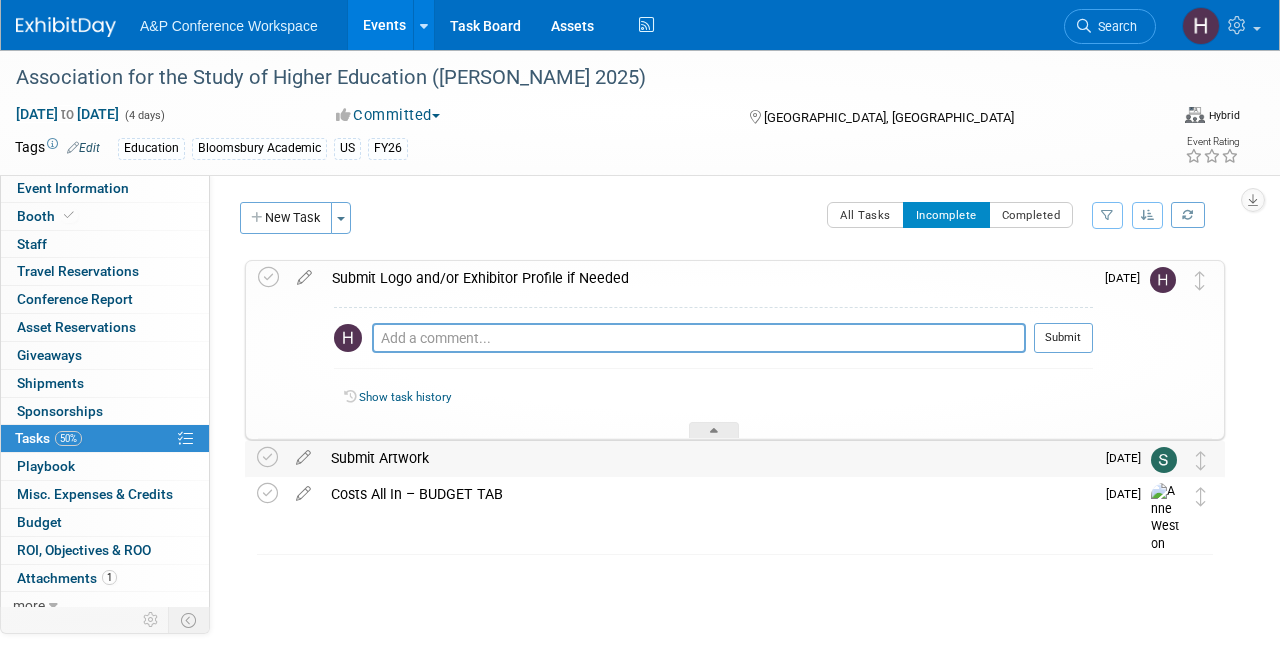 click on "Submit Artwork" at bounding box center [707, 458] 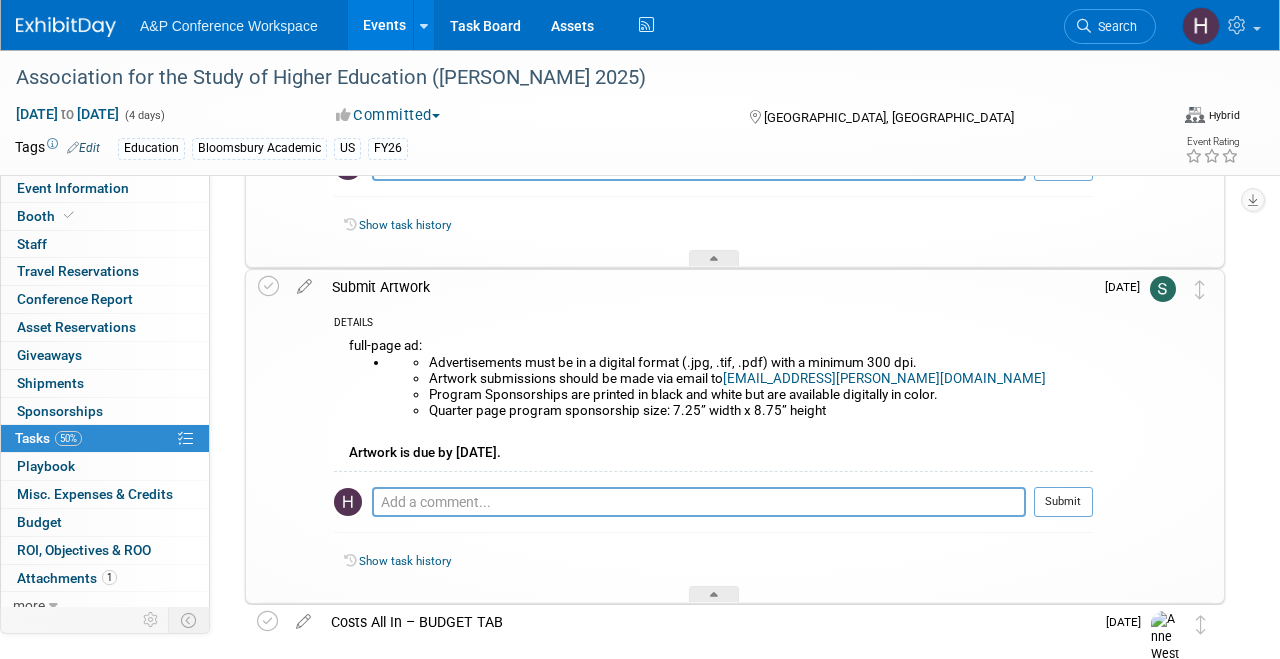 scroll, scrollTop: 173, scrollLeft: 0, axis: vertical 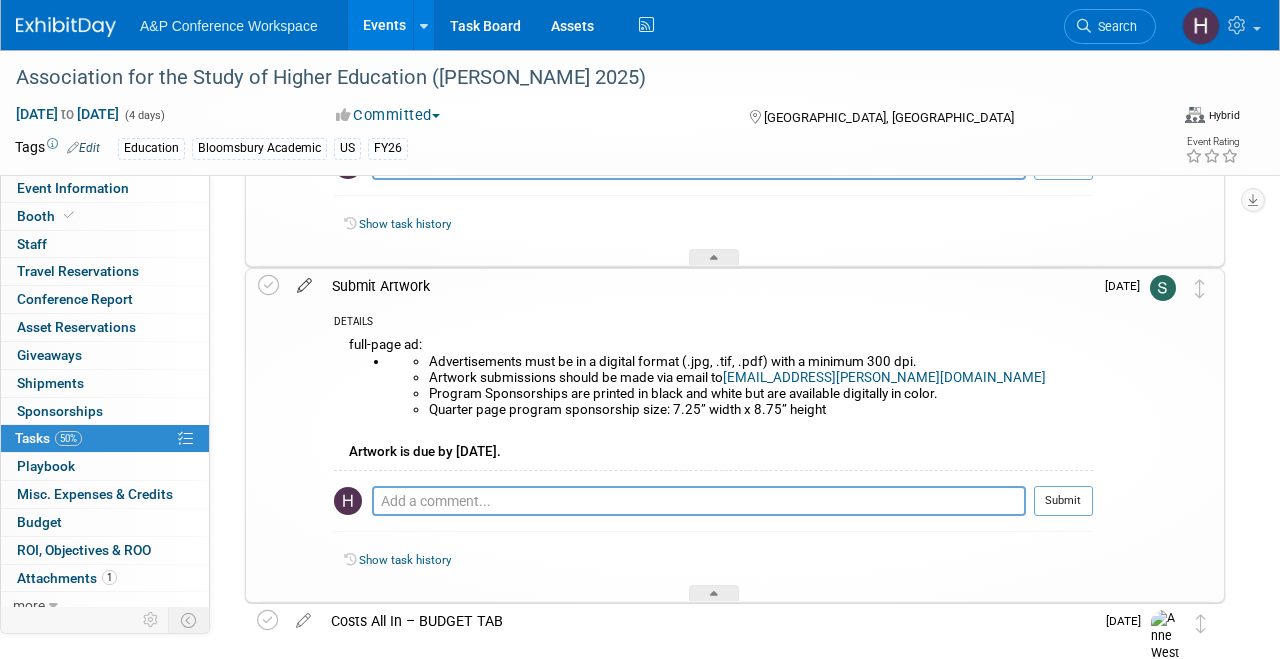 click at bounding box center [304, 281] 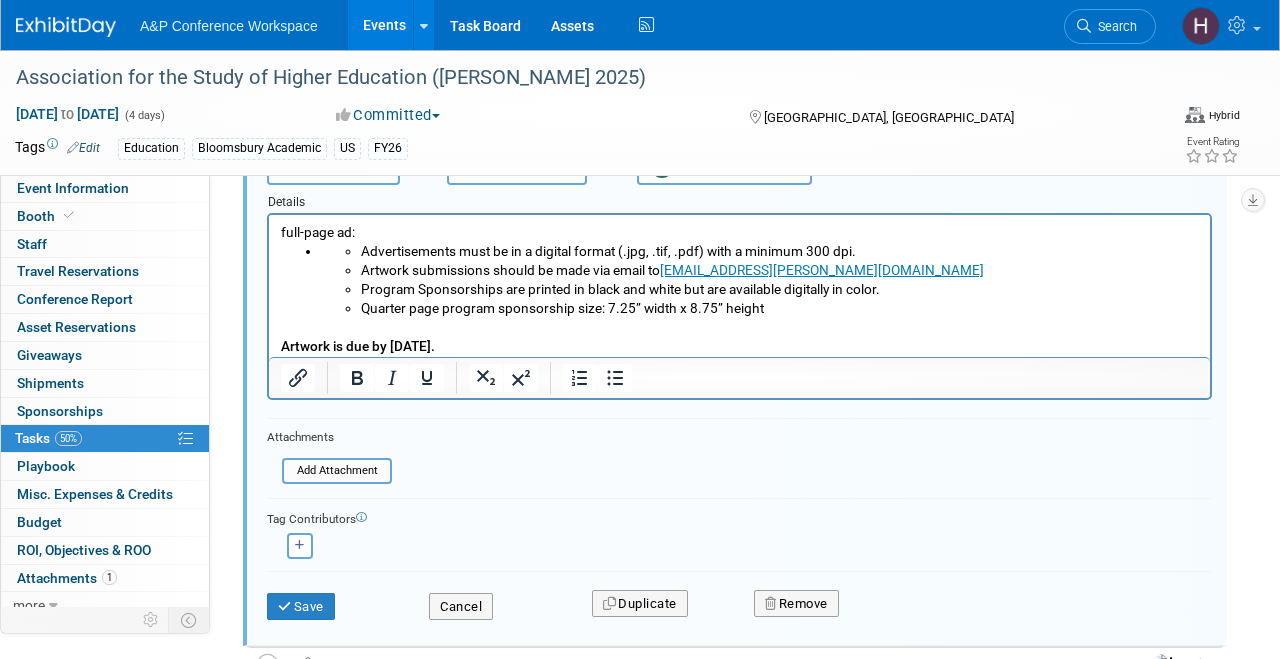 scroll, scrollTop: 419, scrollLeft: 0, axis: vertical 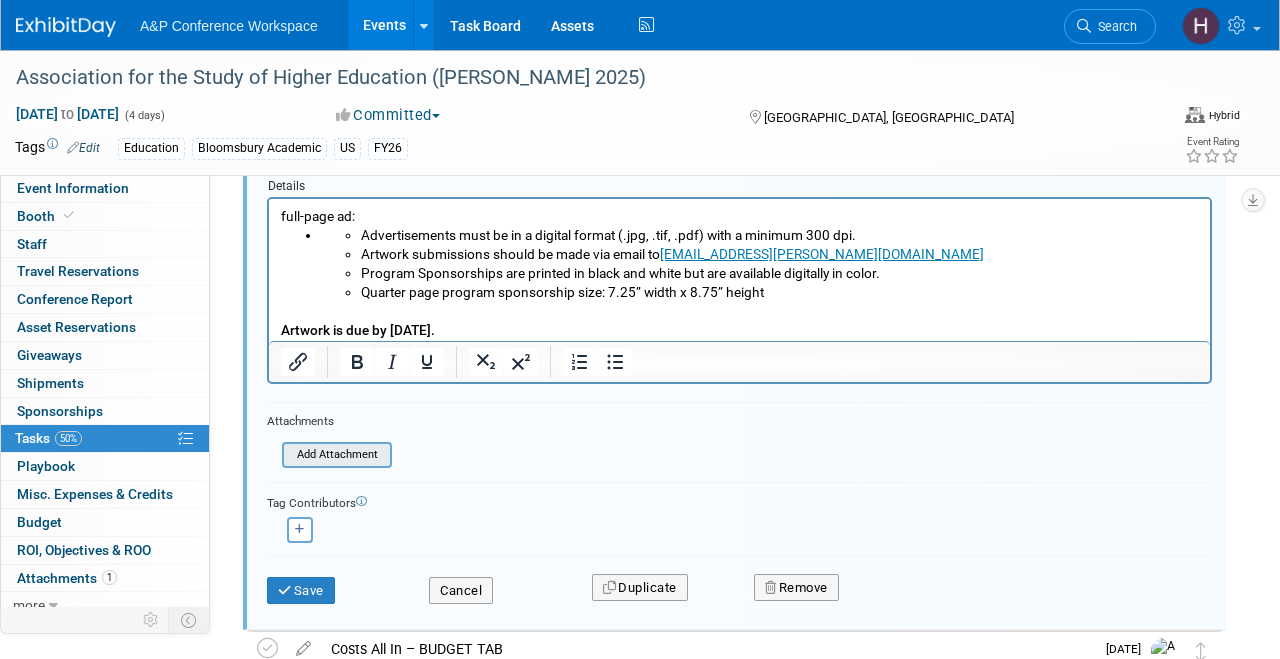 click at bounding box center (288, 455) 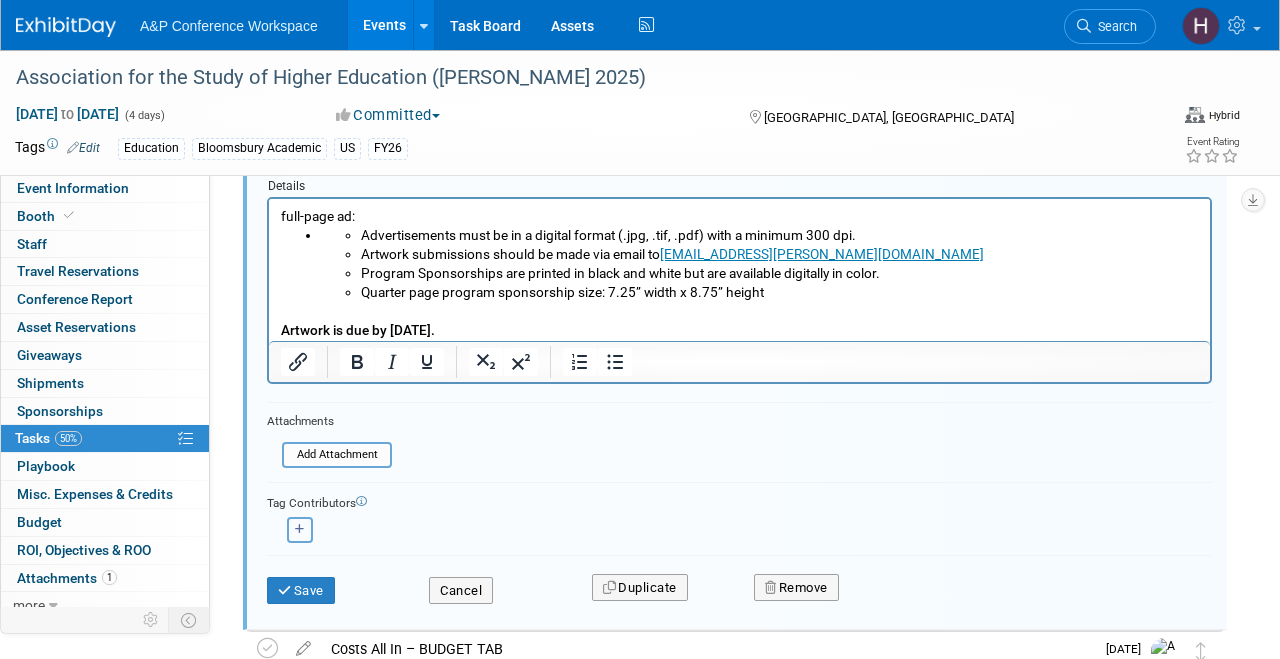 click at bounding box center (300, 530) 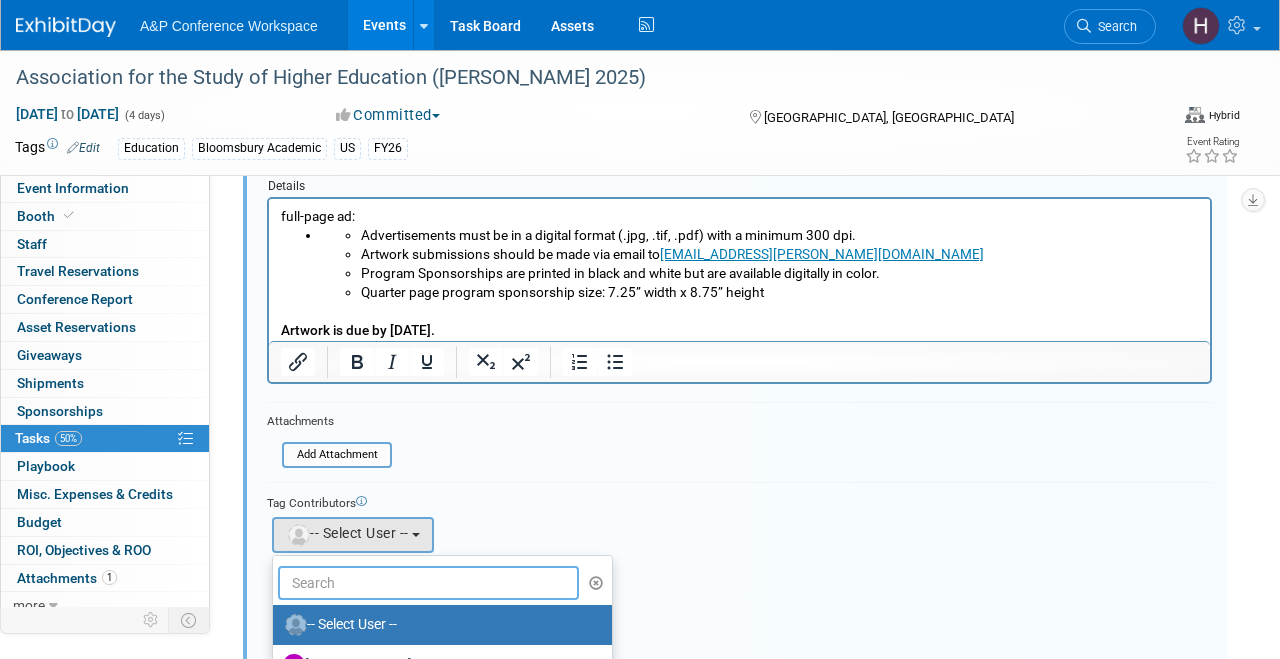 click at bounding box center [428, 583] 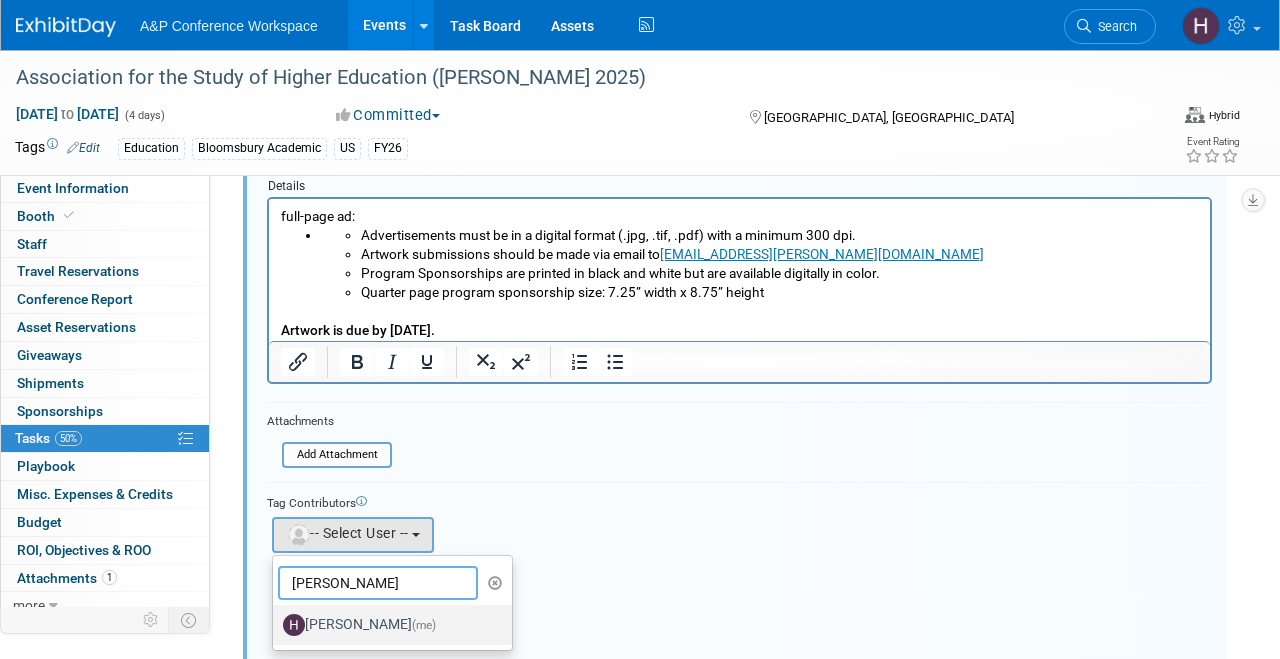 type on "hannah" 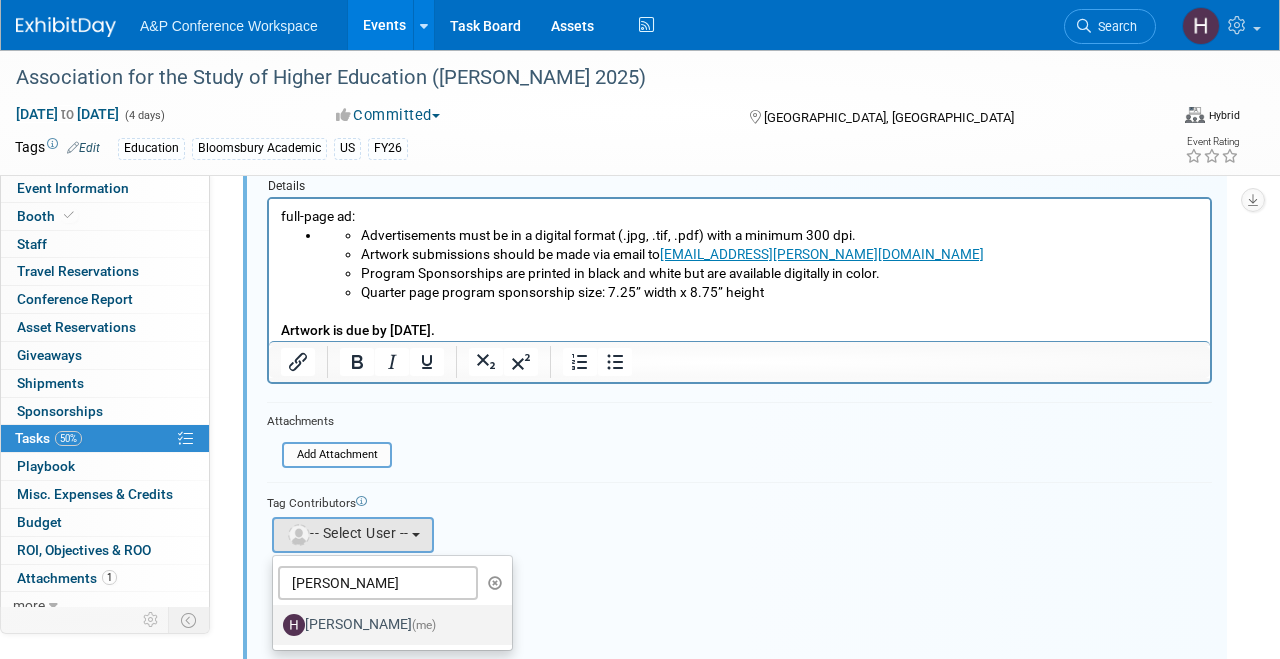 click on "Hannah Siegel
(me)" at bounding box center (387, 625) 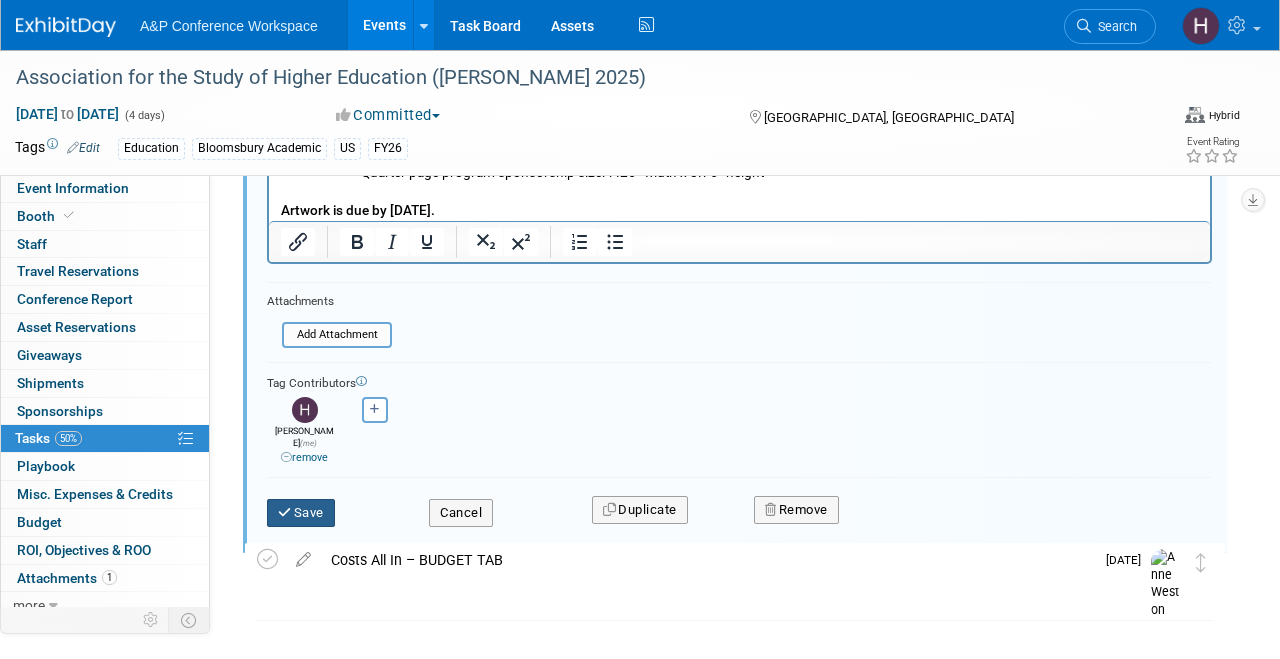 scroll, scrollTop: 545, scrollLeft: 0, axis: vertical 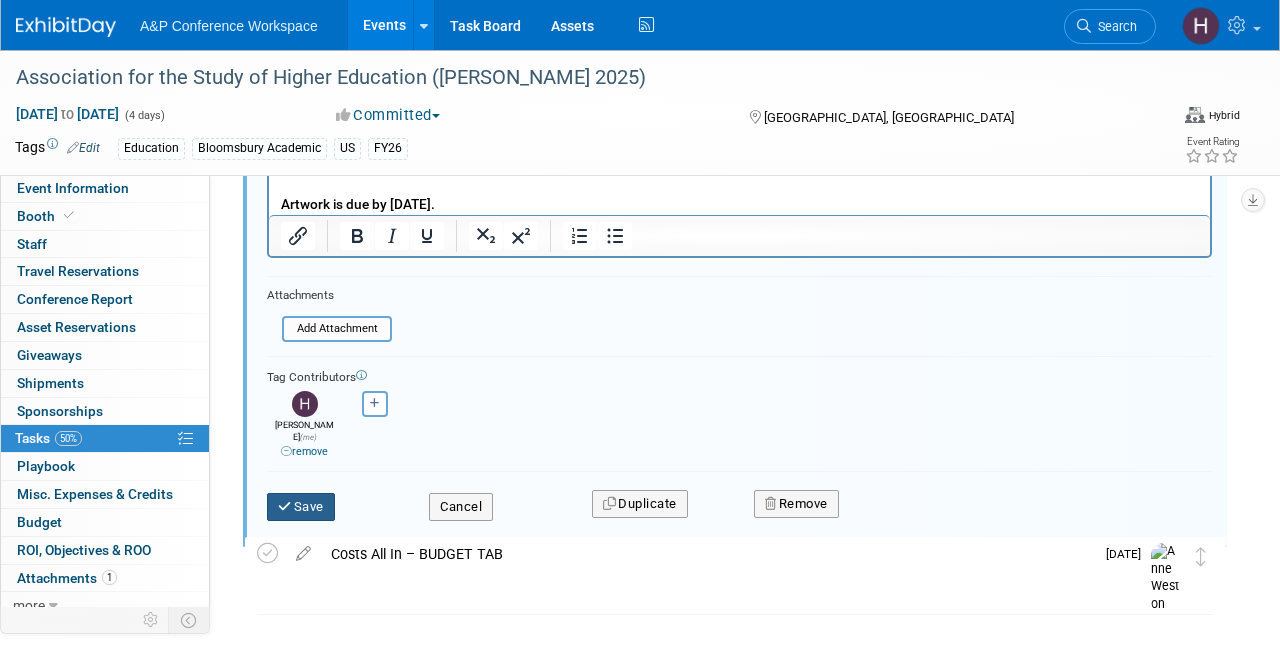 click on "Save" at bounding box center (301, 507) 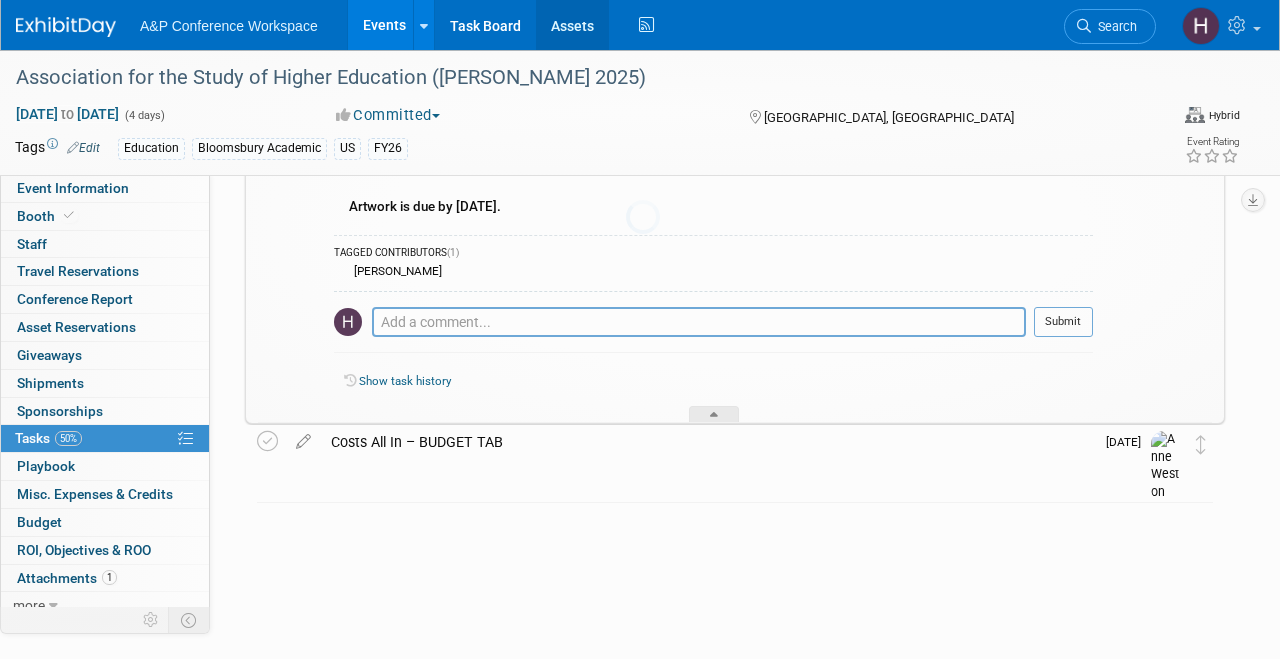 scroll, scrollTop: 342, scrollLeft: 0, axis: vertical 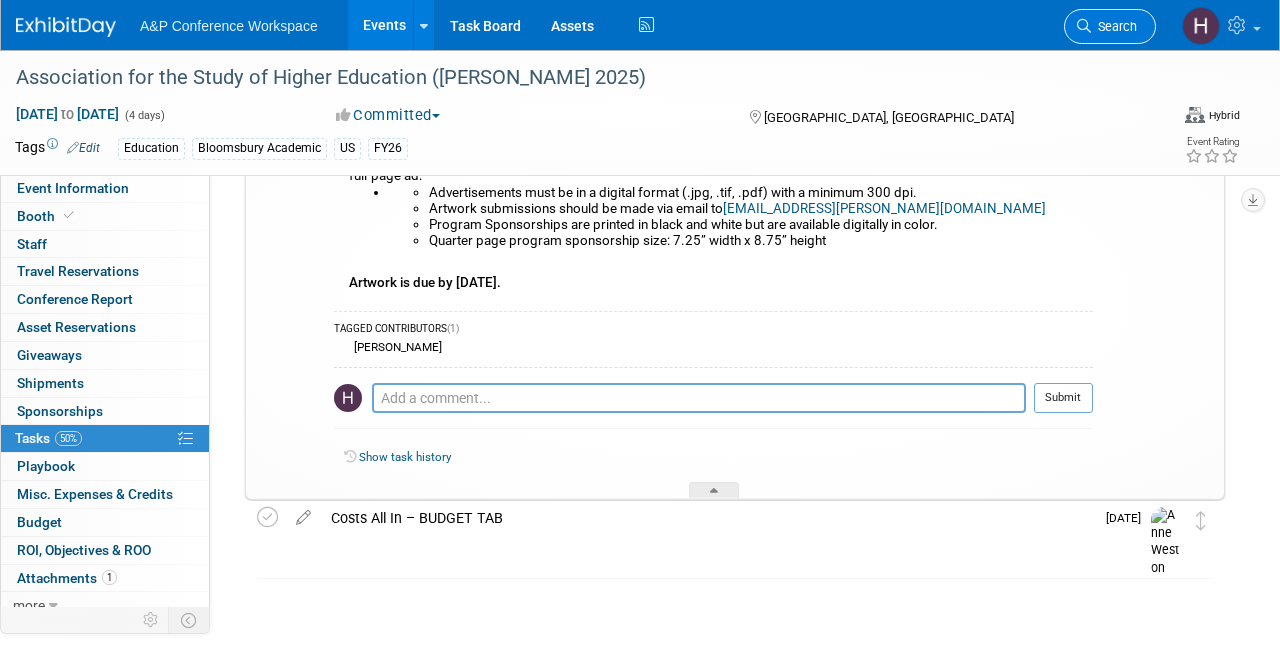 click on "Search" at bounding box center (1110, 26) 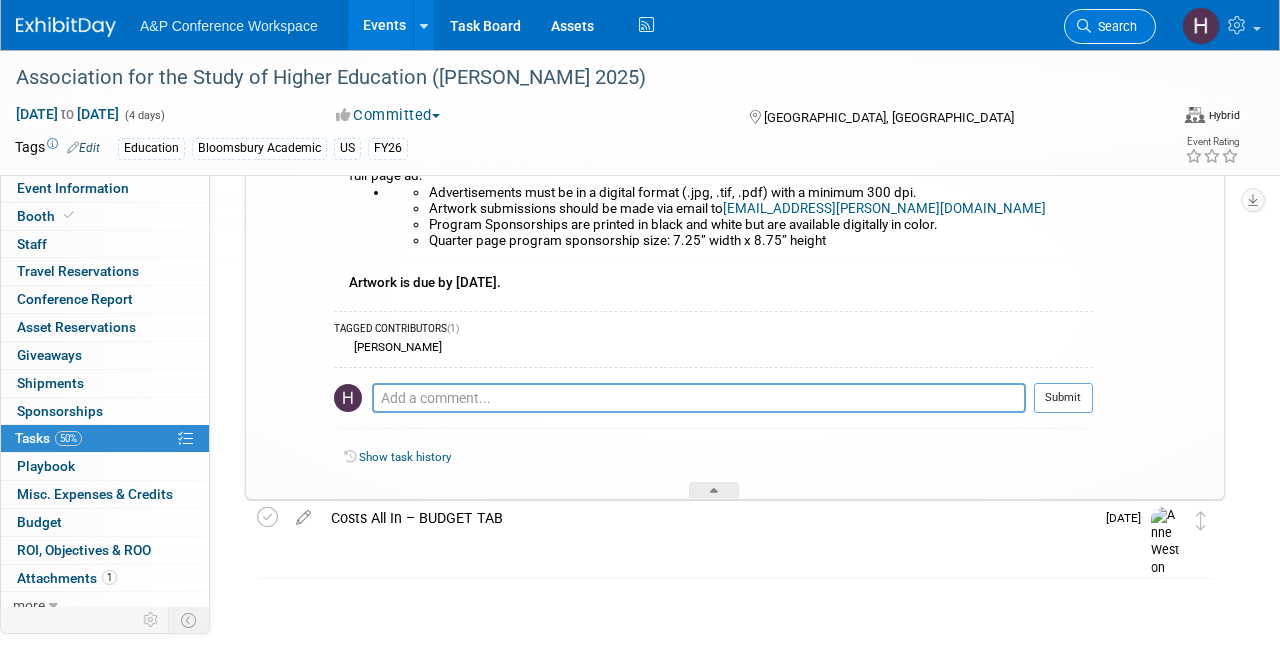 scroll, scrollTop: 0, scrollLeft: 0, axis: both 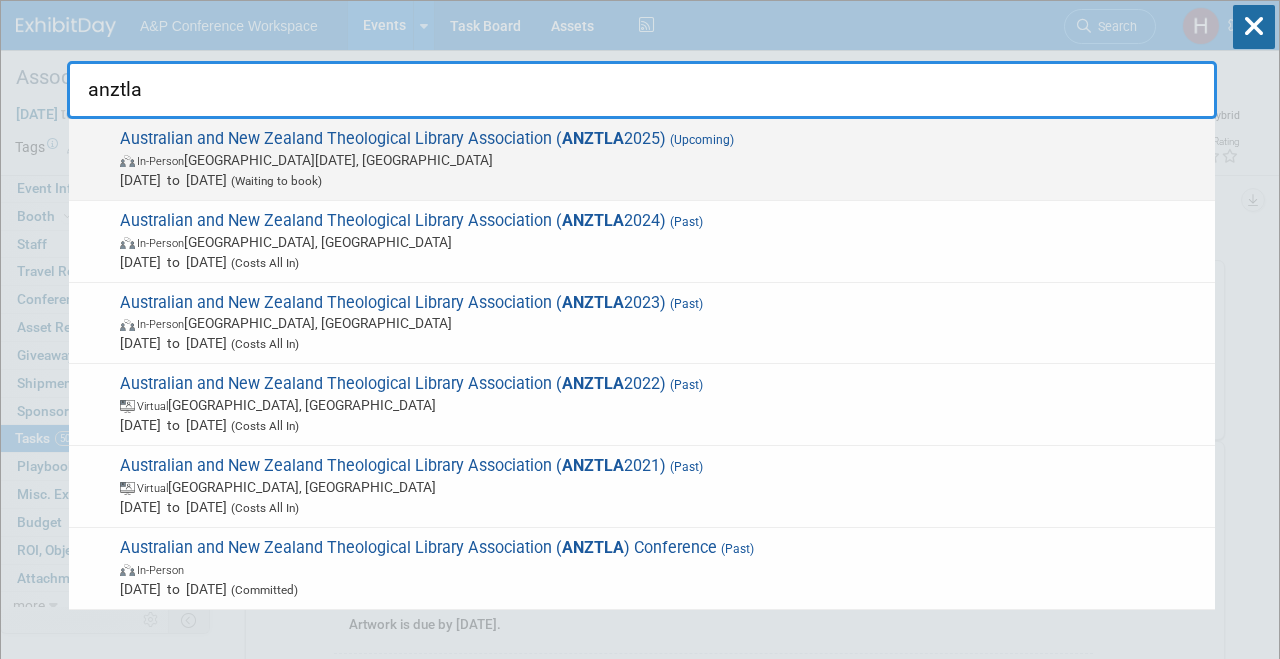 type on "anztla" 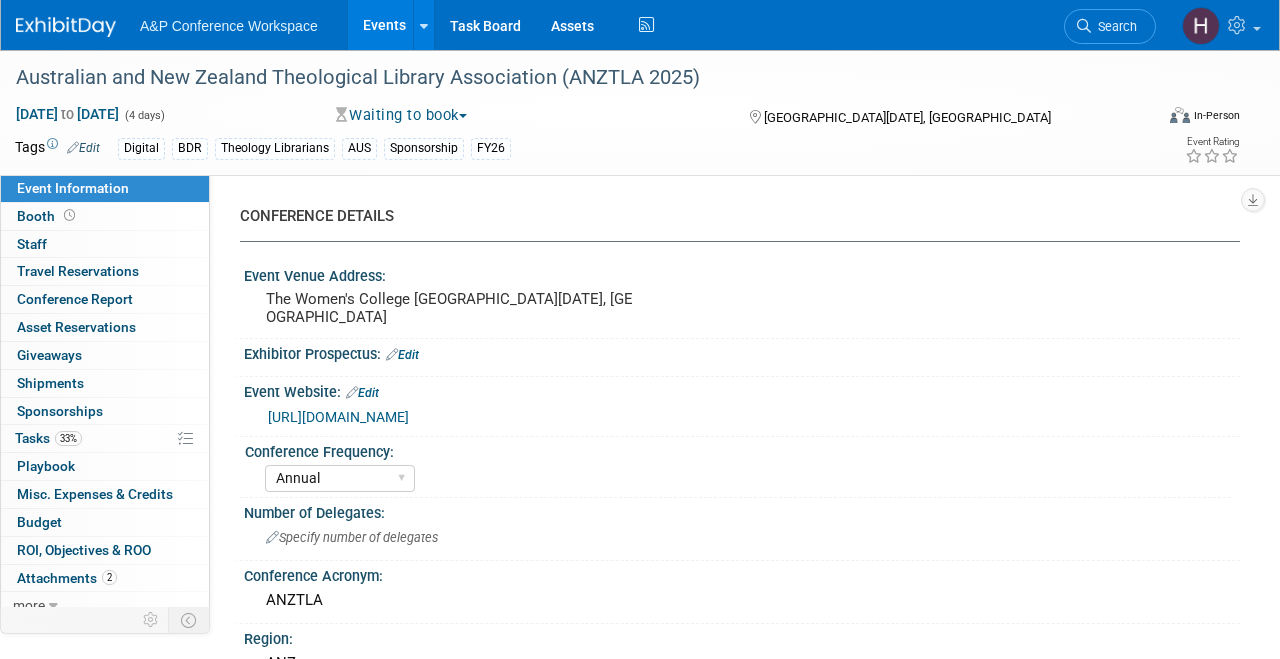 select on "Annual" 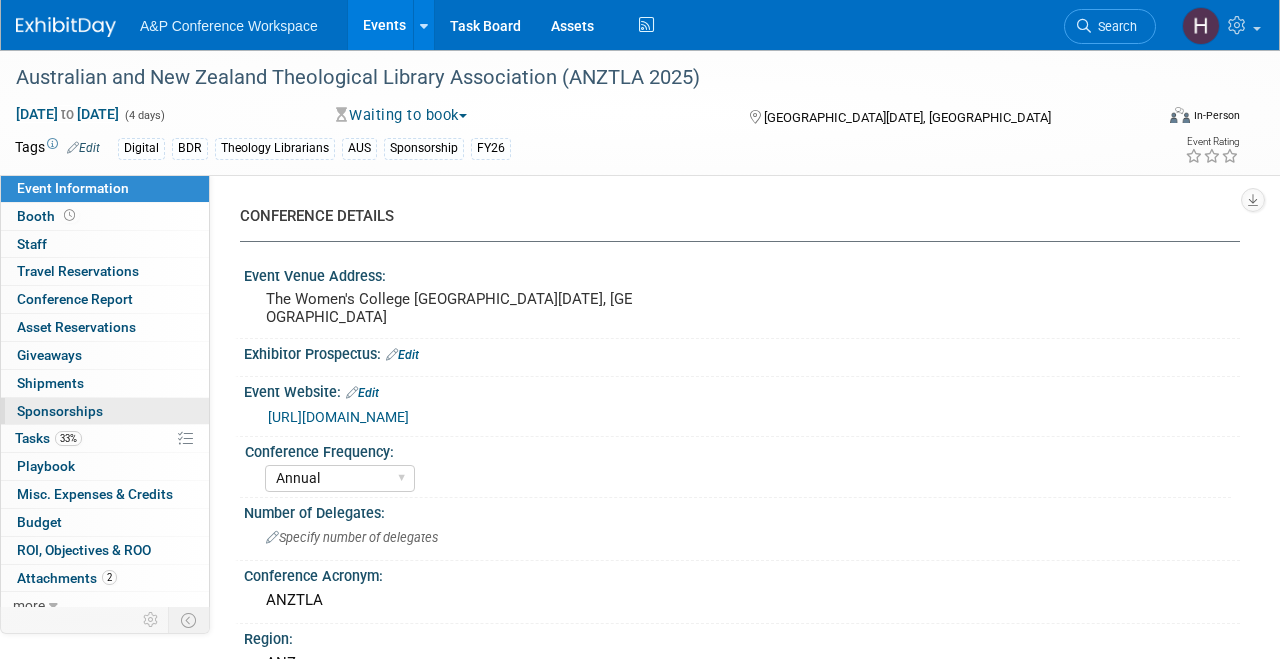 scroll, scrollTop: 0, scrollLeft: 0, axis: both 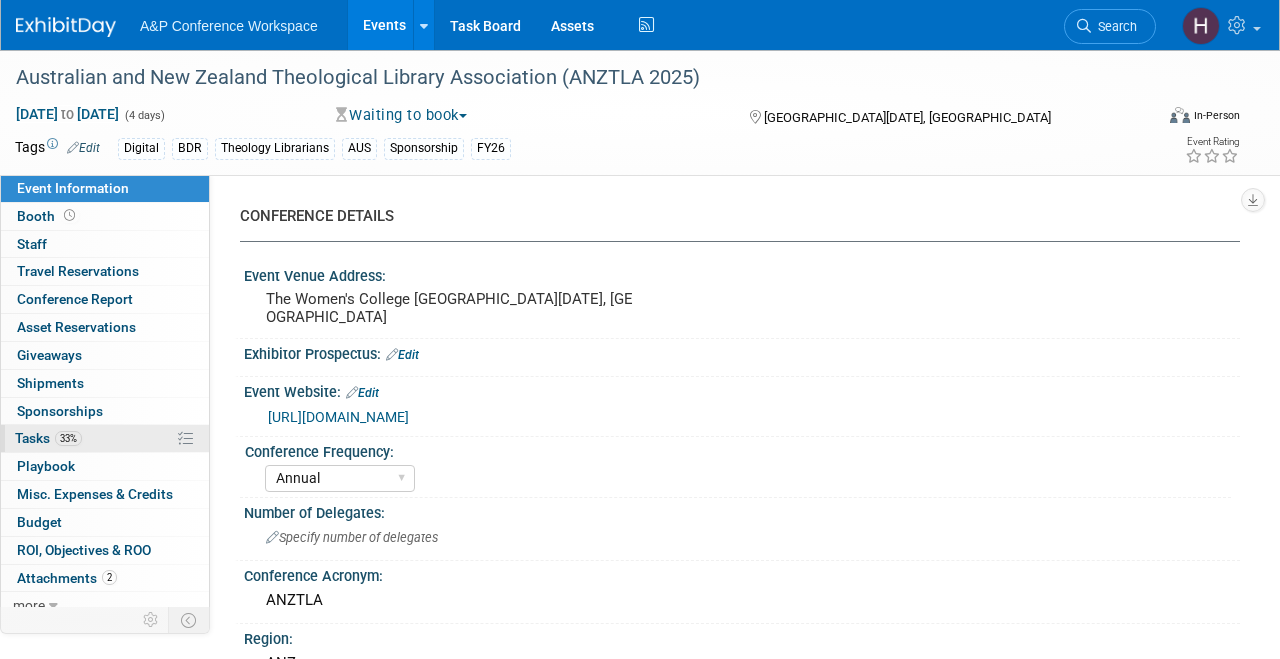 click on "33%
Tasks 33%" at bounding box center [105, 438] 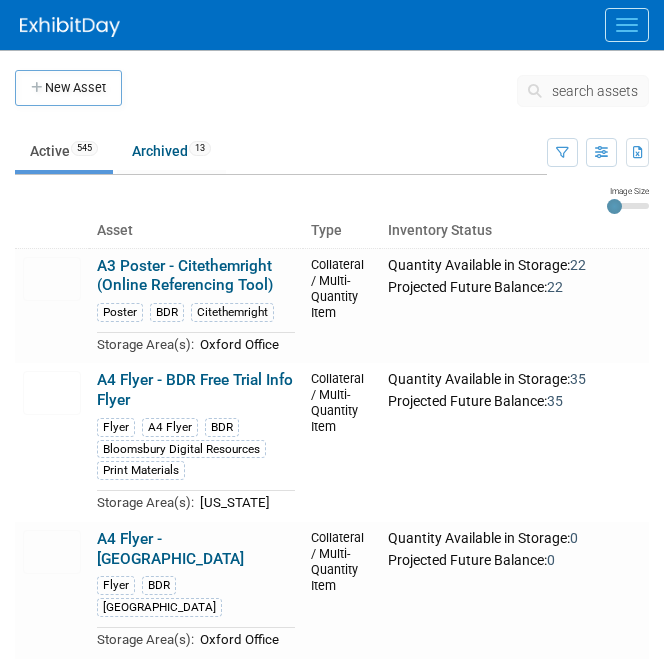 scroll, scrollTop: 0, scrollLeft: 0, axis: both 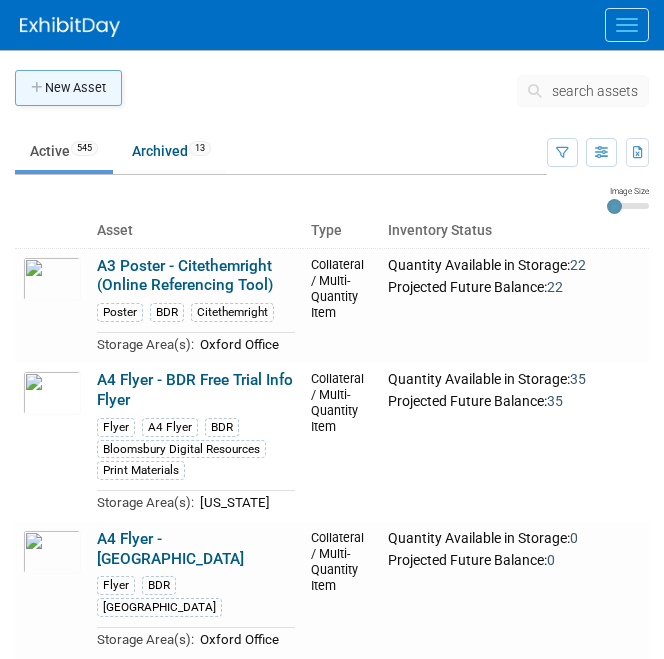 click on "New Asset" at bounding box center (68, 88) 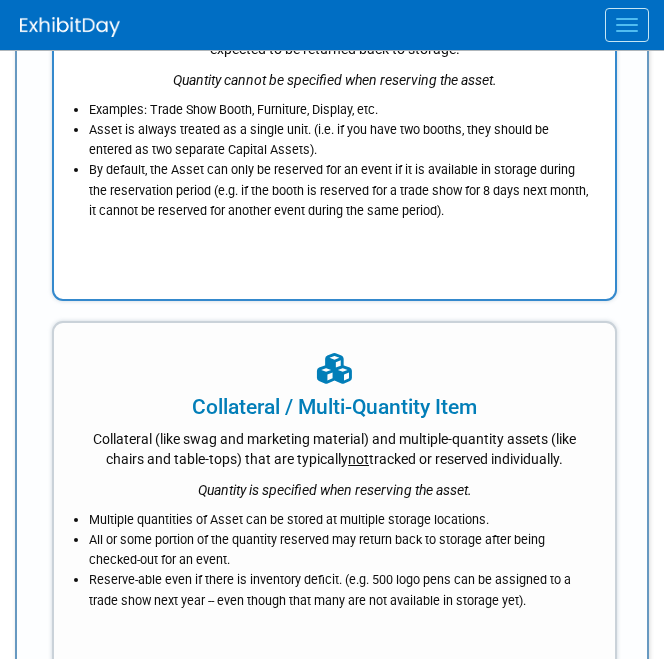 scroll, scrollTop: 269, scrollLeft: 0, axis: vertical 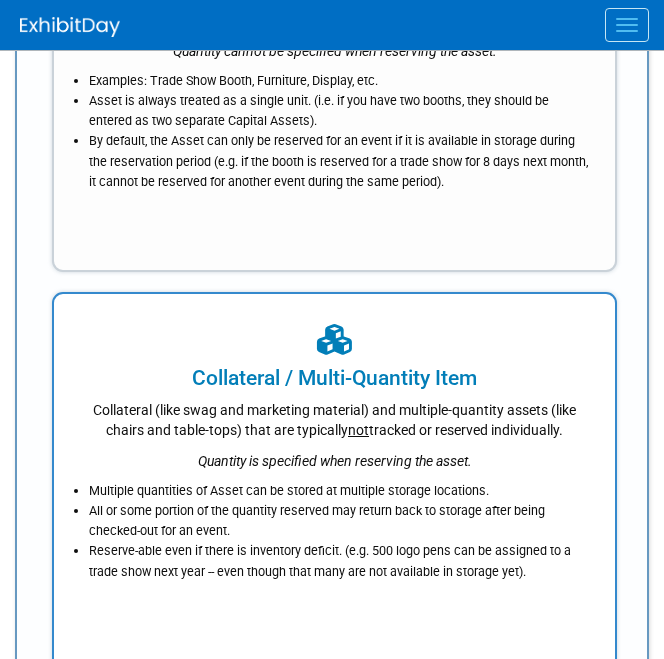 click at bounding box center [334, 341] 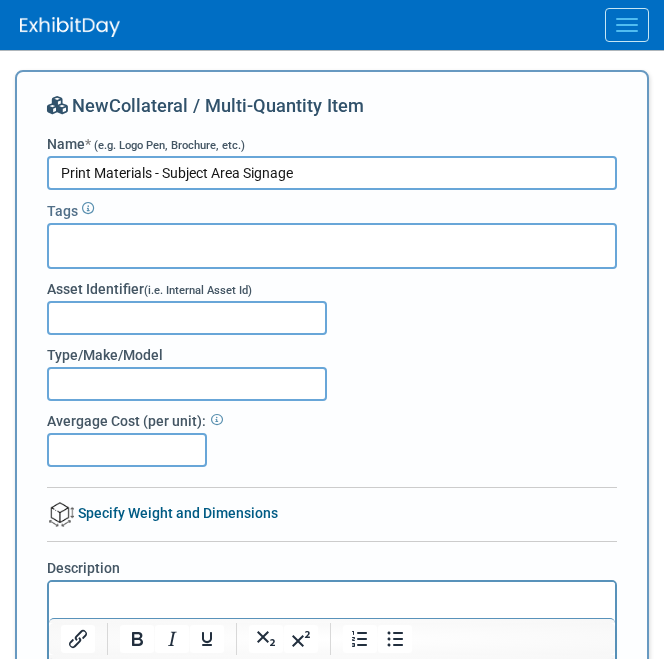 type on "Print Materials - Subject Area Signage" 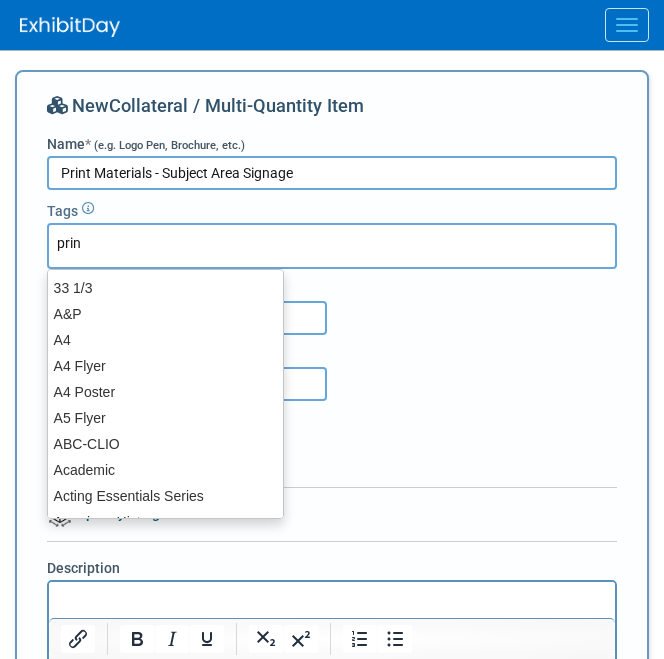 type on "print" 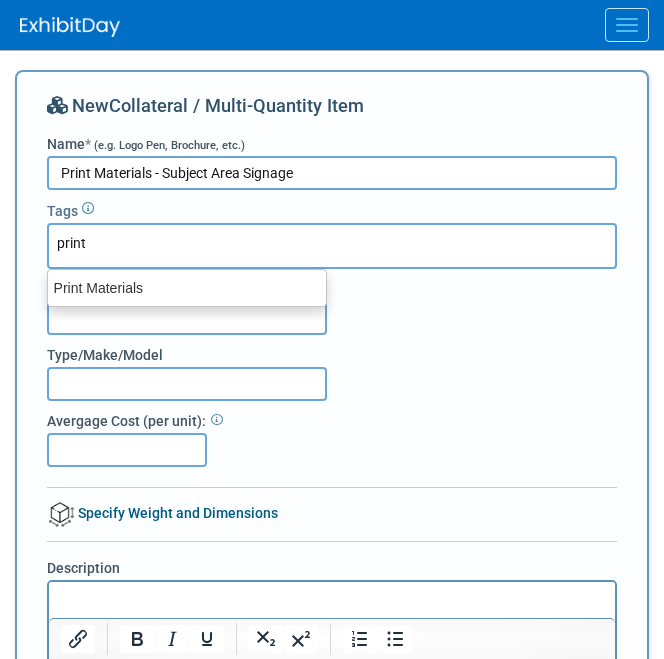 click on "Print Materials" at bounding box center [187, 288] 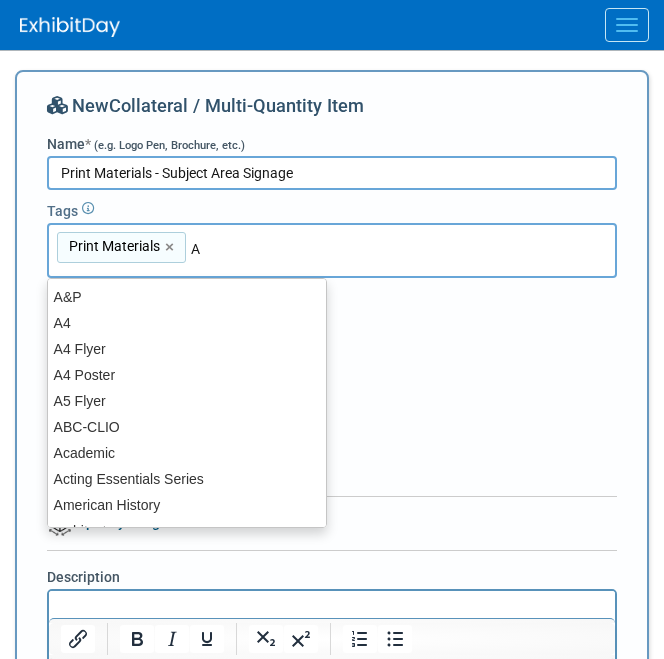 type on "A&" 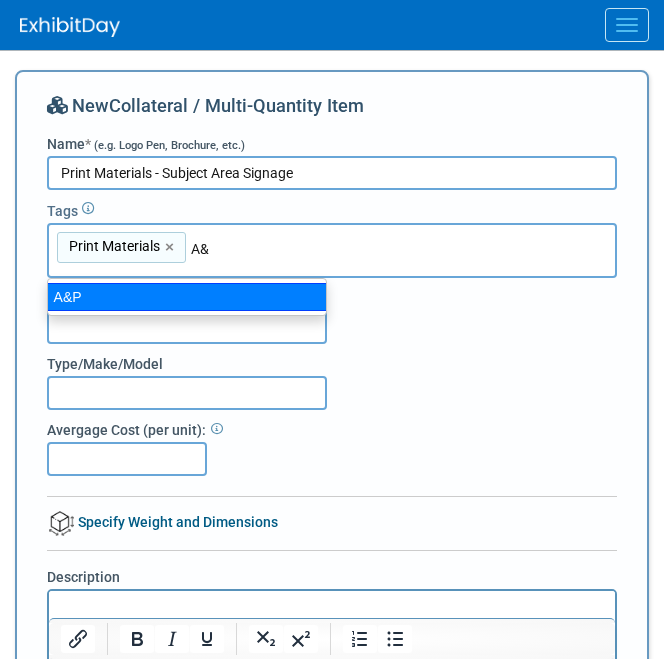 click on "A&P" at bounding box center [187, 297] 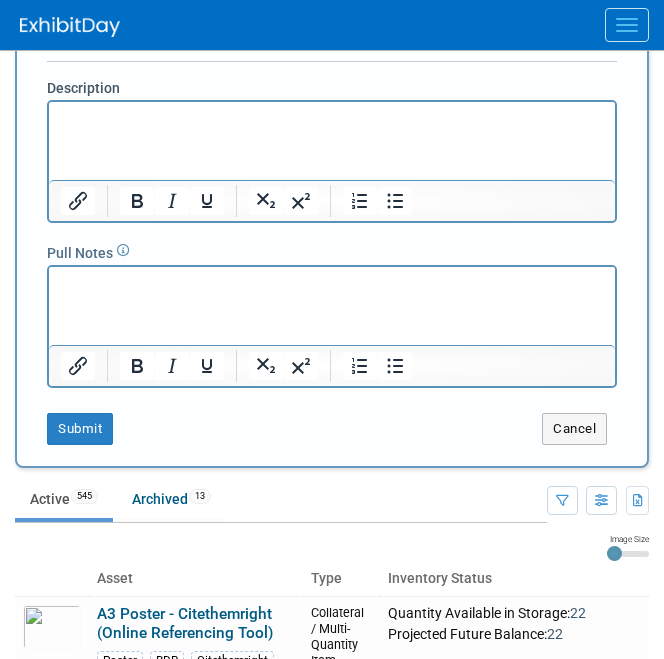 scroll, scrollTop: 513, scrollLeft: 0, axis: vertical 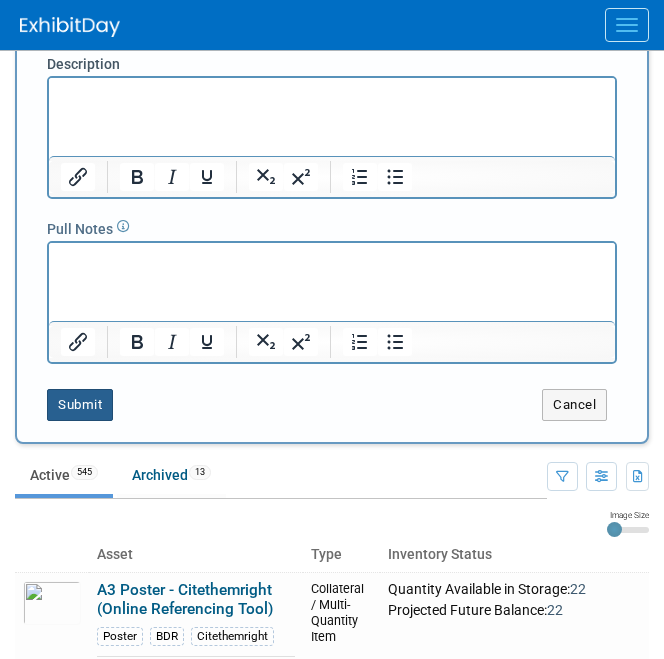 click on "Submit" at bounding box center [80, 405] 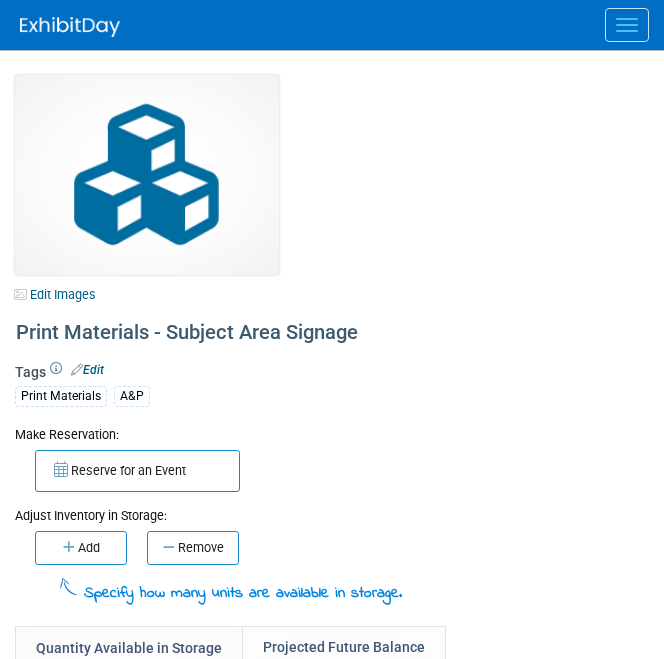 scroll, scrollTop: 0, scrollLeft: 0, axis: both 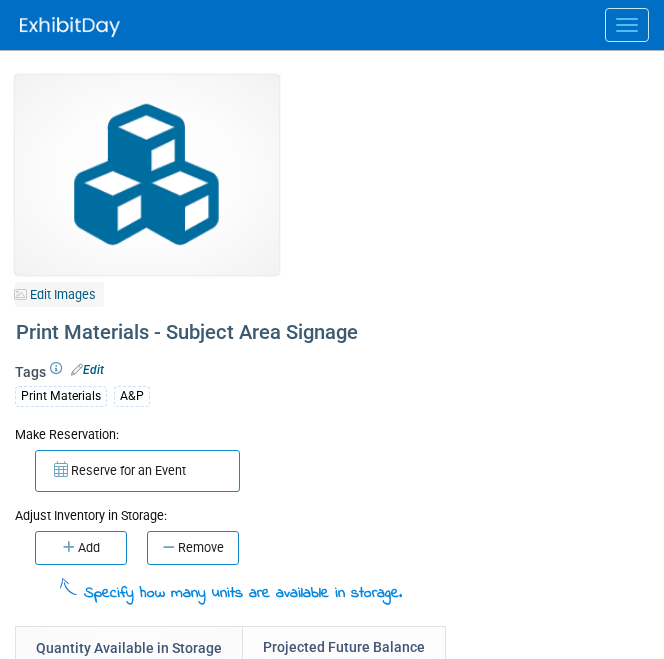 click on "Edit Images" at bounding box center (59, 294) 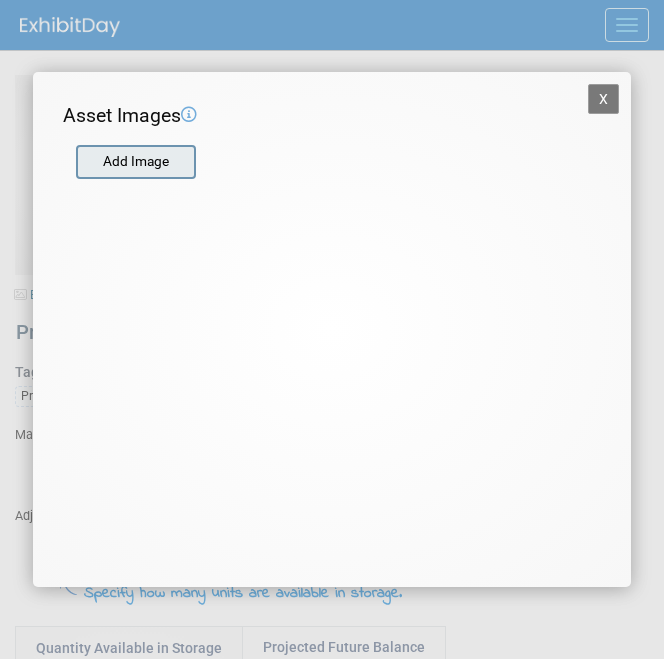 click at bounding box center [75, 162] 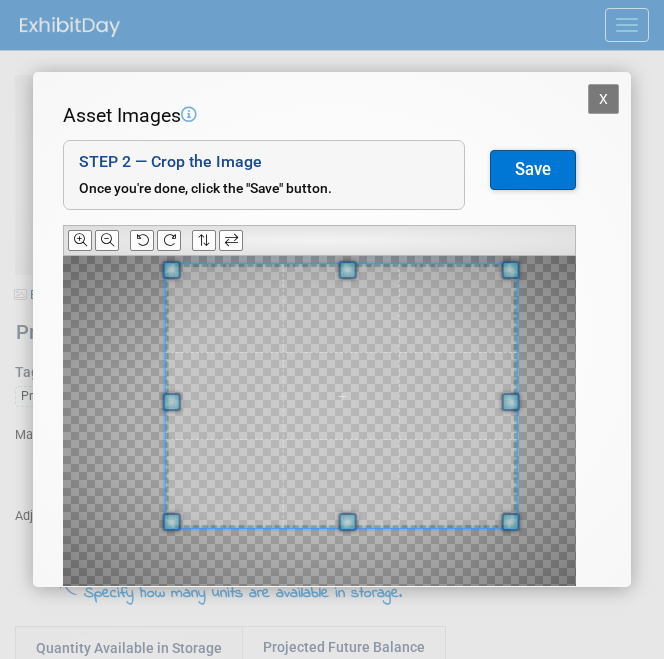 click at bounding box center [341, 396] 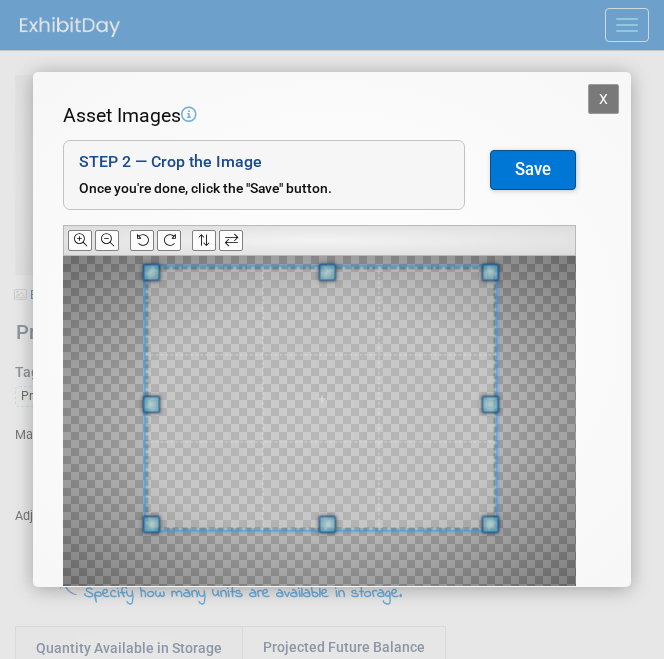 click at bounding box center [321, 398] 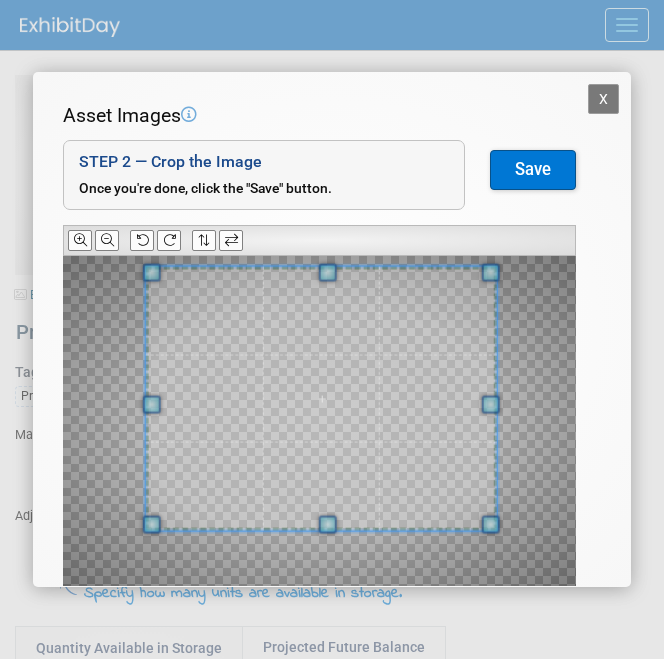 click on "Save" at bounding box center (533, 170) 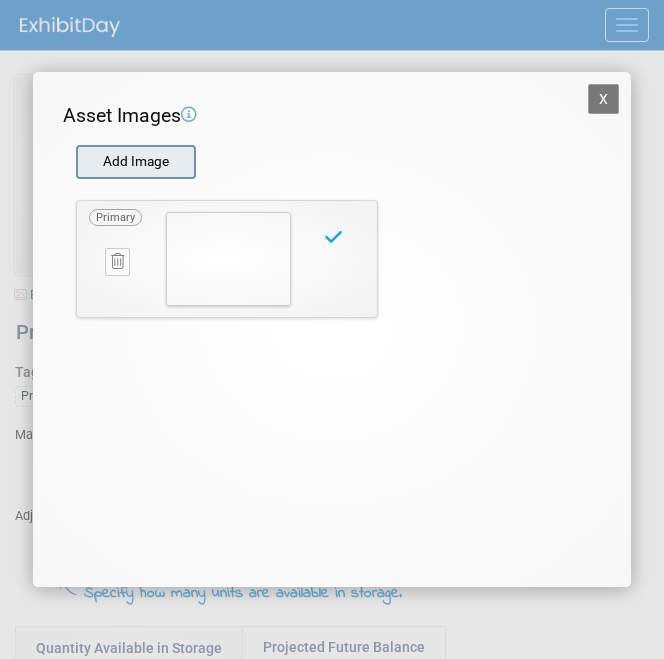 click at bounding box center (75, 162) 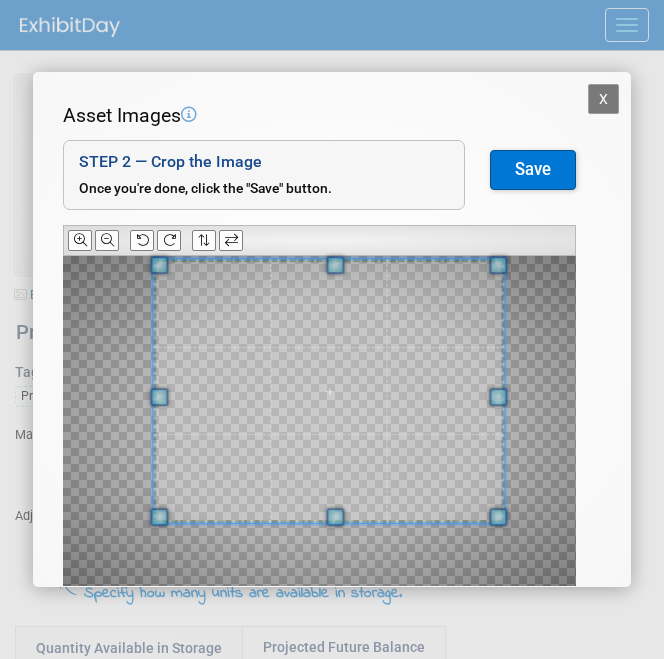 click at bounding box center [329, 391] 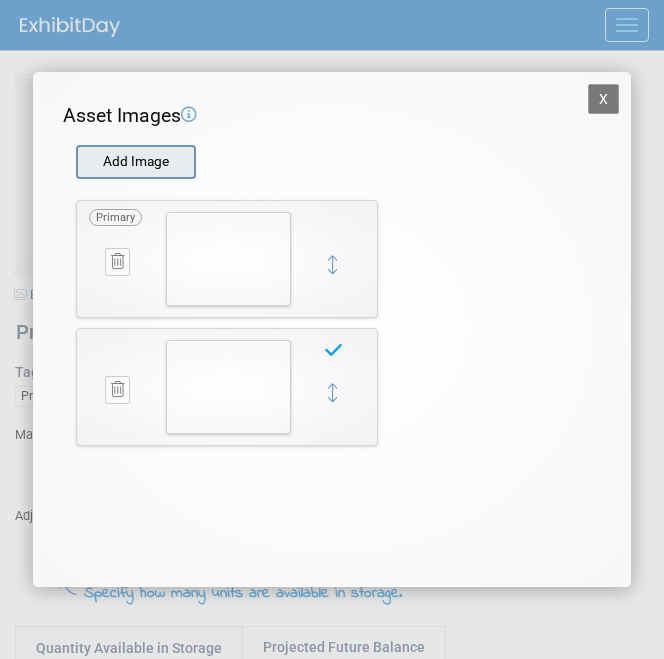 click on "Add Image" at bounding box center (136, 162) 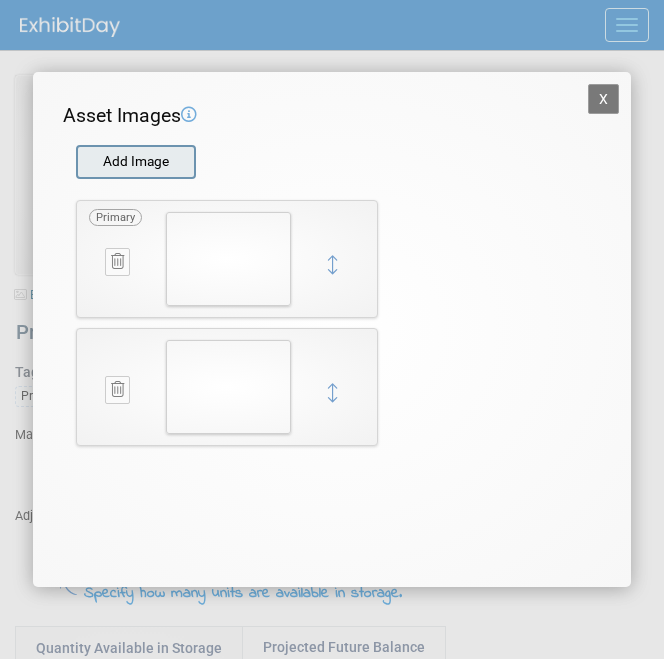 click at bounding box center (75, 162) 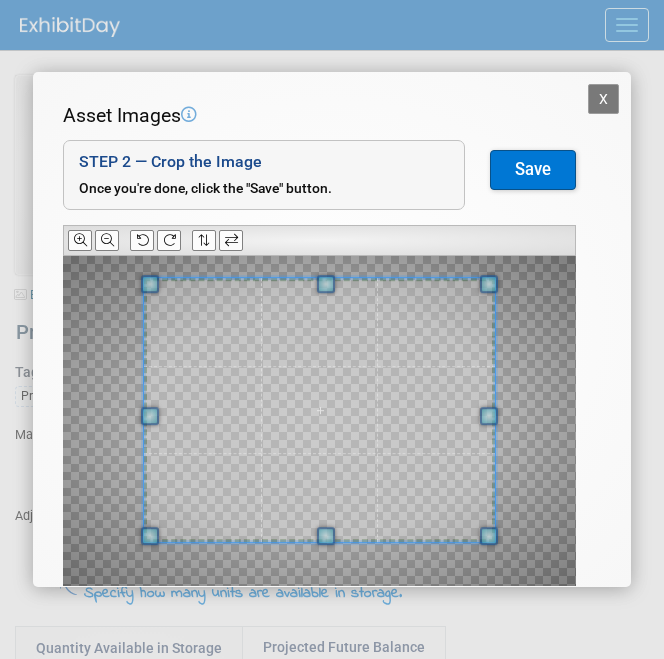 click at bounding box center [319, 410] 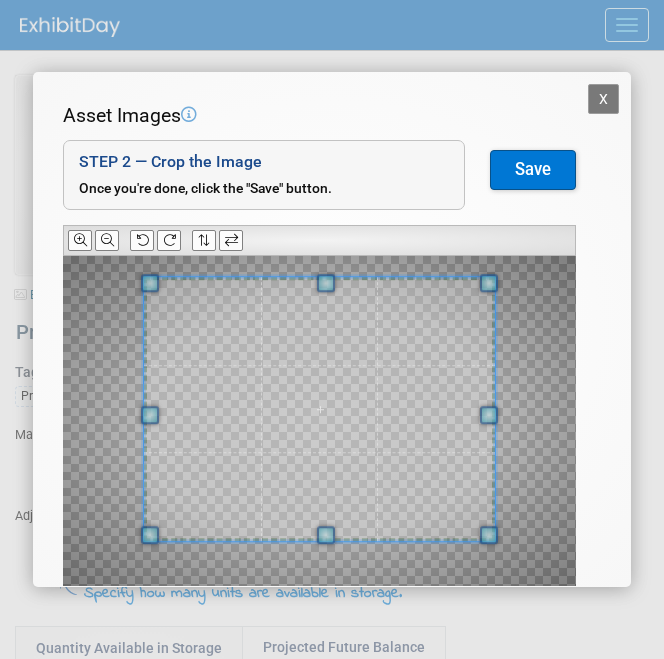click on "Save" at bounding box center [533, 170] 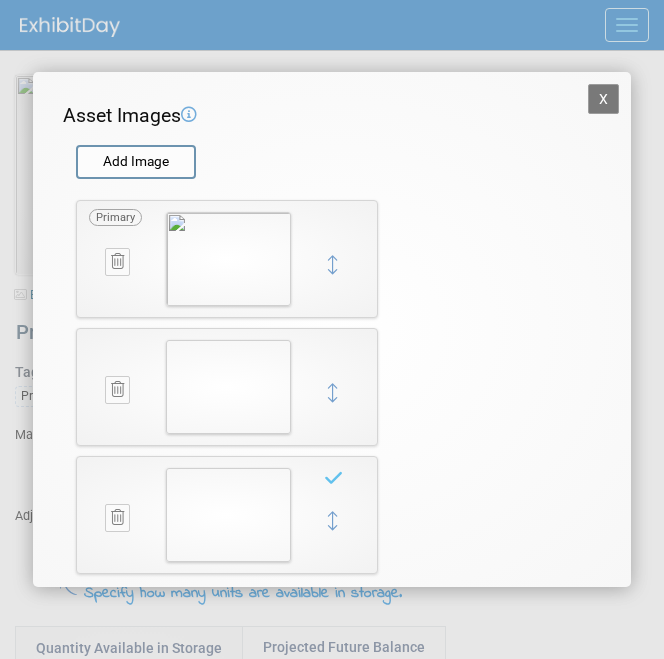 click on "X" at bounding box center [604, 99] 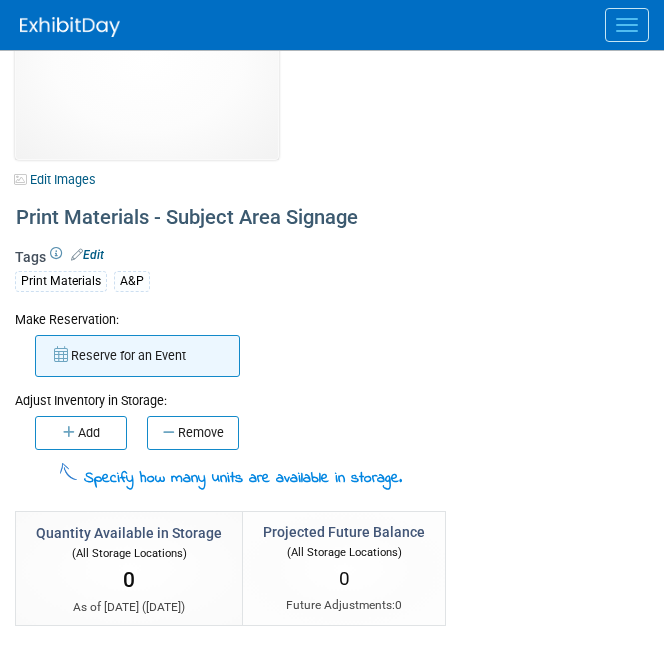 scroll, scrollTop: 126, scrollLeft: 0, axis: vertical 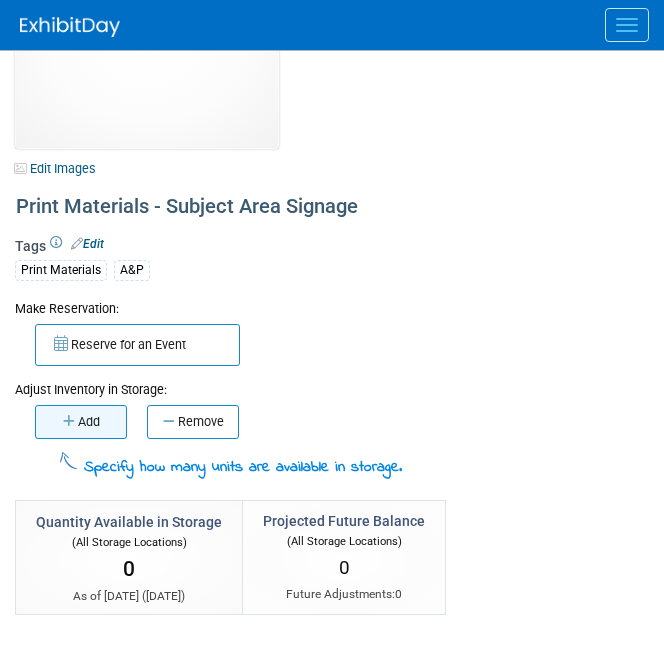 click on "Add" at bounding box center [81, 422] 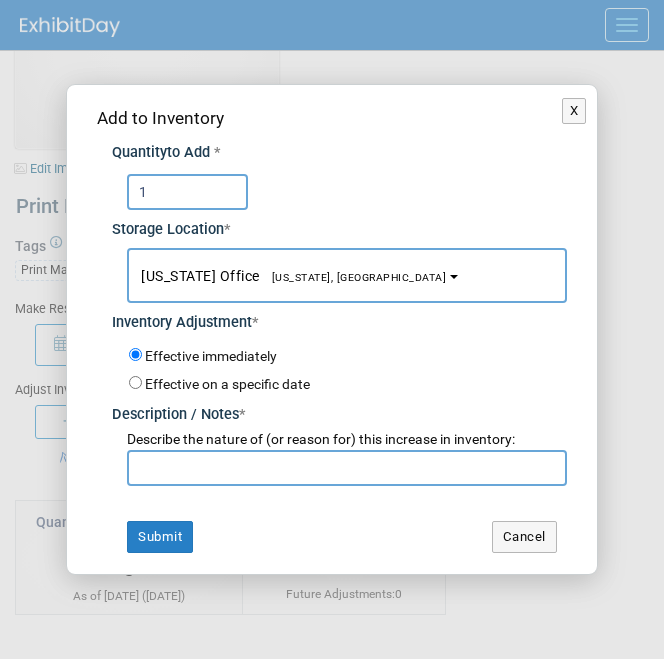 type on "1" 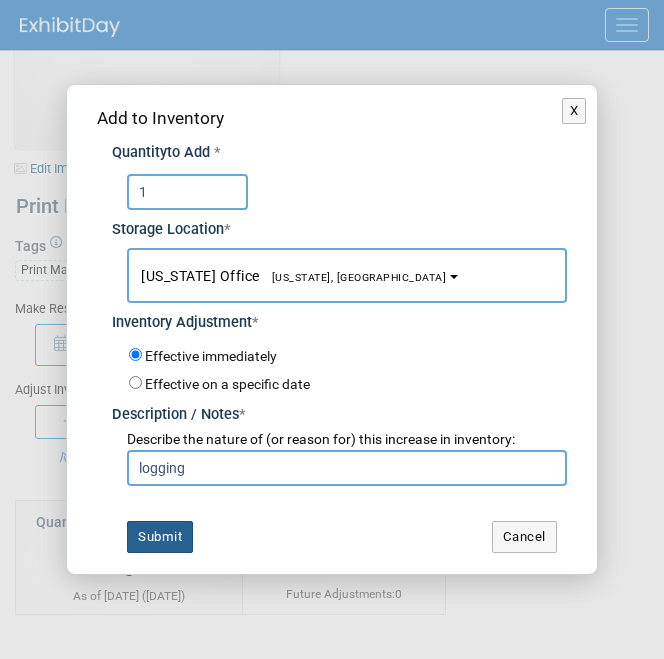 type on "logging" 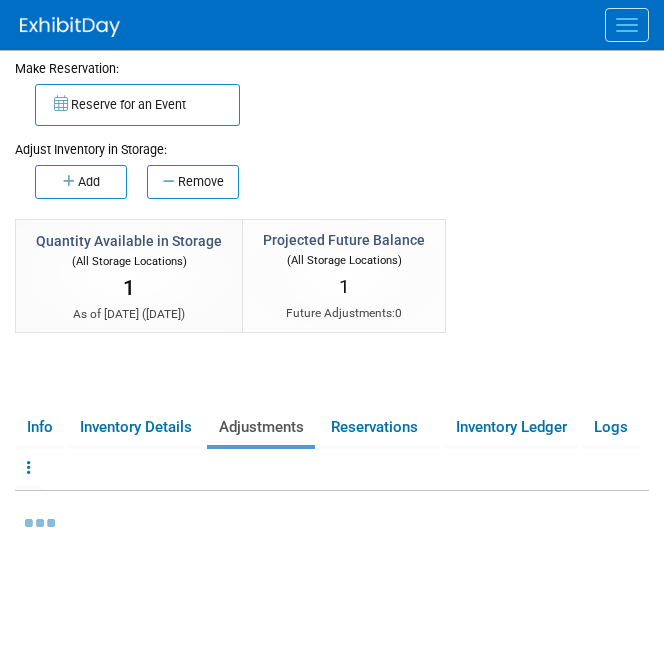 scroll, scrollTop: 369, scrollLeft: 0, axis: vertical 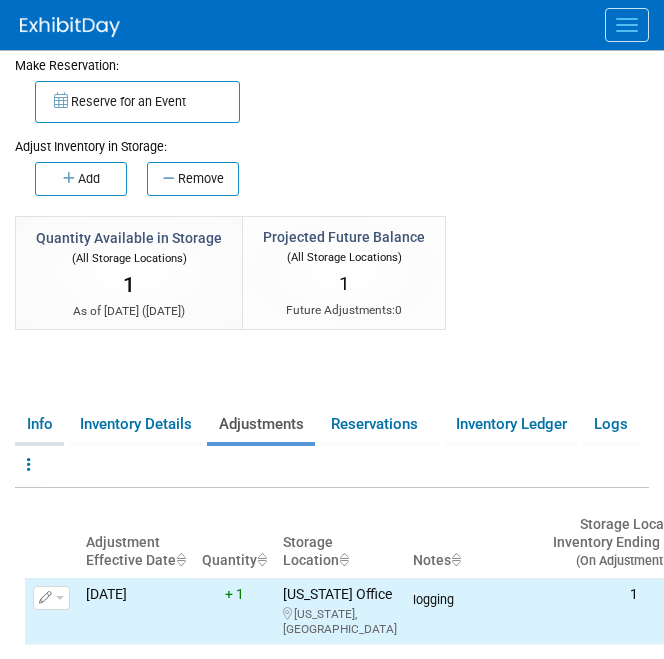 click on "Info" at bounding box center (39, 424) 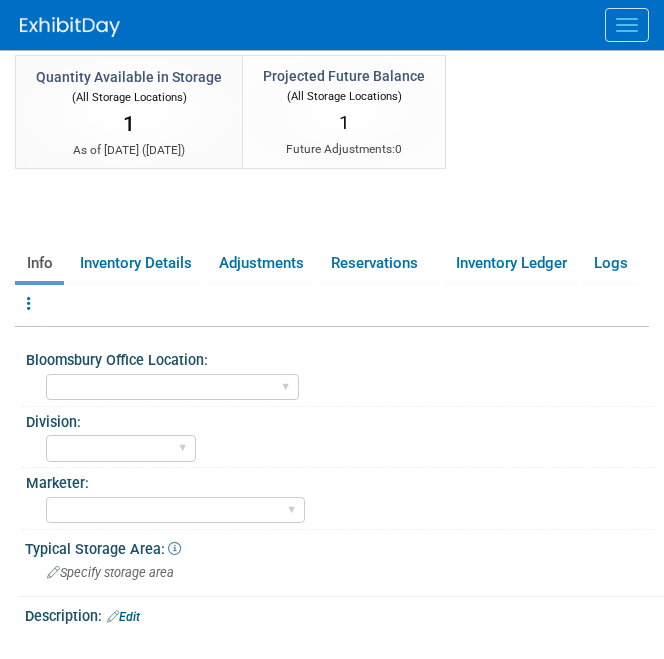 scroll, scrollTop: 535, scrollLeft: 0, axis: vertical 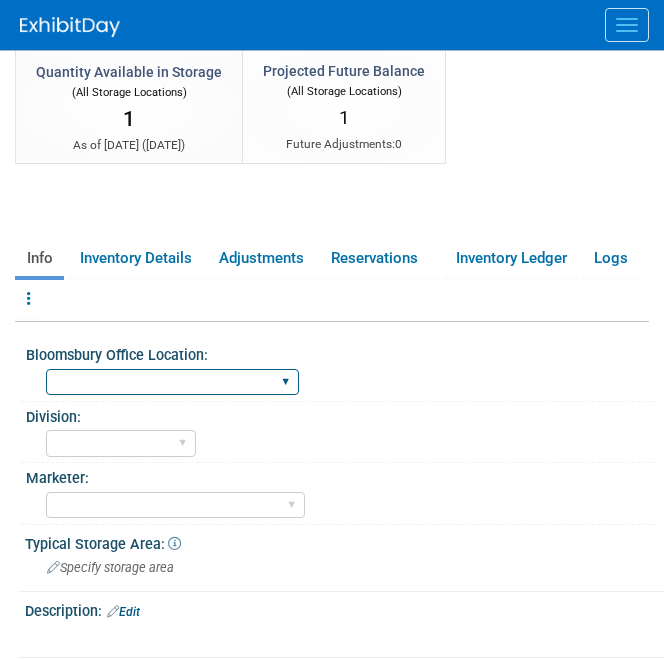 click on "[GEOGRAPHIC_DATA]
[US_STATE][GEOGRAPHIC_DATA], [US_STATE]
Blue Ridge Summit" at bounding box center [172, 382] 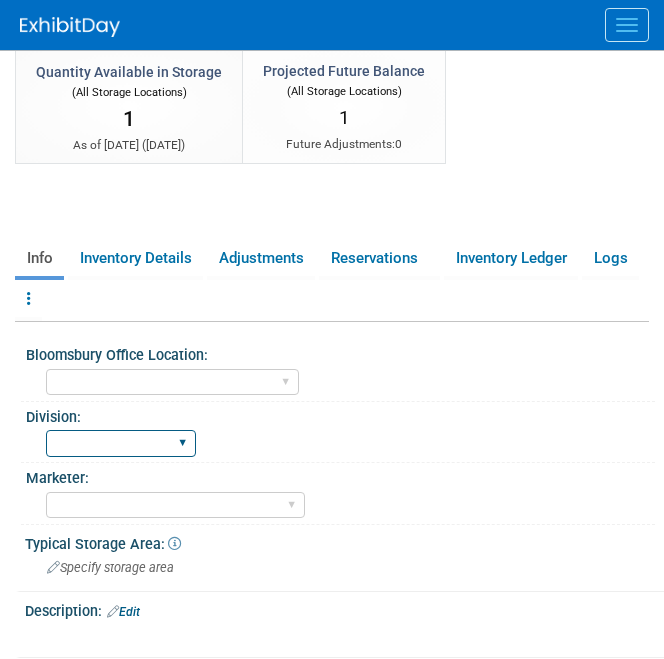 click on "BDR - Libraries
BDR - Schools
A&P
BP
R&L" at bounding box center [121, 443] 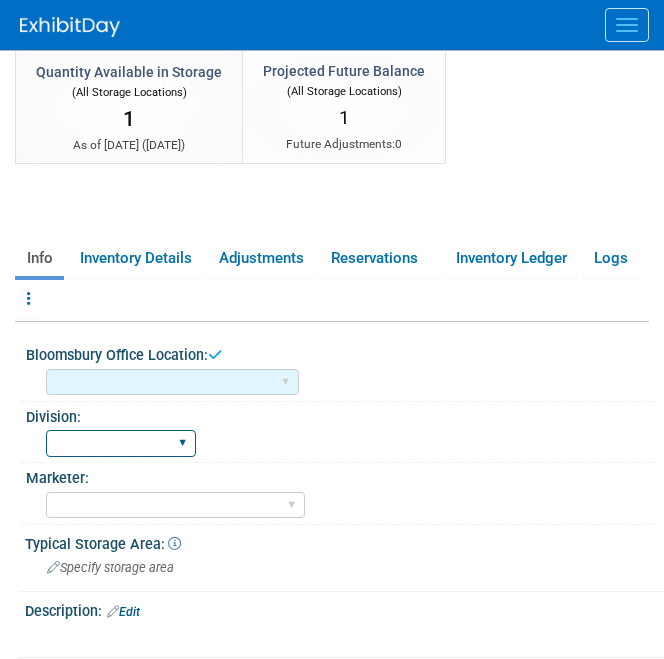 click on "BDR - Libraries
BDR - Schools
A&P
BP
R&L" at bounding box center [121, 443] 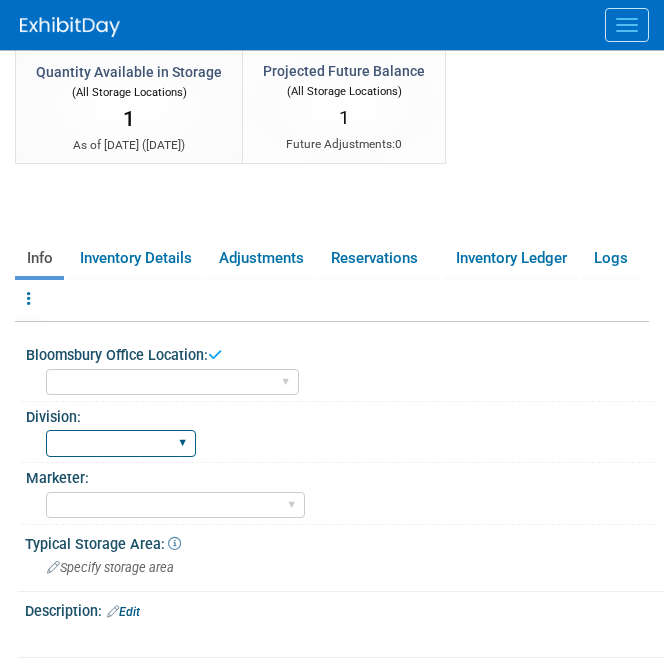 select on "A&P" 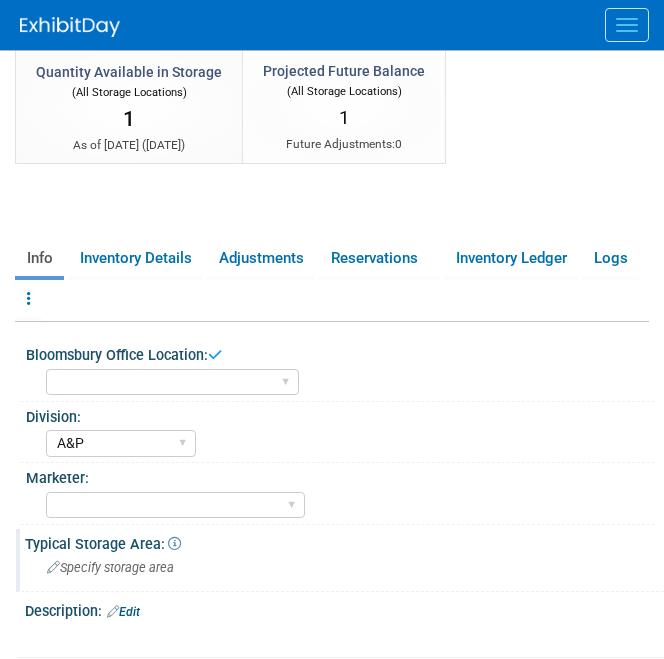 click on "Specify storage area" at bounding box center (110, 567) 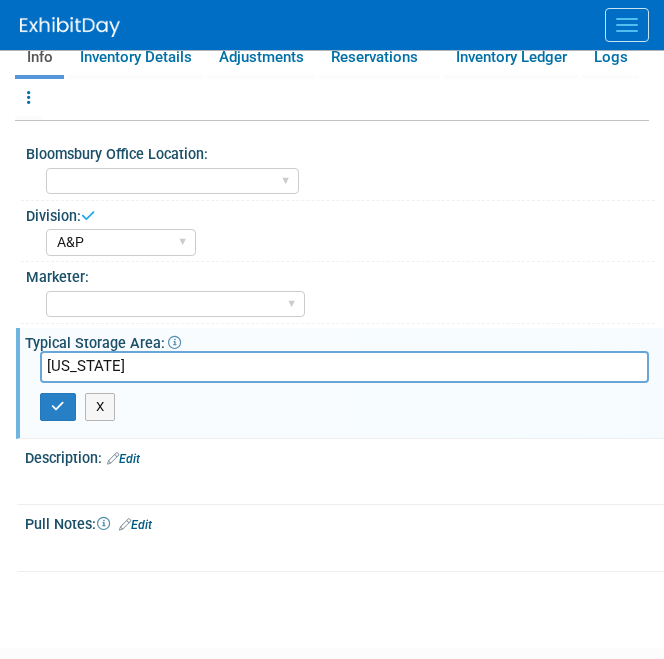 scroll, scrollTop: 743, scrollLeft: 0, axis: vertical 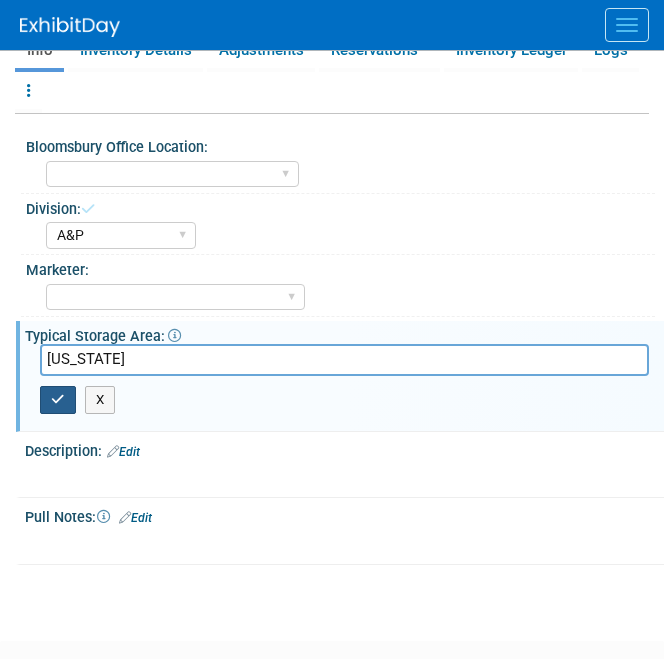 type on "[US_STATE]" 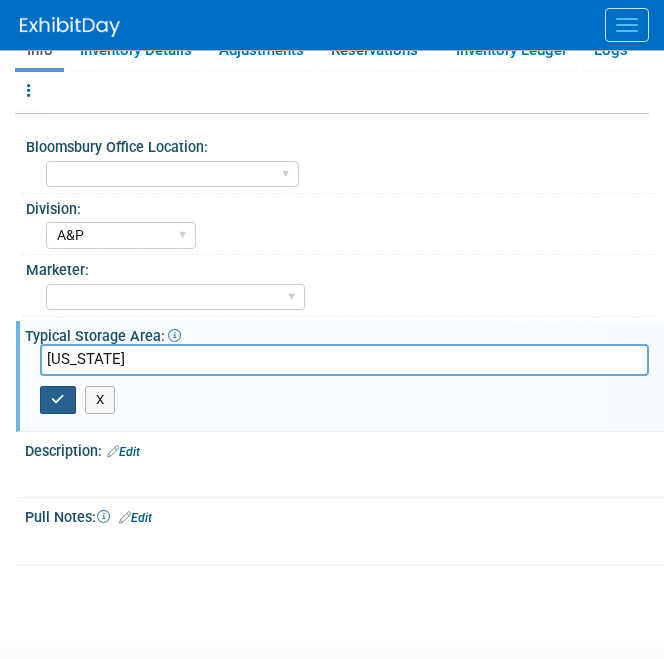 click at bounding box center (58, 400) 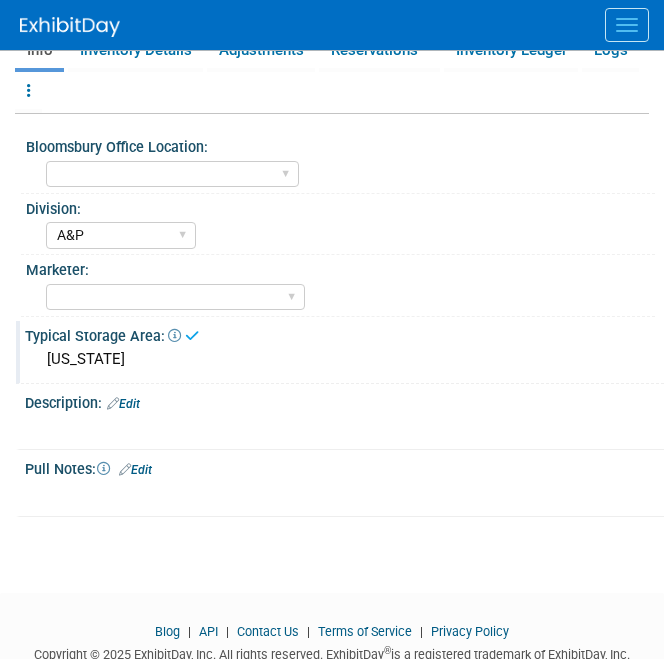 scroll, scrollTop: 0, scrollLeft: 0, axis: both 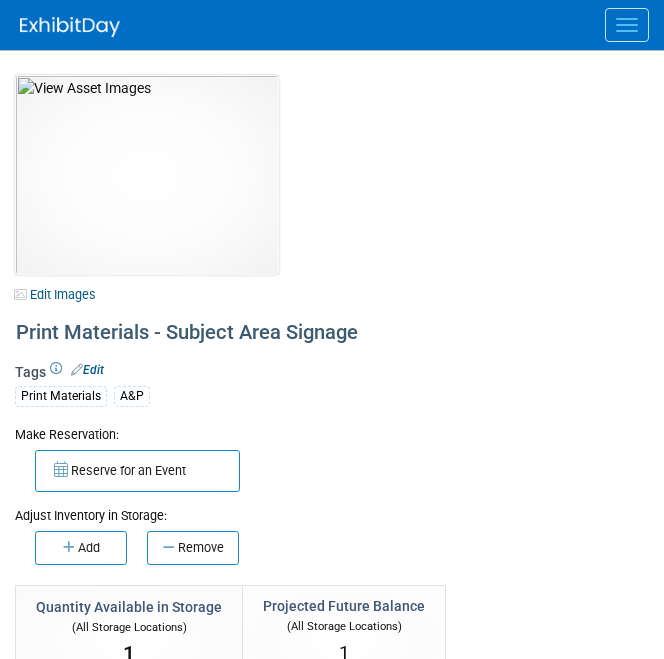 click at bounding box center [70, 27] 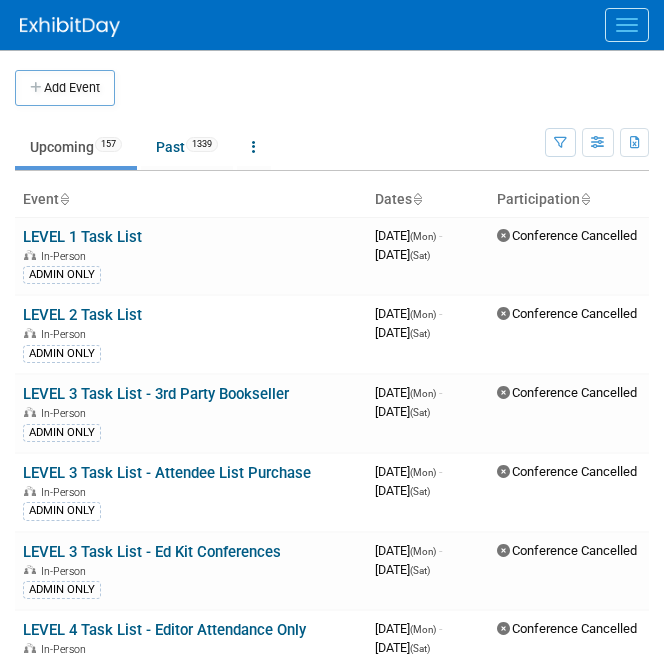 scroll, scrollTop: 0, scrollLeft: 0, axis: both 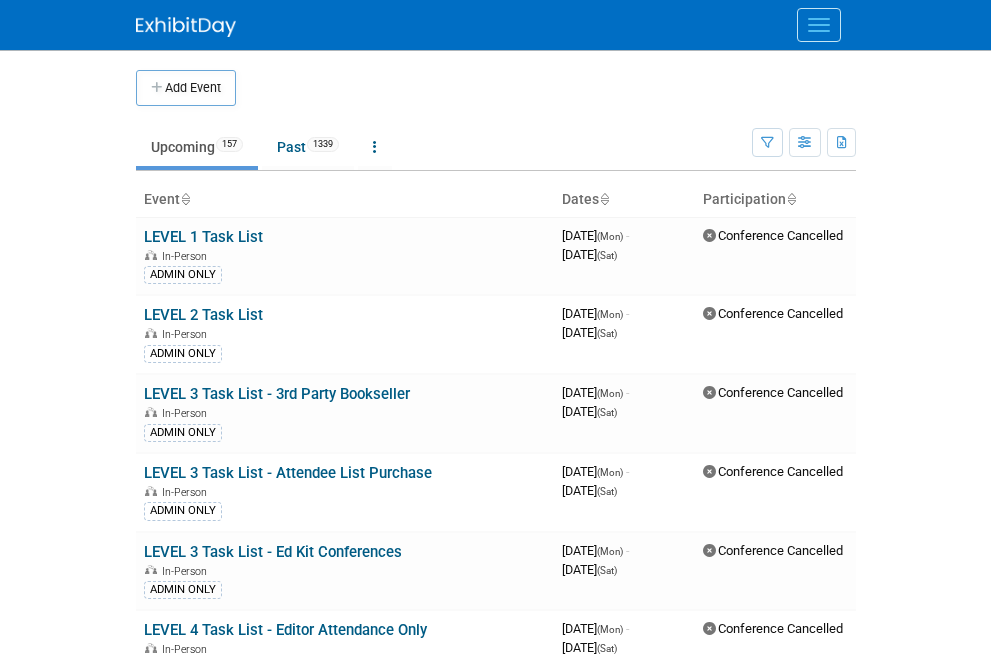 click at bounding box center (819, 25) 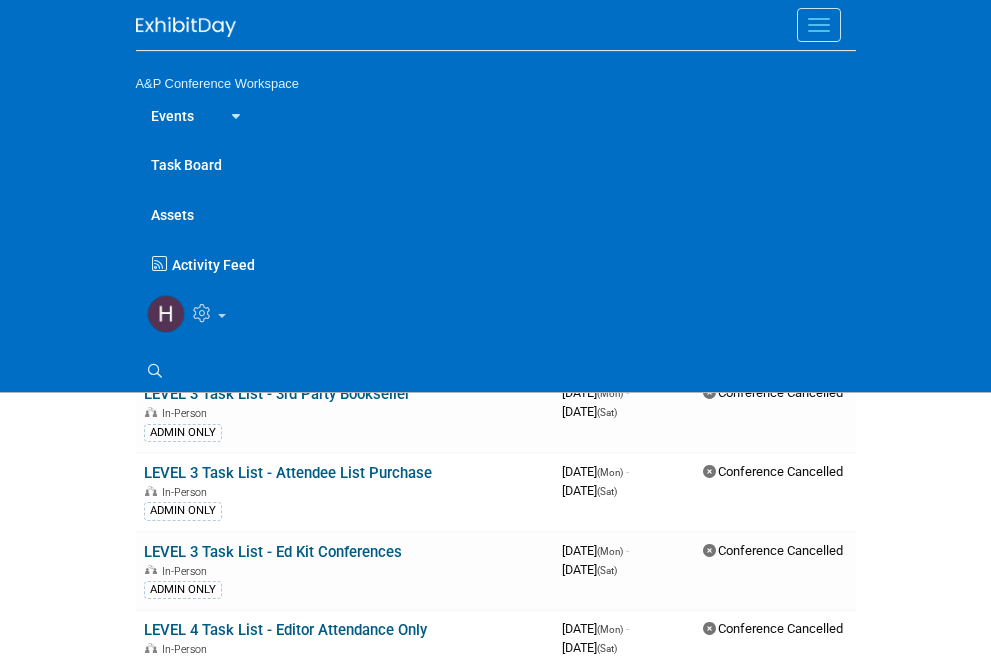 click on "Assets" at bounding box center [496, 214] 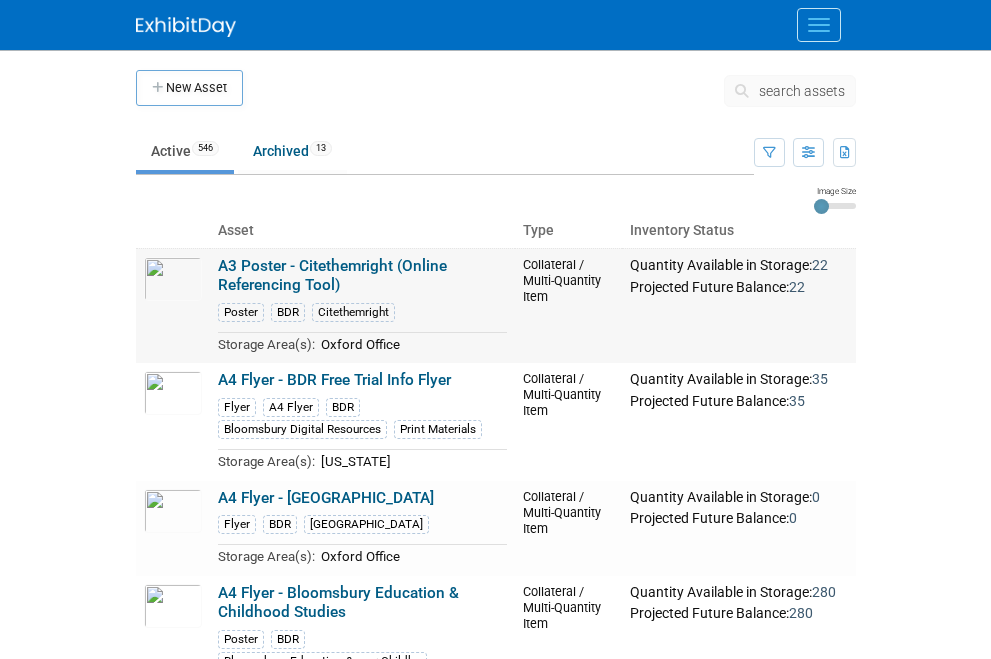 scroll, scrollTop: 0, scrollLeft: 0, axis: both 